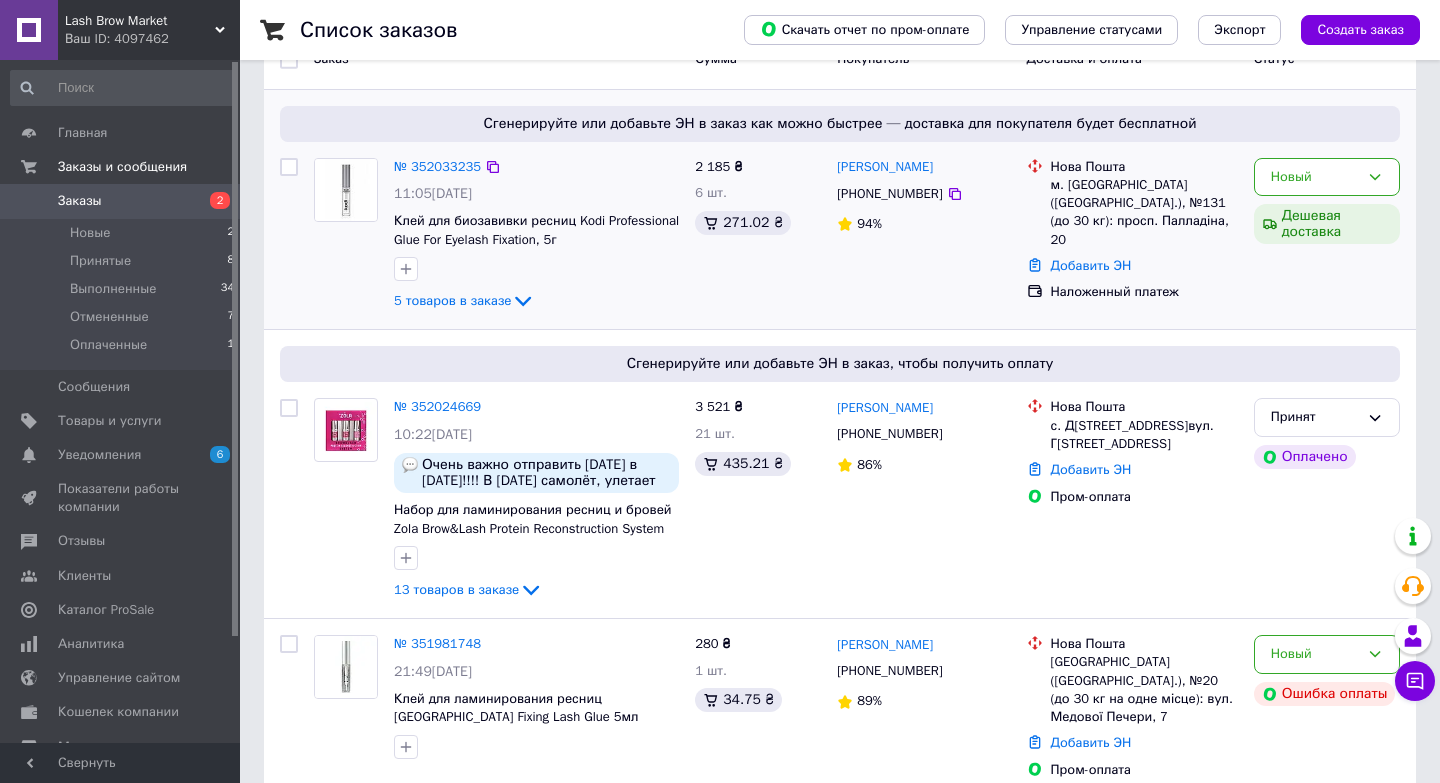 scroll, scrollTop: 227, scrollLeft: 0, axis: vertical 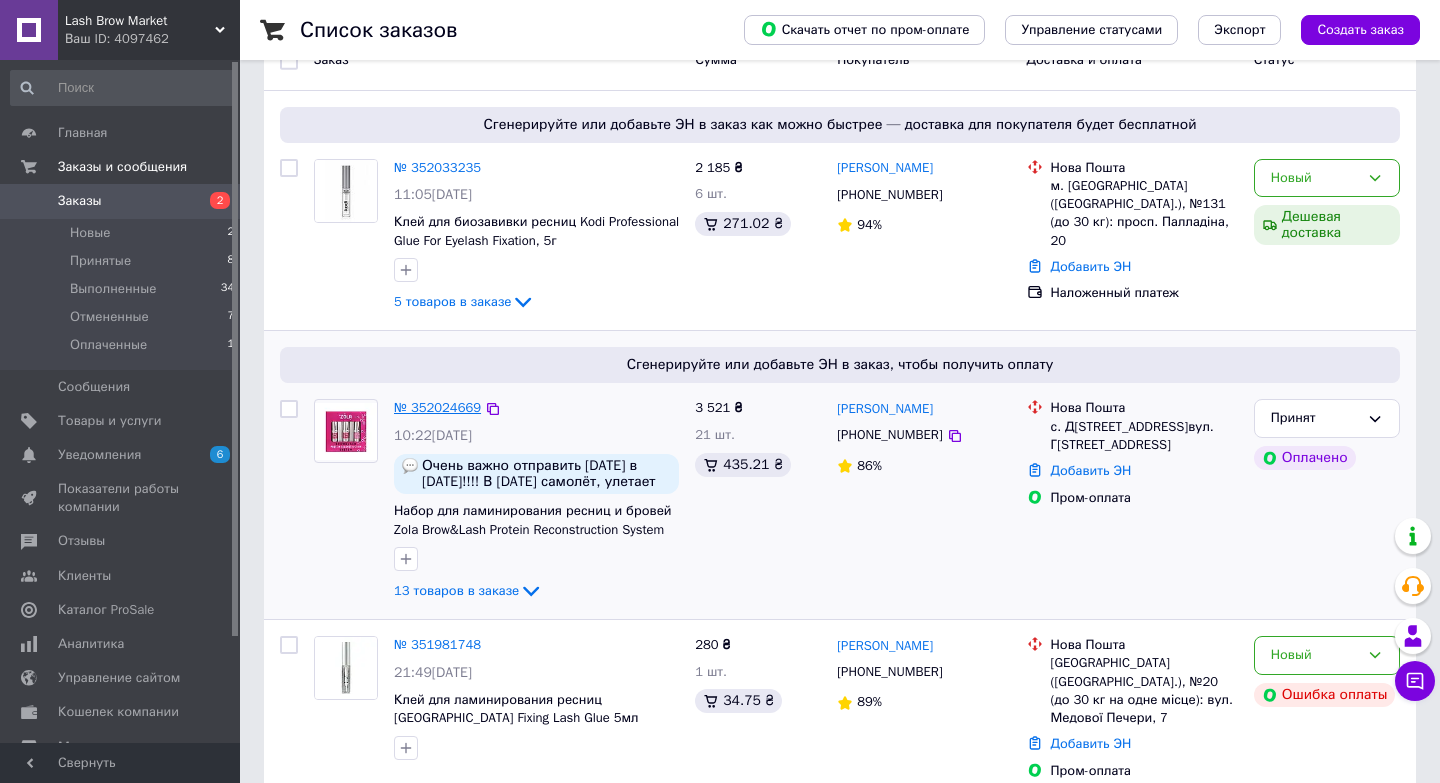 click on "№ 352024669" at bounding box center (437, 407) 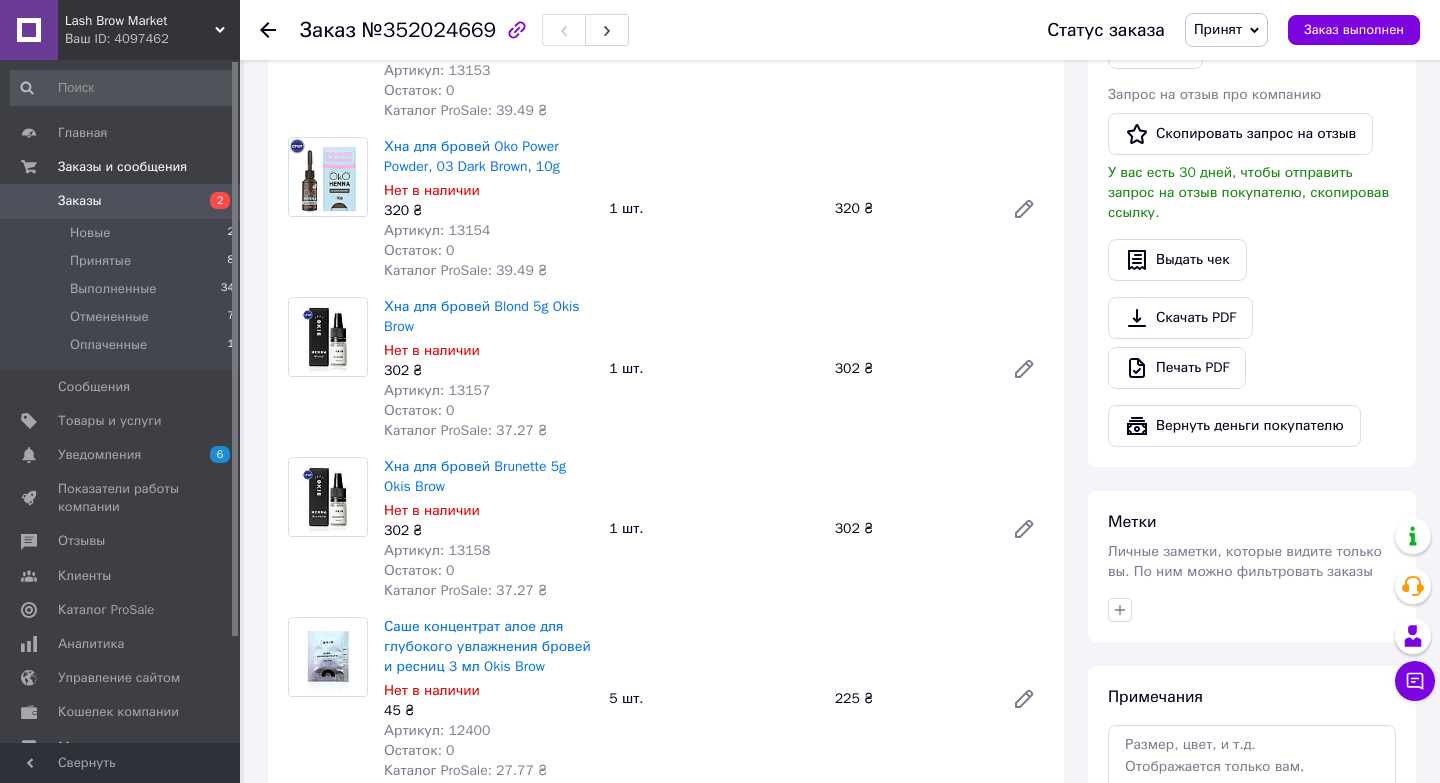 scroll, scrollTop: 1129, scrollLeft: 0, axis: vertical 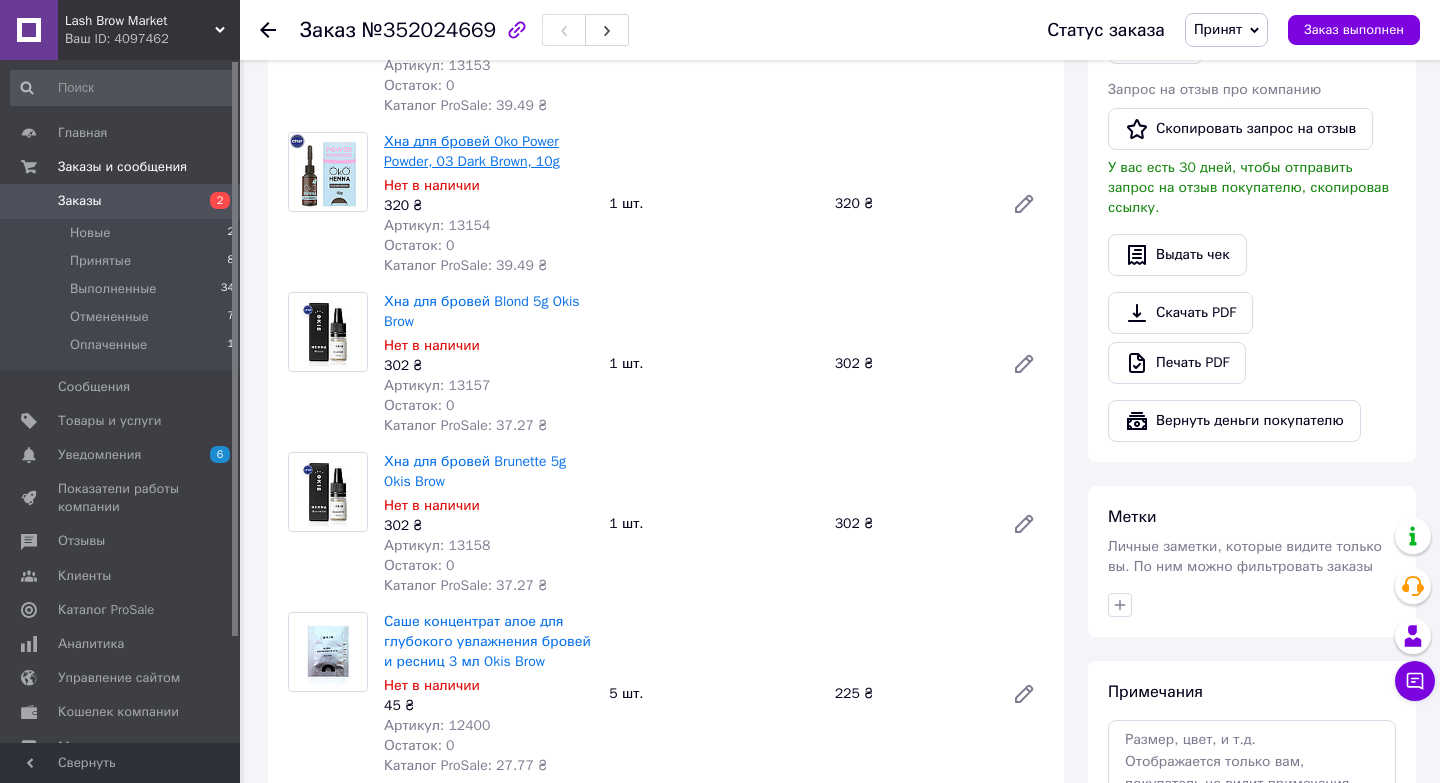 click on "Хна для бровей Oko Power Powder, 03 Dark Brown, 10g" at bounding box center (472, 151) 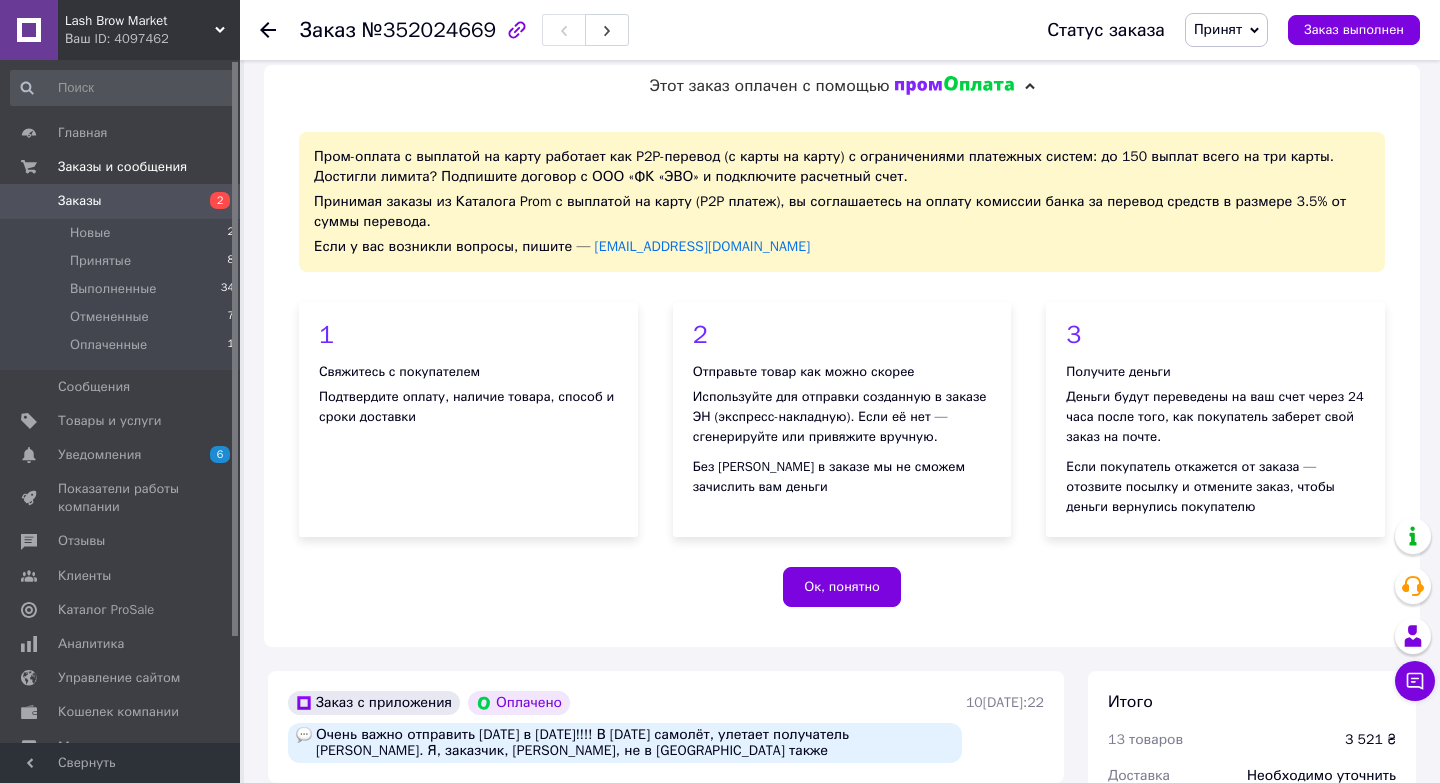 scroll, scrollTop: 17, scrollLeft: 0, axis: vertical 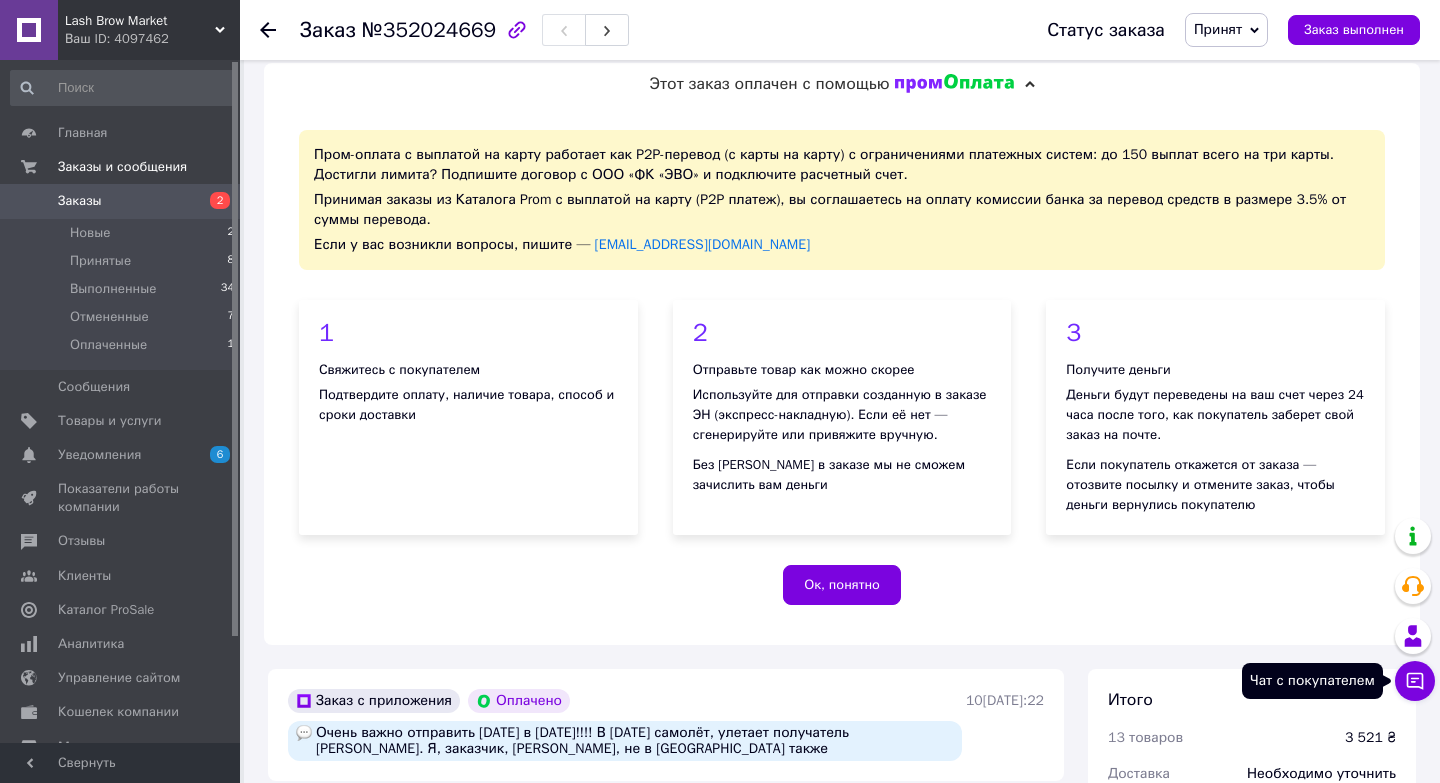 click 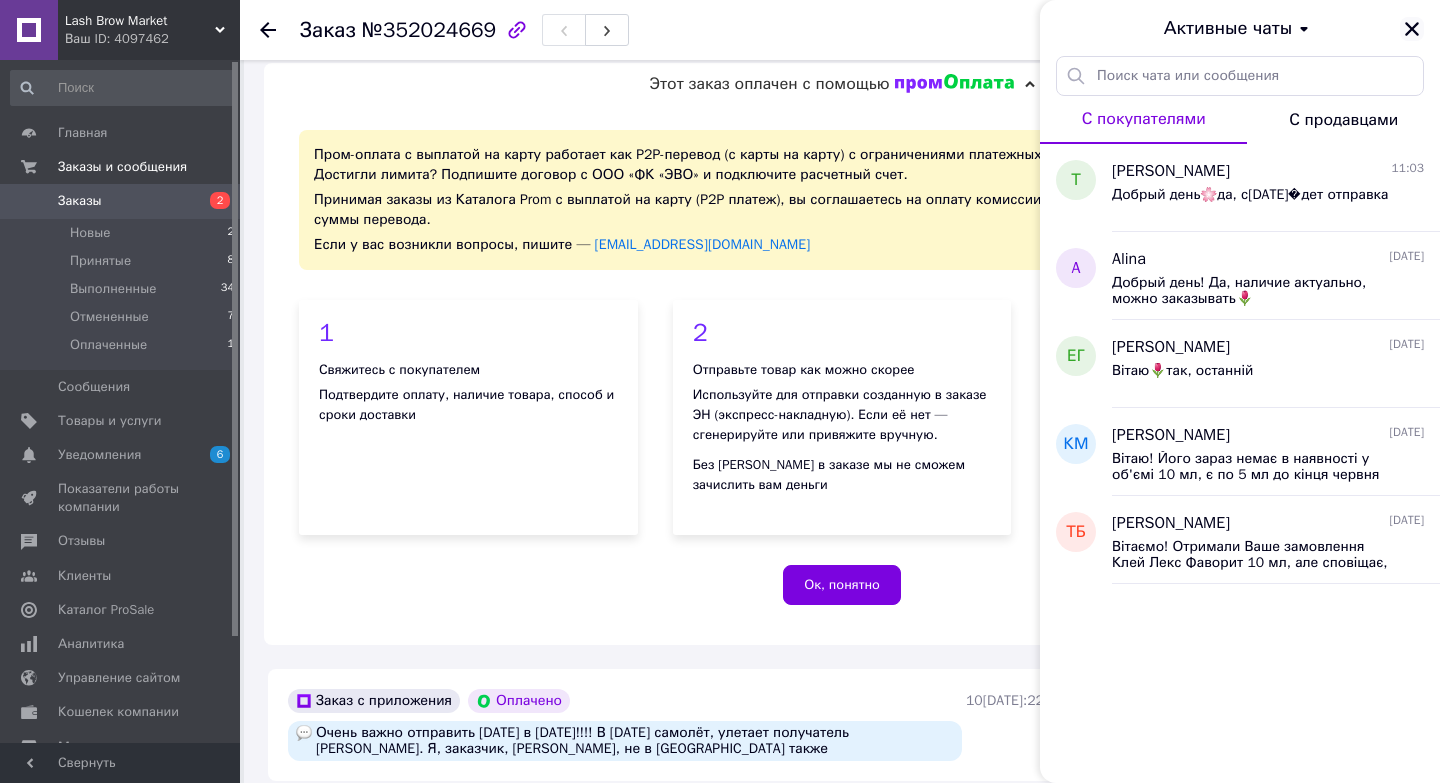 click 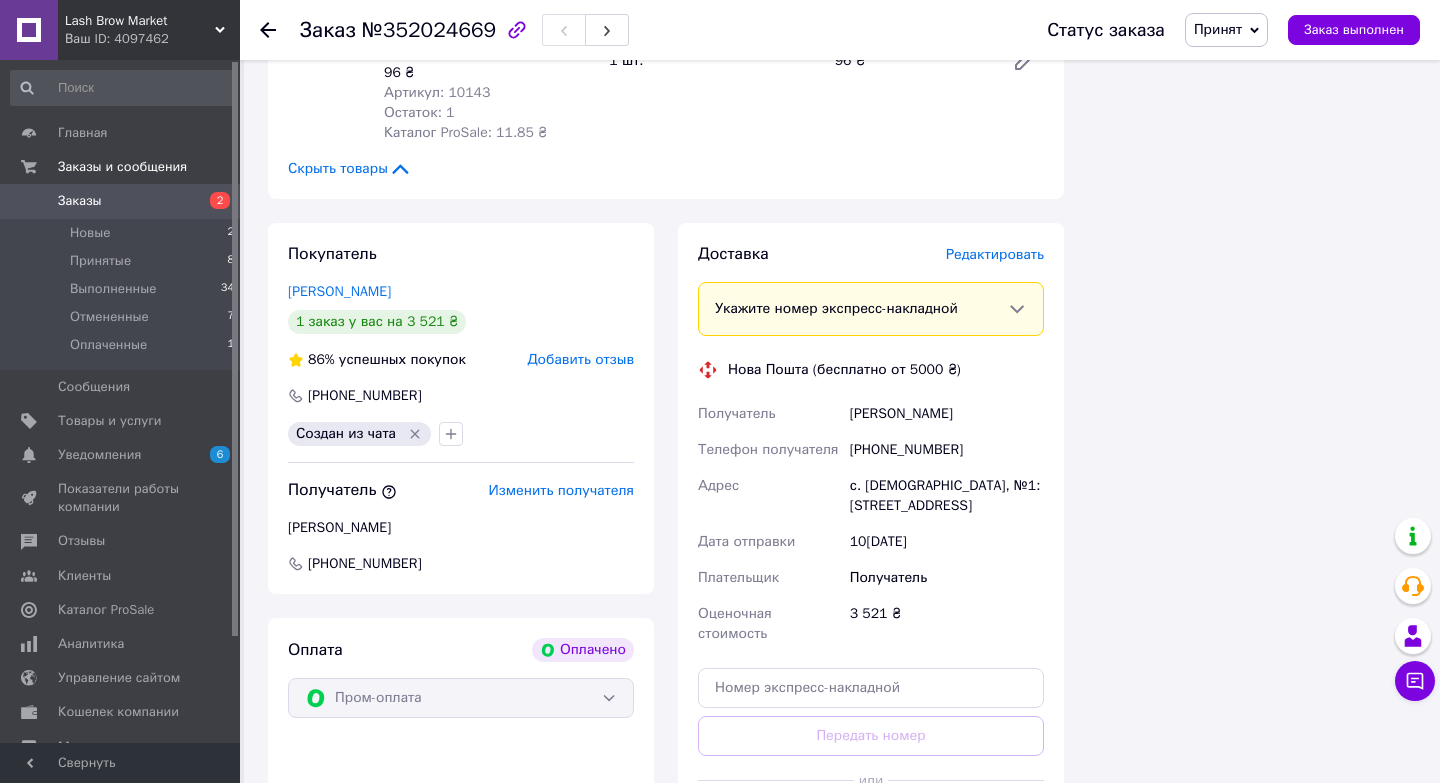 scroll, scrollTop: 3040, scrollLeft: 0, axis: vertical 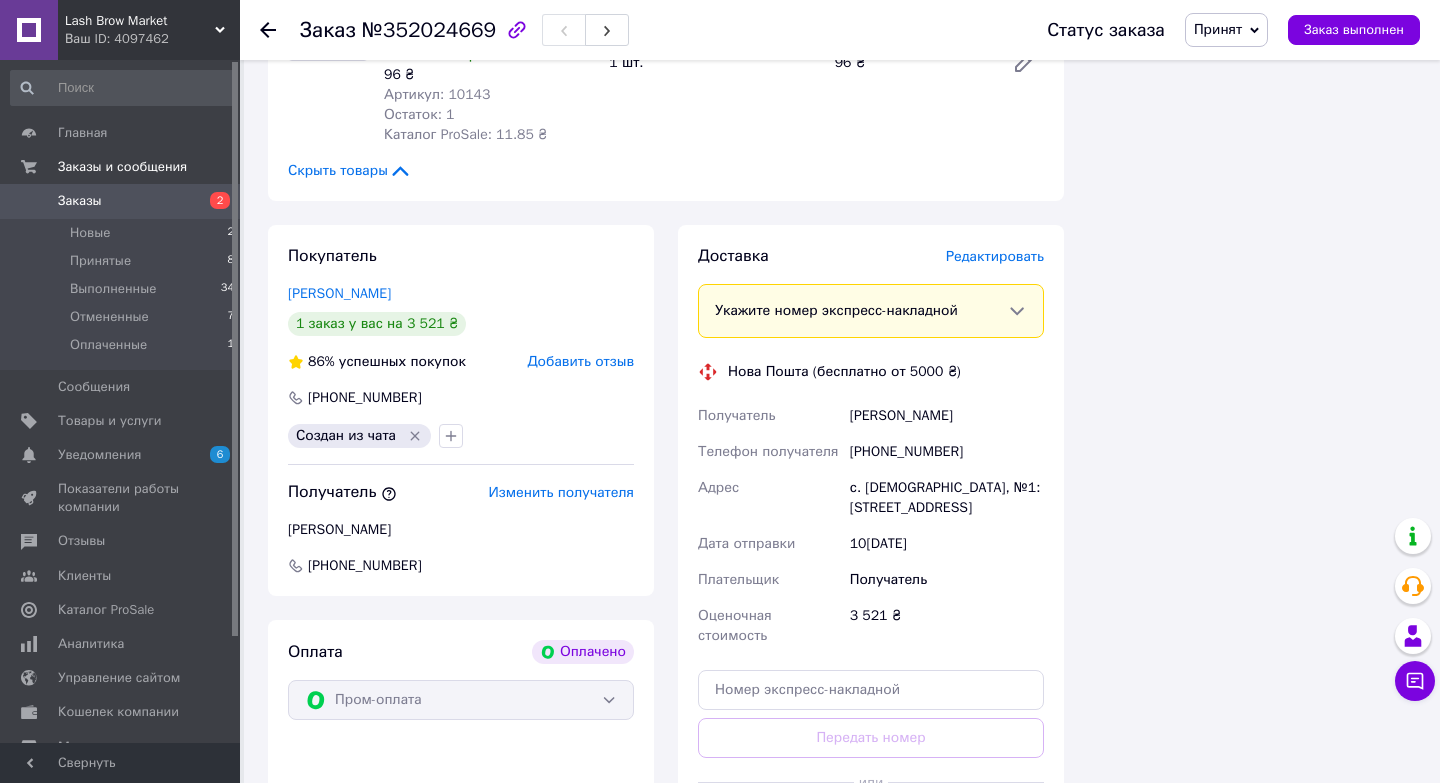 click on "+380509366419" at bounding box center (365, 398) 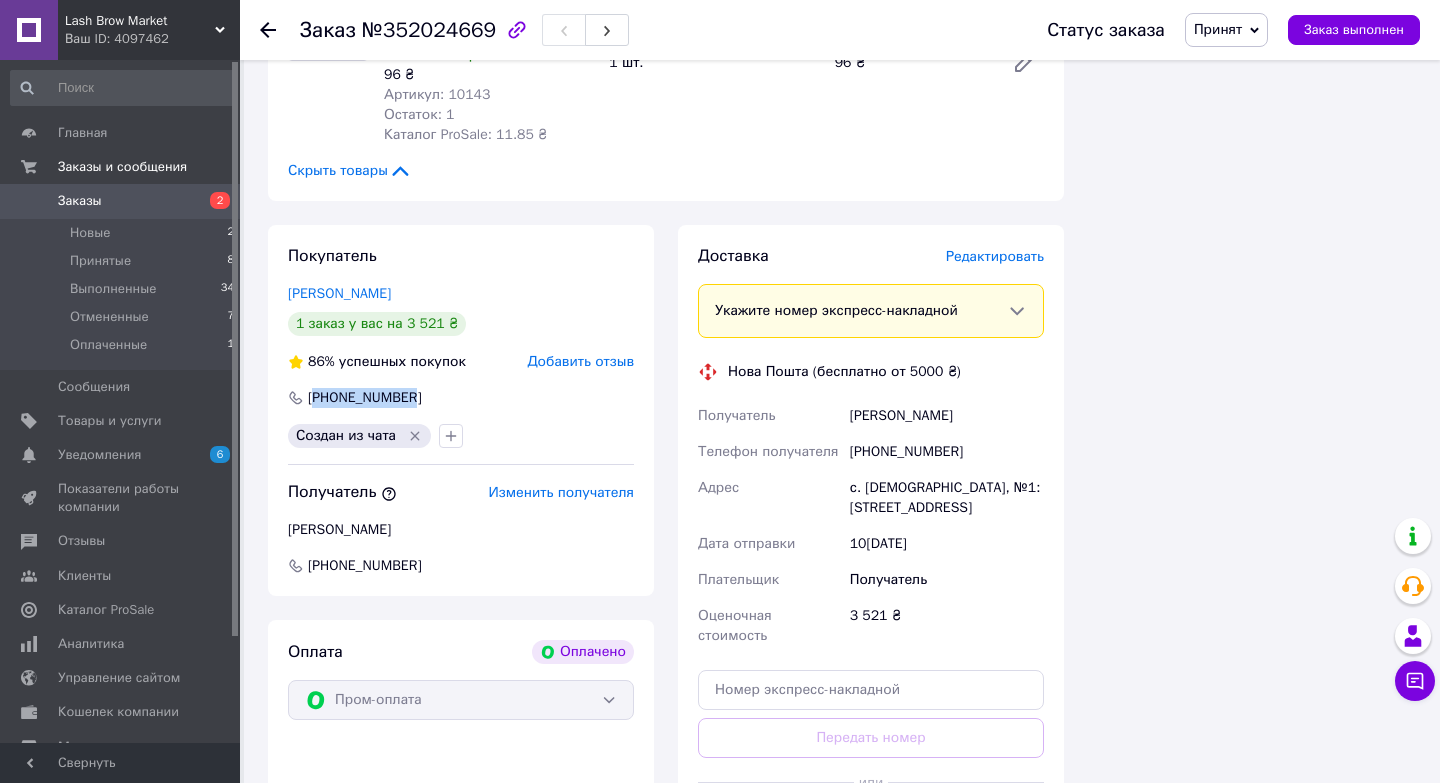 click on "+380509366419" at bounding box center (365, 398) 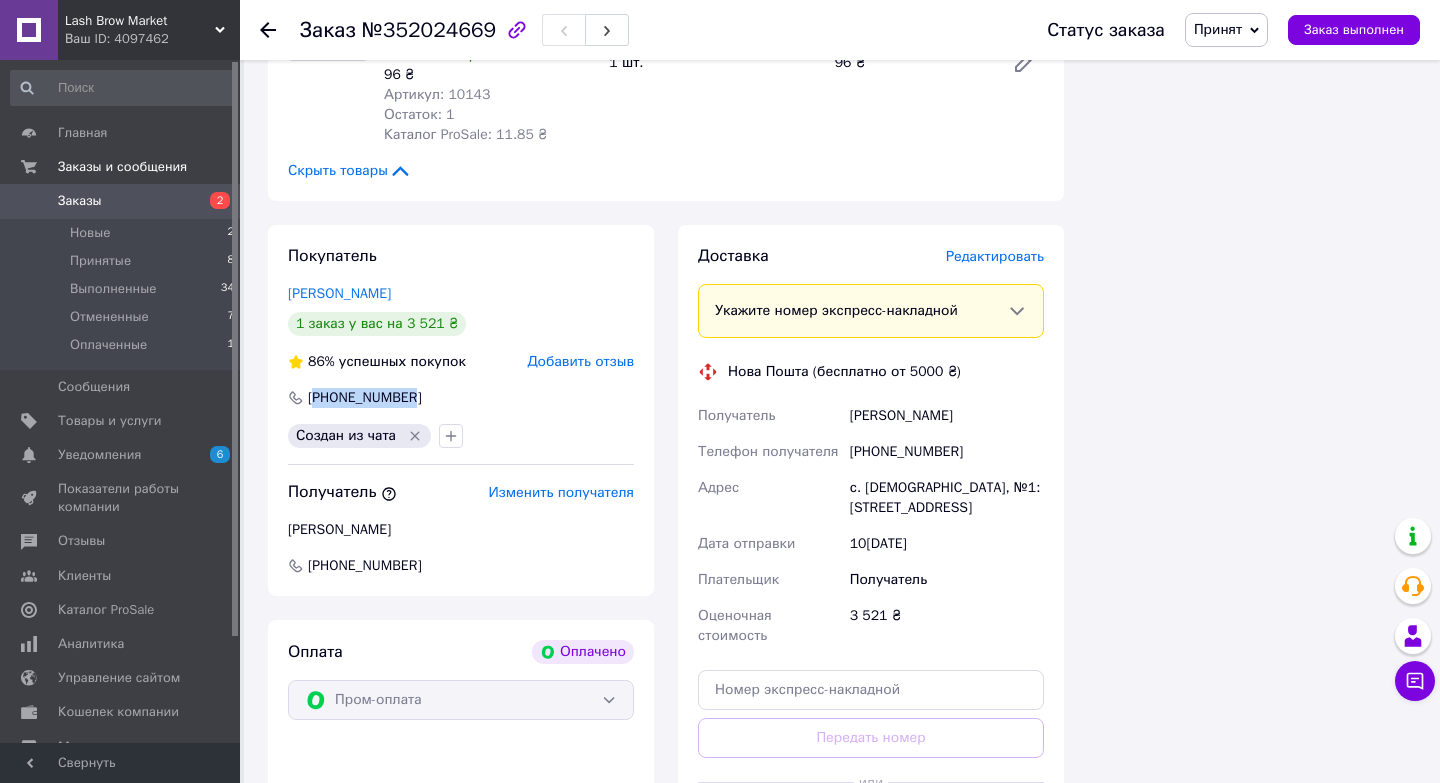 copy on "380509366419" 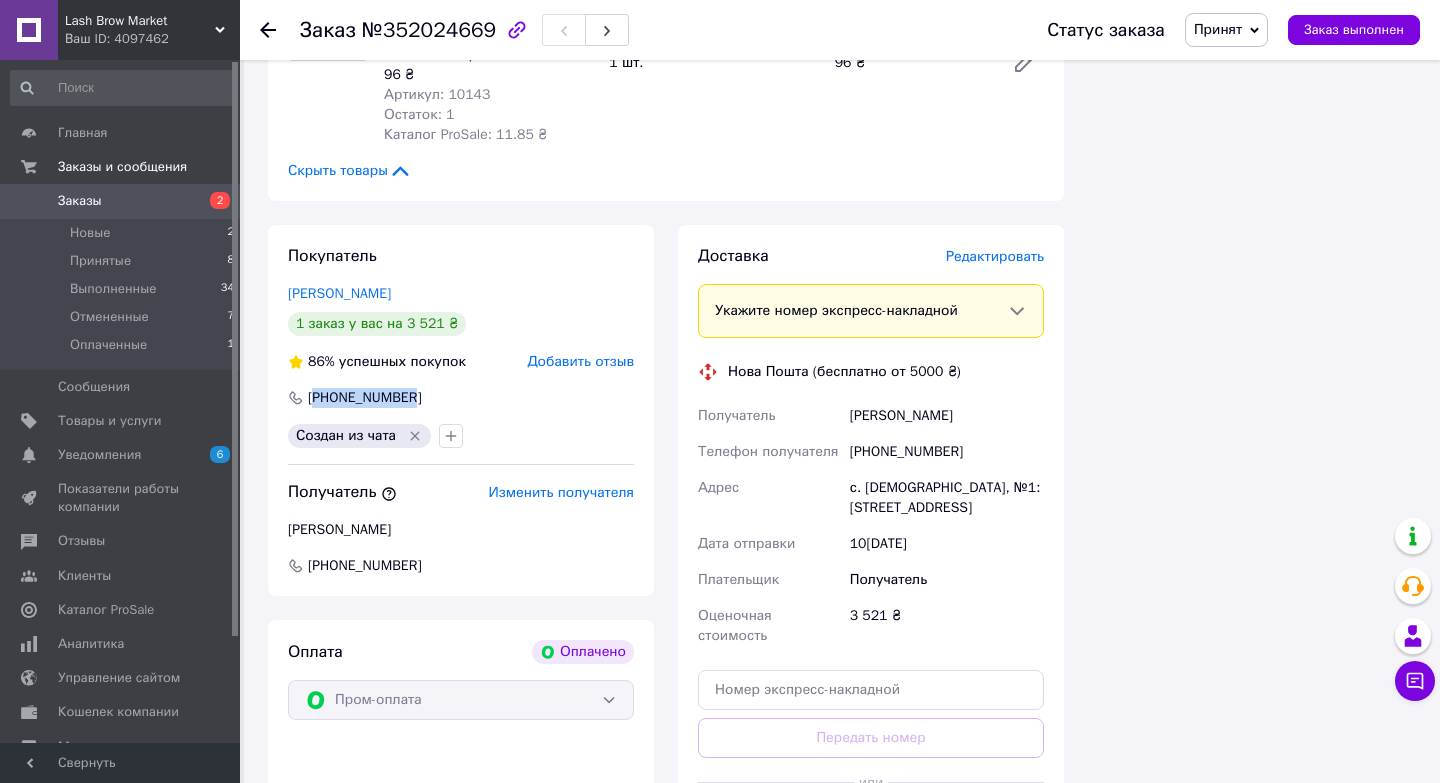 scroll, scrollTop: 3056, scrollLeft: 0, axis: vertical 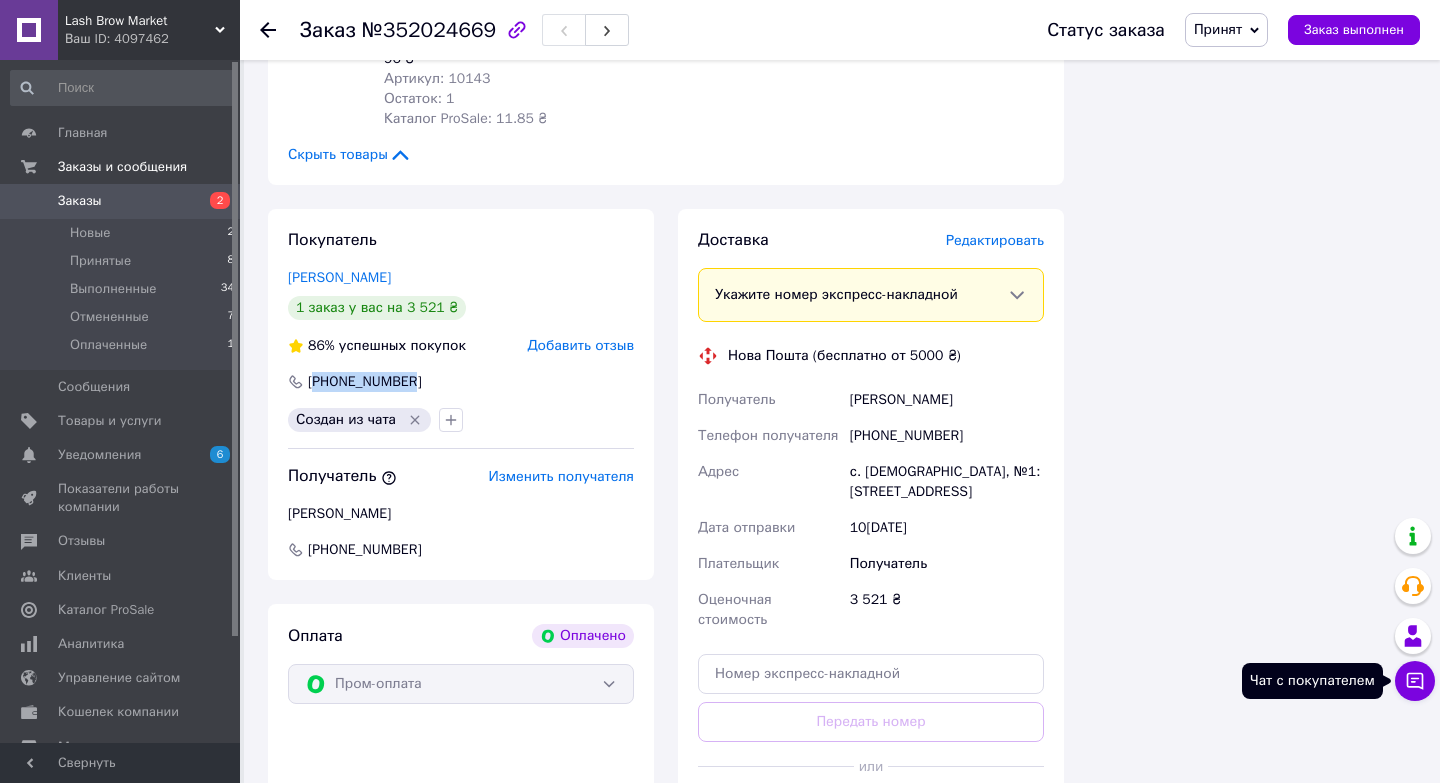 click on "Чат с покупателем" at bounding box center (1415, 681) 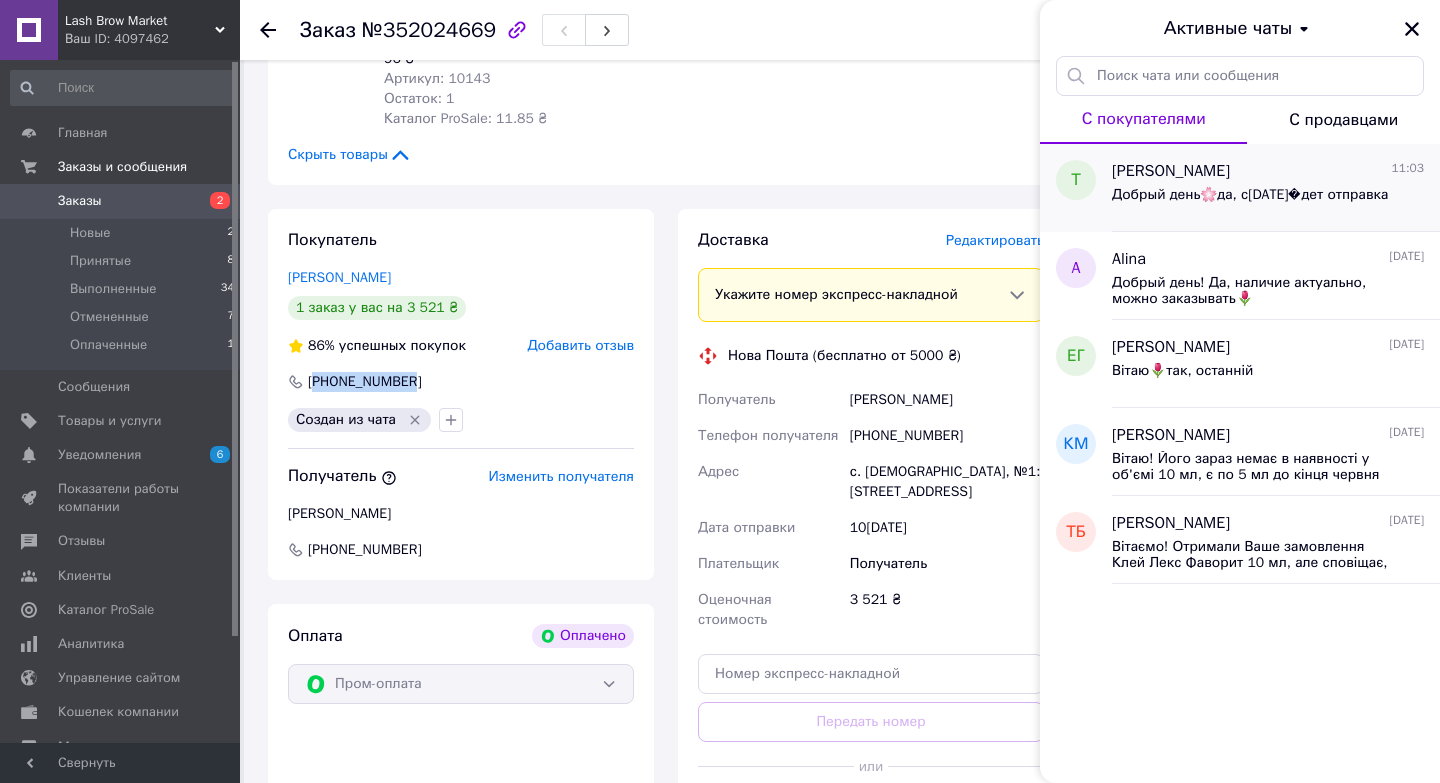 click on "Добрый день🌸да, сегодня будет отправка" at bounding box center [1250, 195] 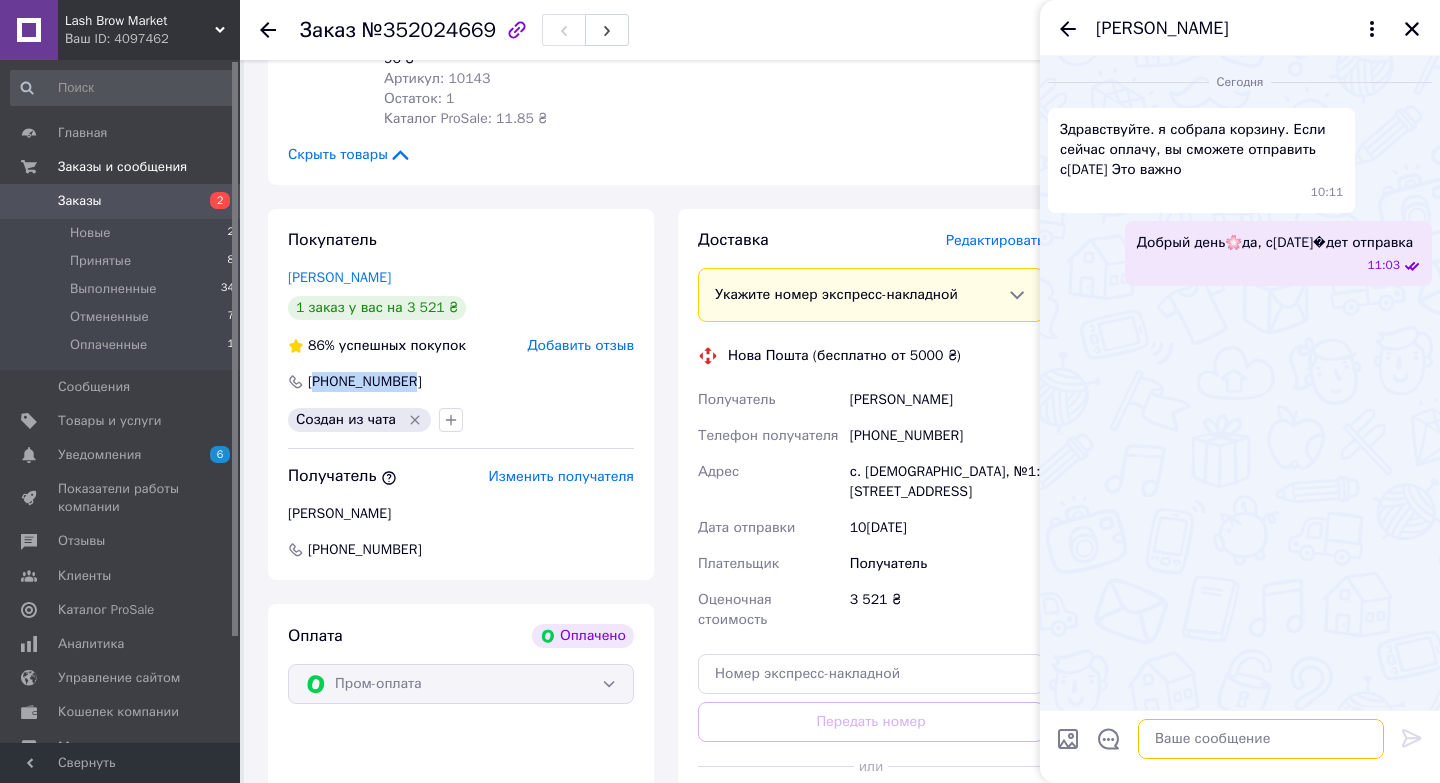 click at bounding box center [1261, 739] 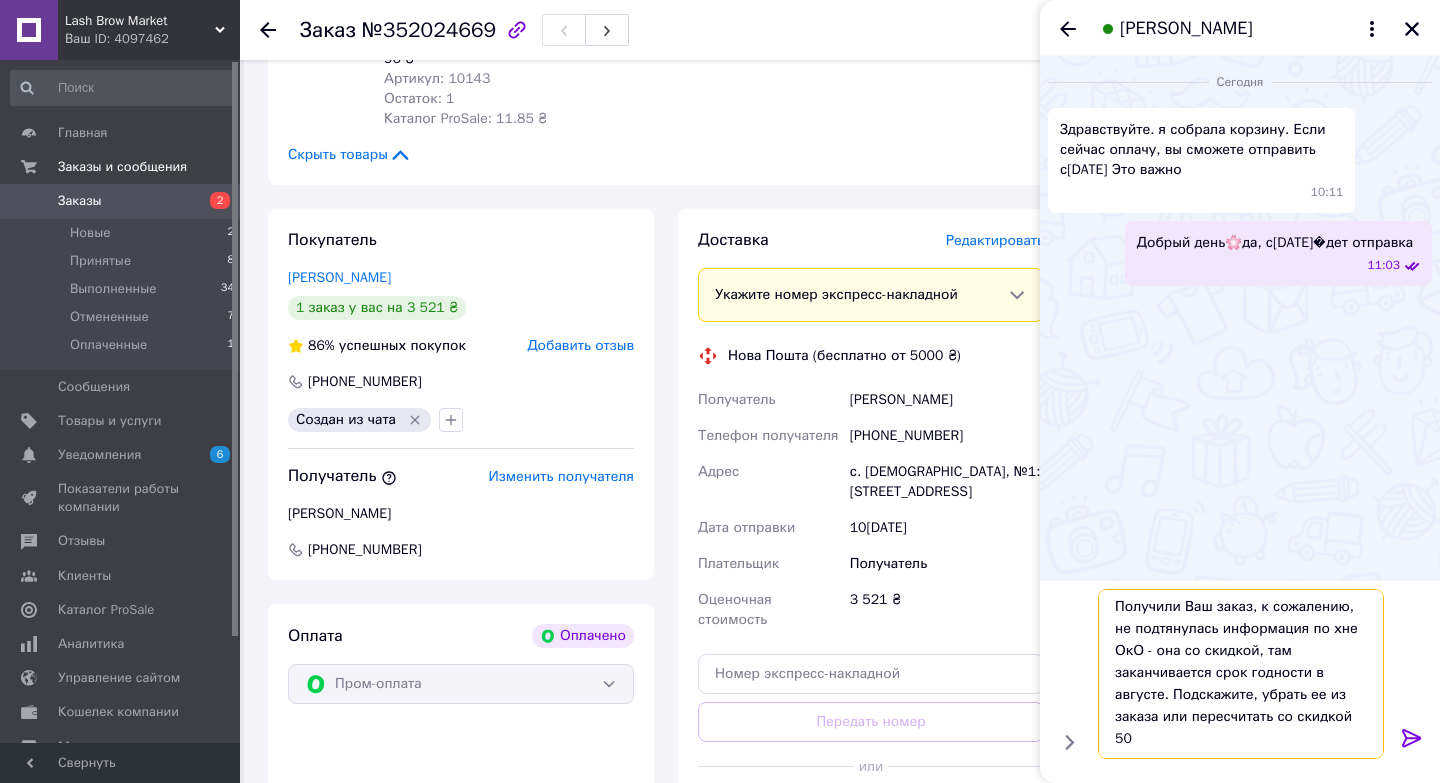 scroll, scrollTop: 2, scrollLeft: 0, axis: vertical 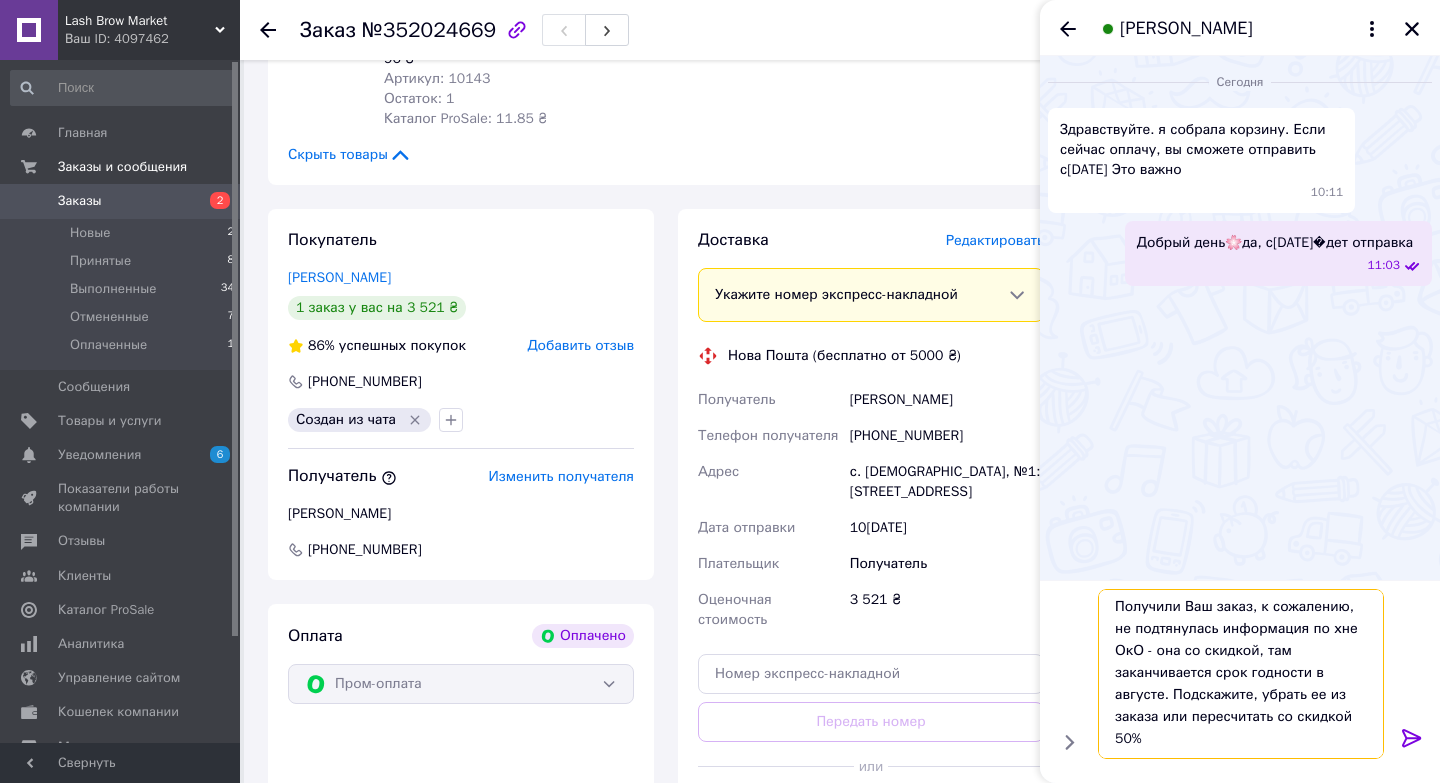 type on "Получили Ваш заказ, к сожалению, не подтянулась информация по хне ОкО - она со скидкой, там заканчивается срок годности в августе. Подскажите, убрать ее из заказа или пересчитать со скидкой 50% ?" 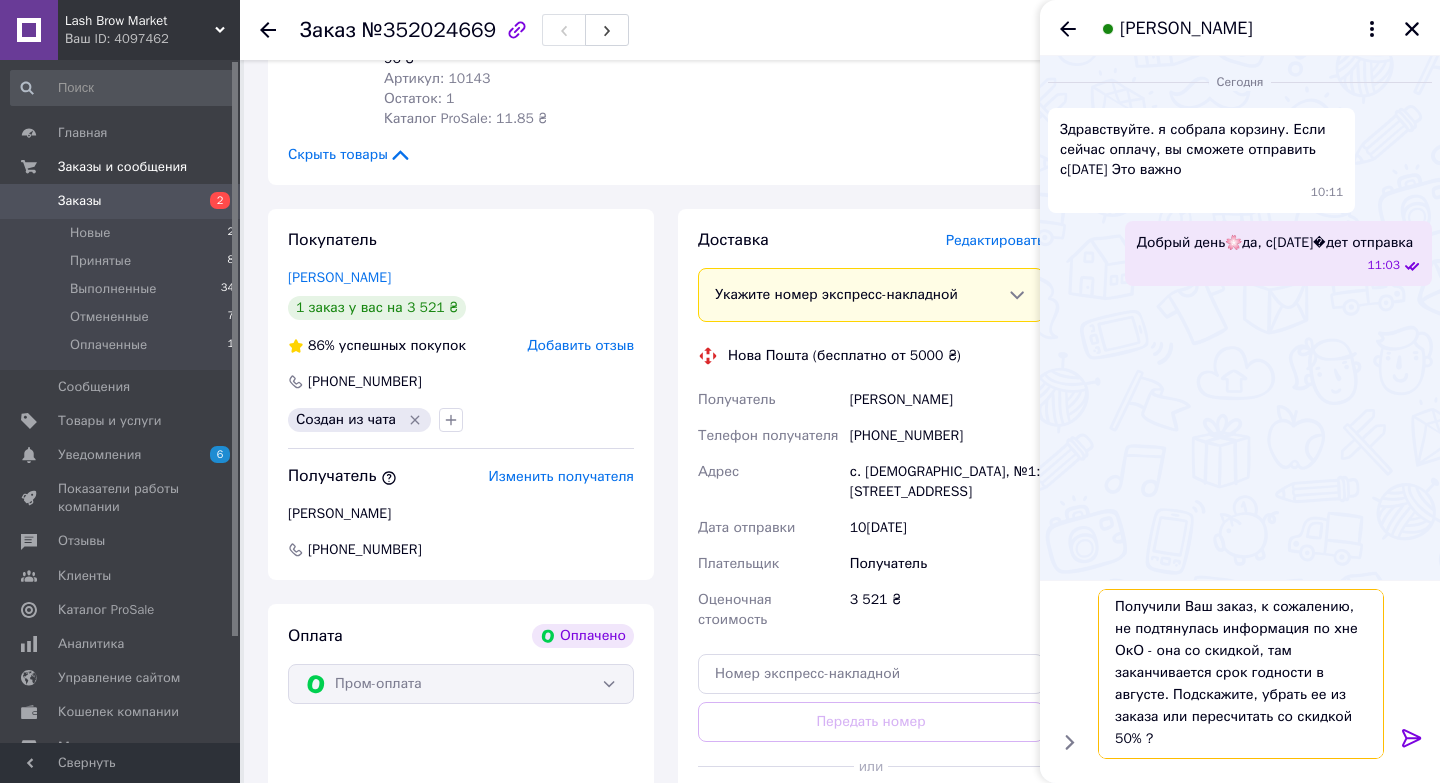 type 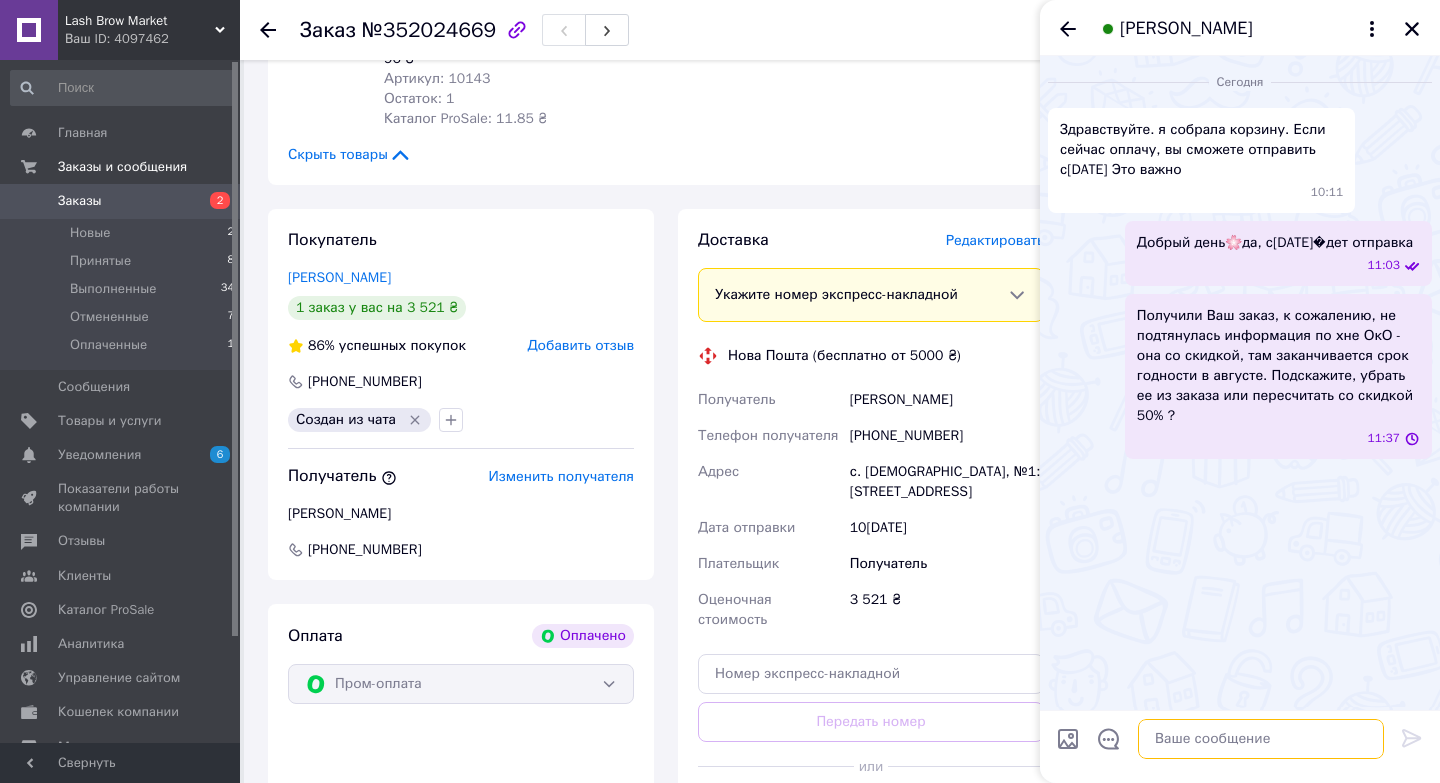 scroll, scrollTop: 0, scrollLeft: 0, axis: both 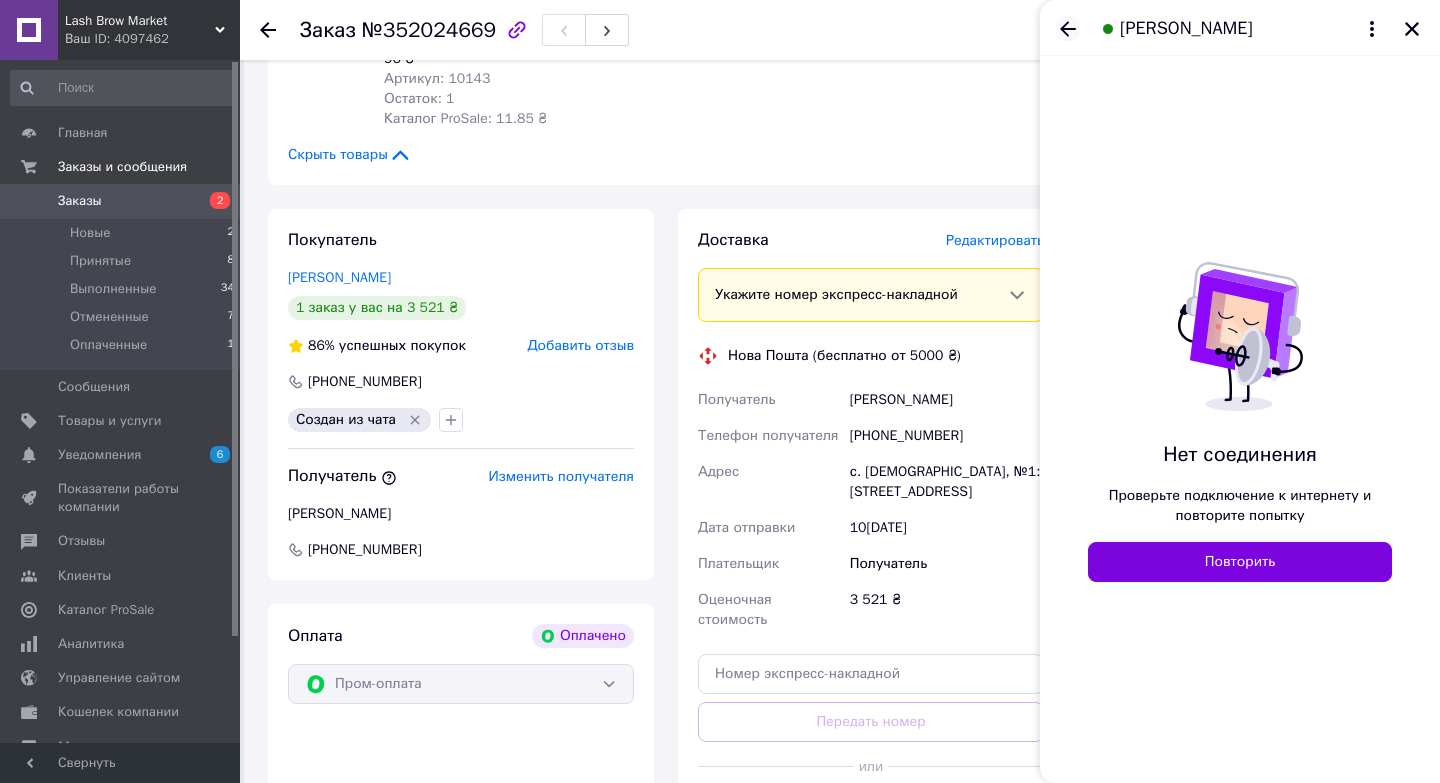 click 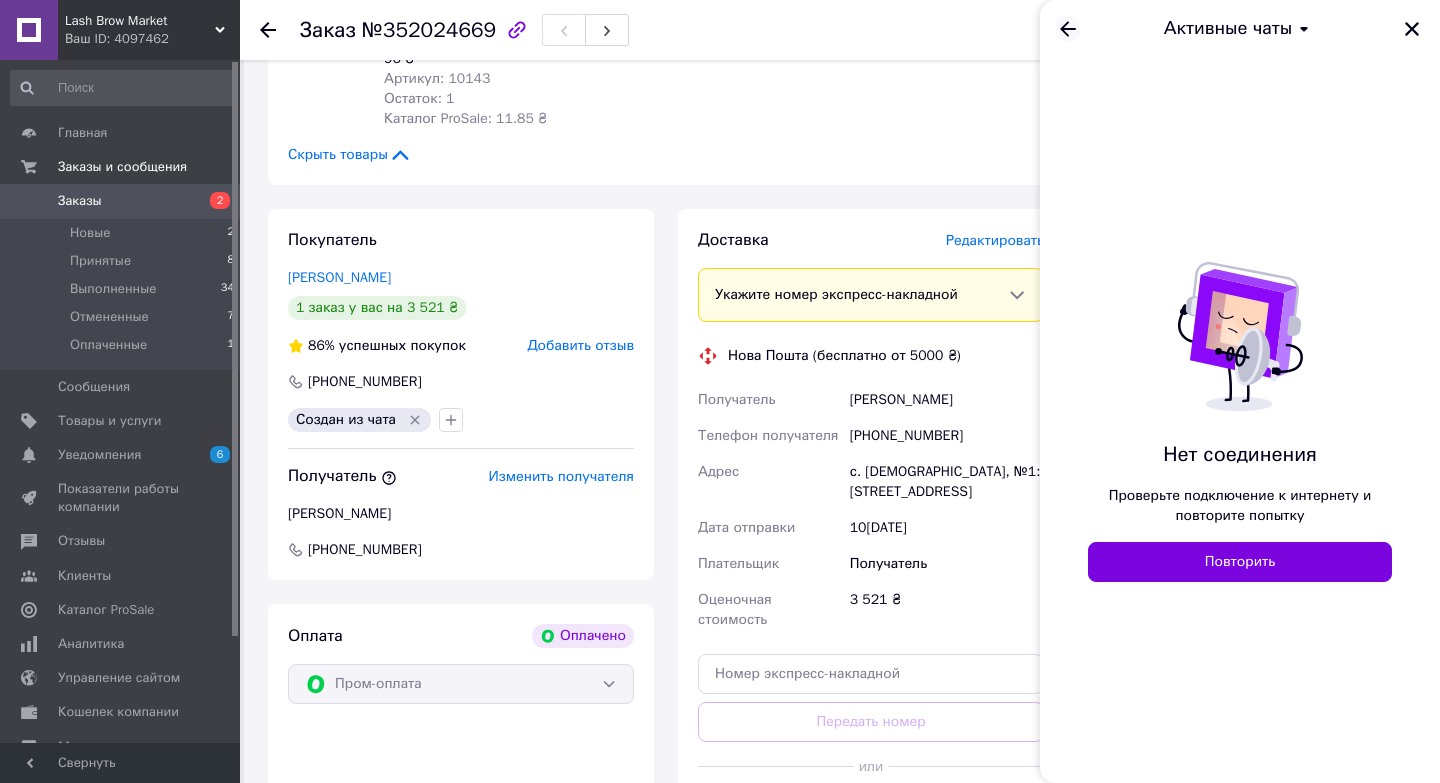 click 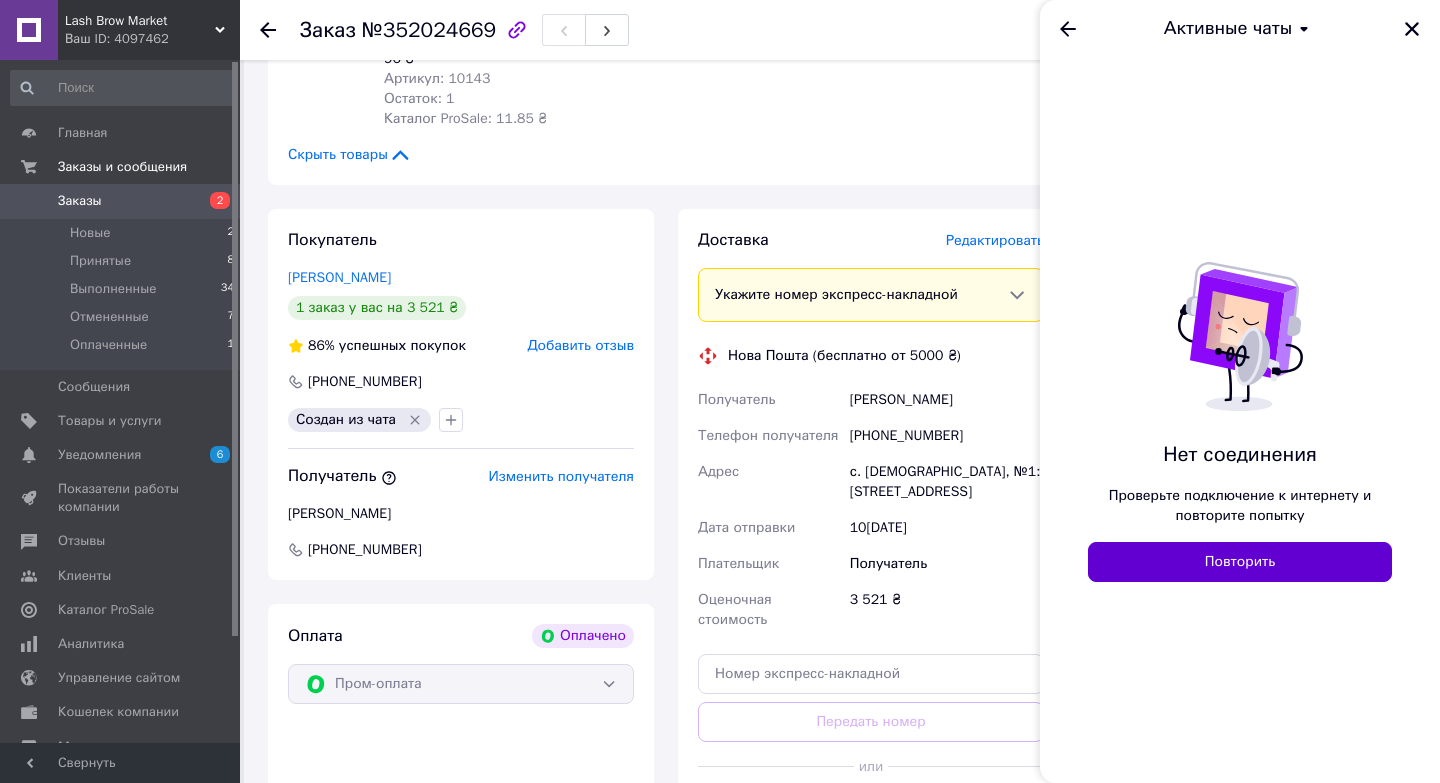 click on "Повторить" at bounding box center (1240, 562) 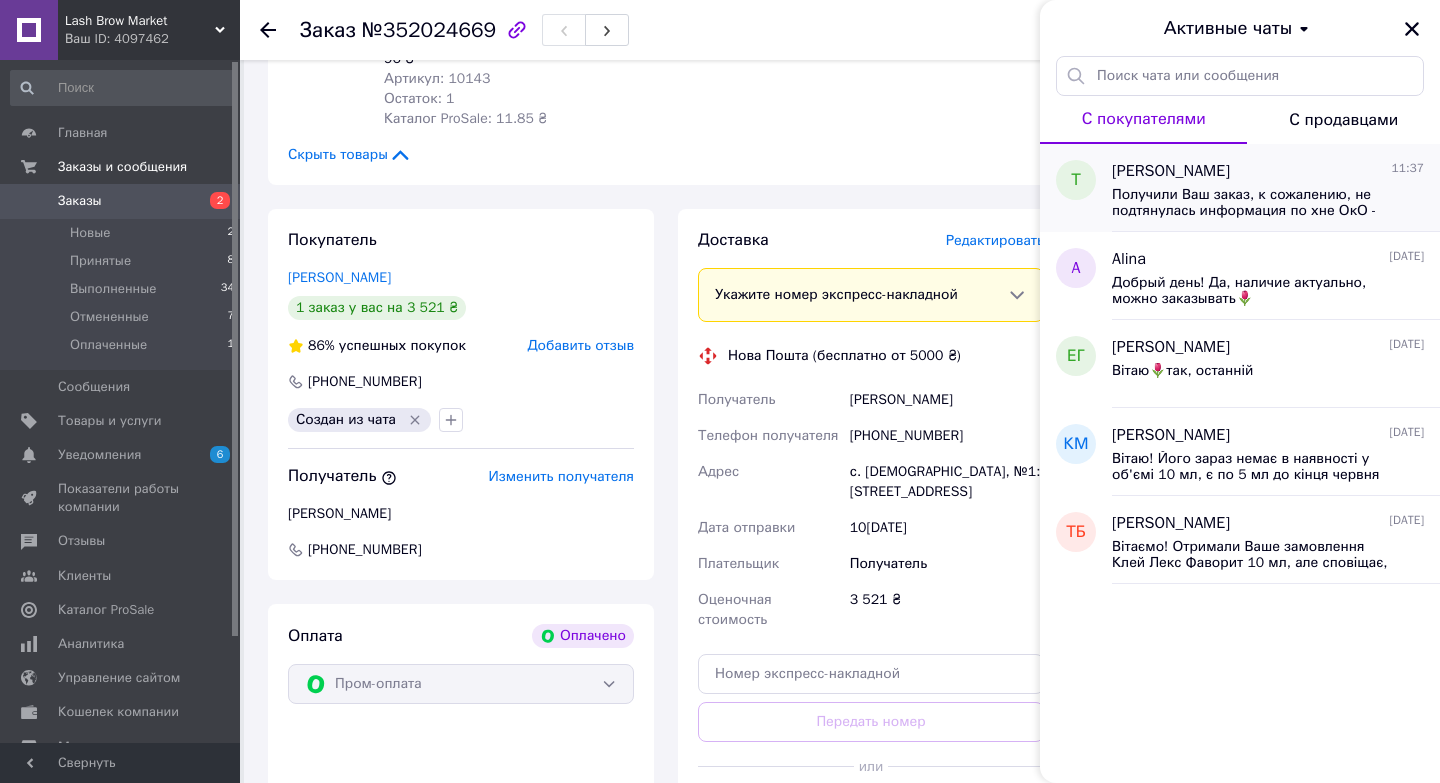 click on "Получили Ваш заказ, к сожалению, не подтянулась информация по хне ОкО - она со скидкой, там заканчивается срок годности в августе. Подскажите, убрать ее из заказа или пересчитать со скидкой 50% ?" at bounding box center [1254, 203] 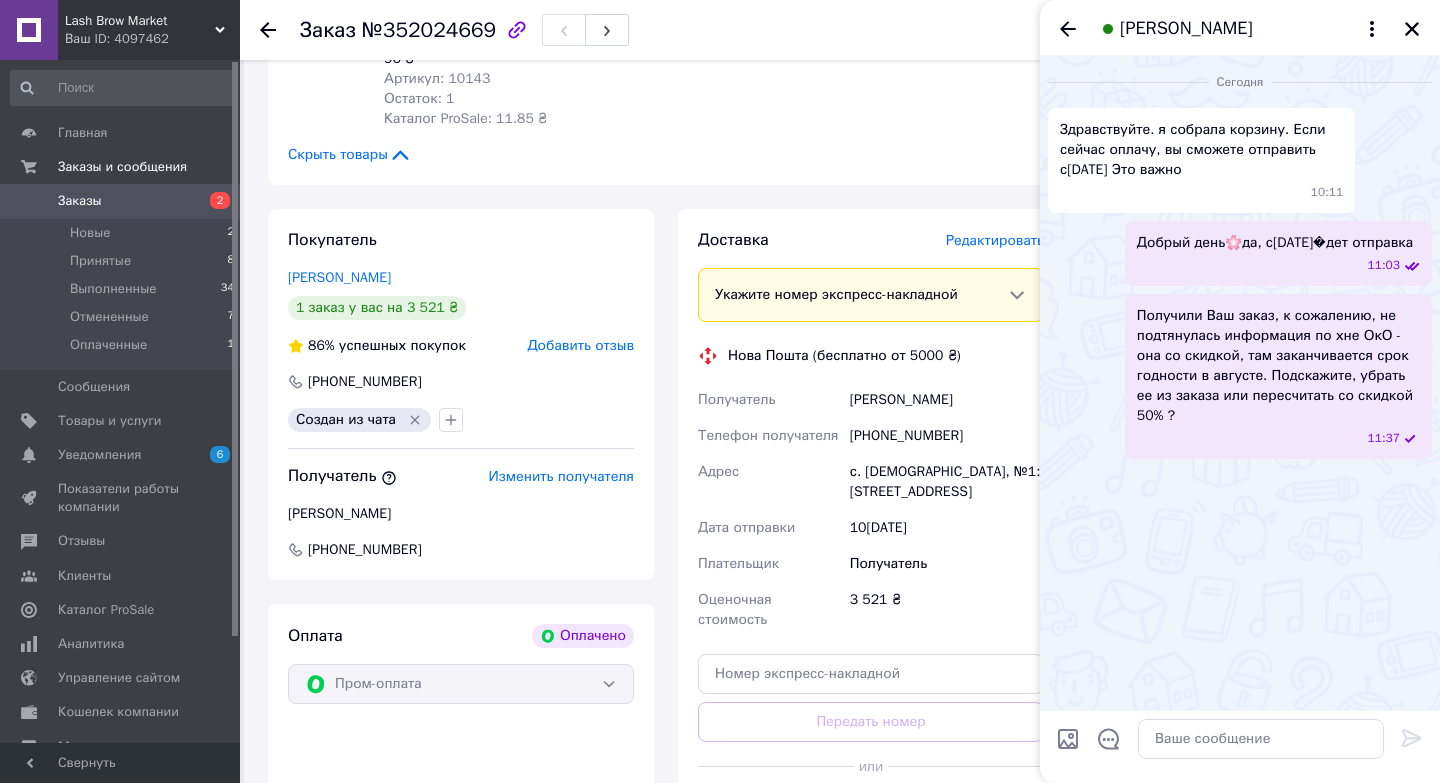 click on "Заказы 2" at bounding box center [123, 201] 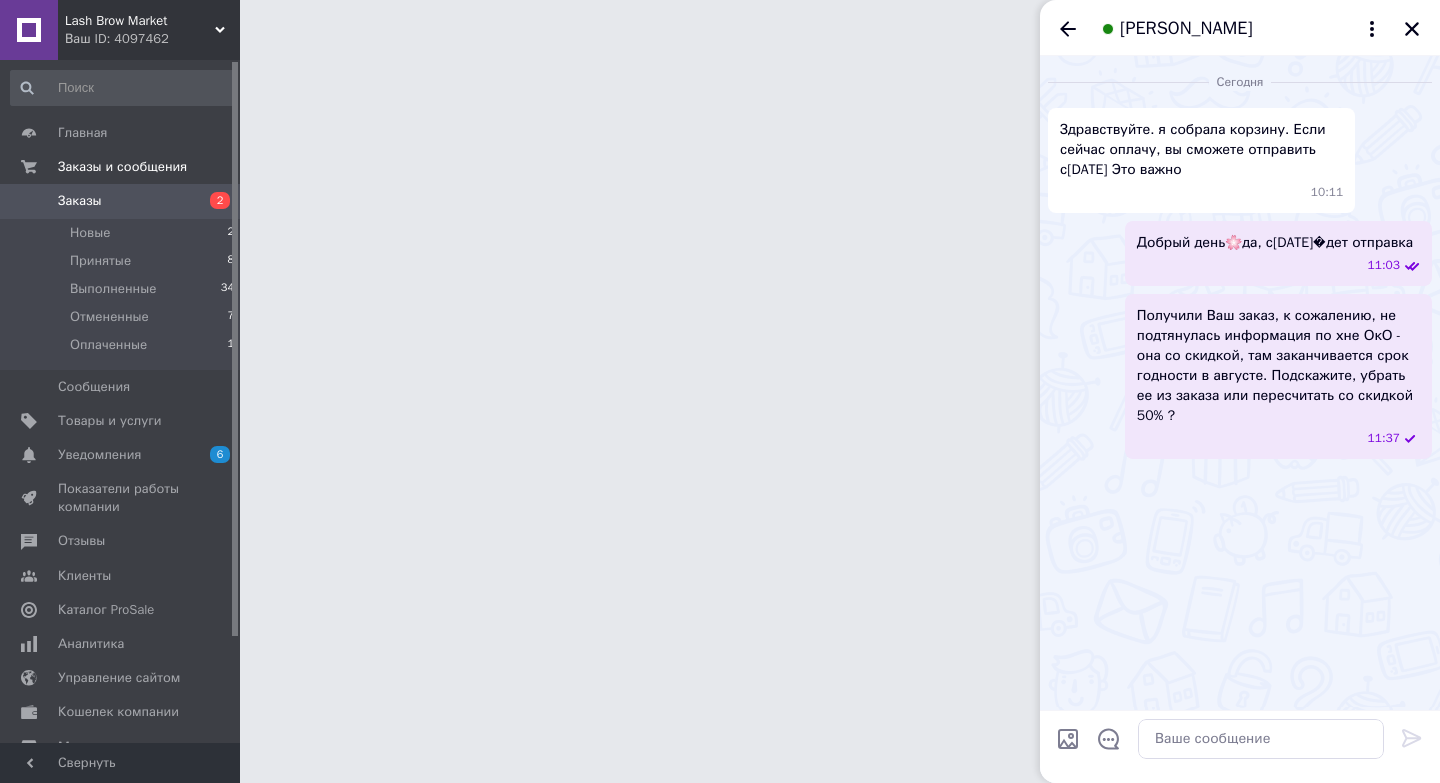 scroll, scrollTop: 0, scrollLeft: 0, axis: both 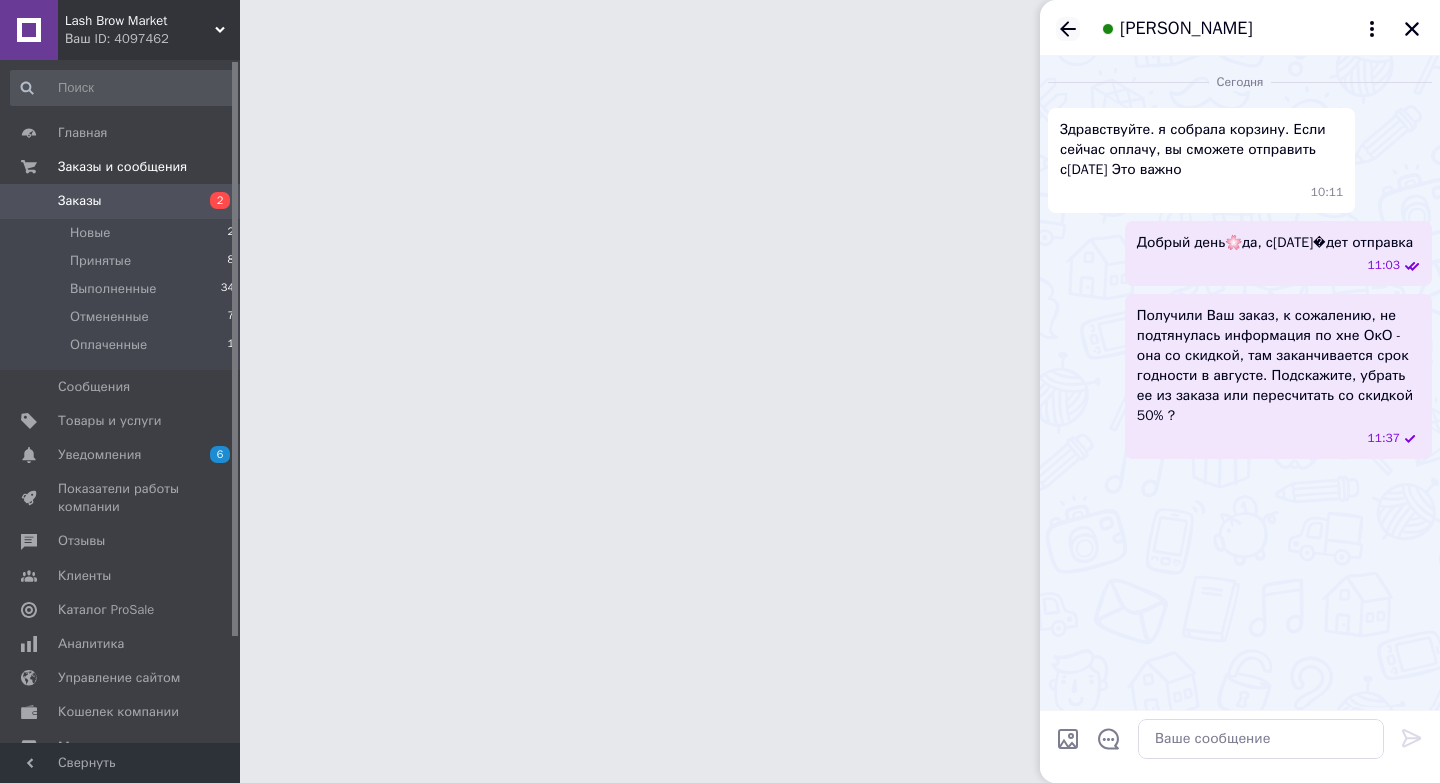 click 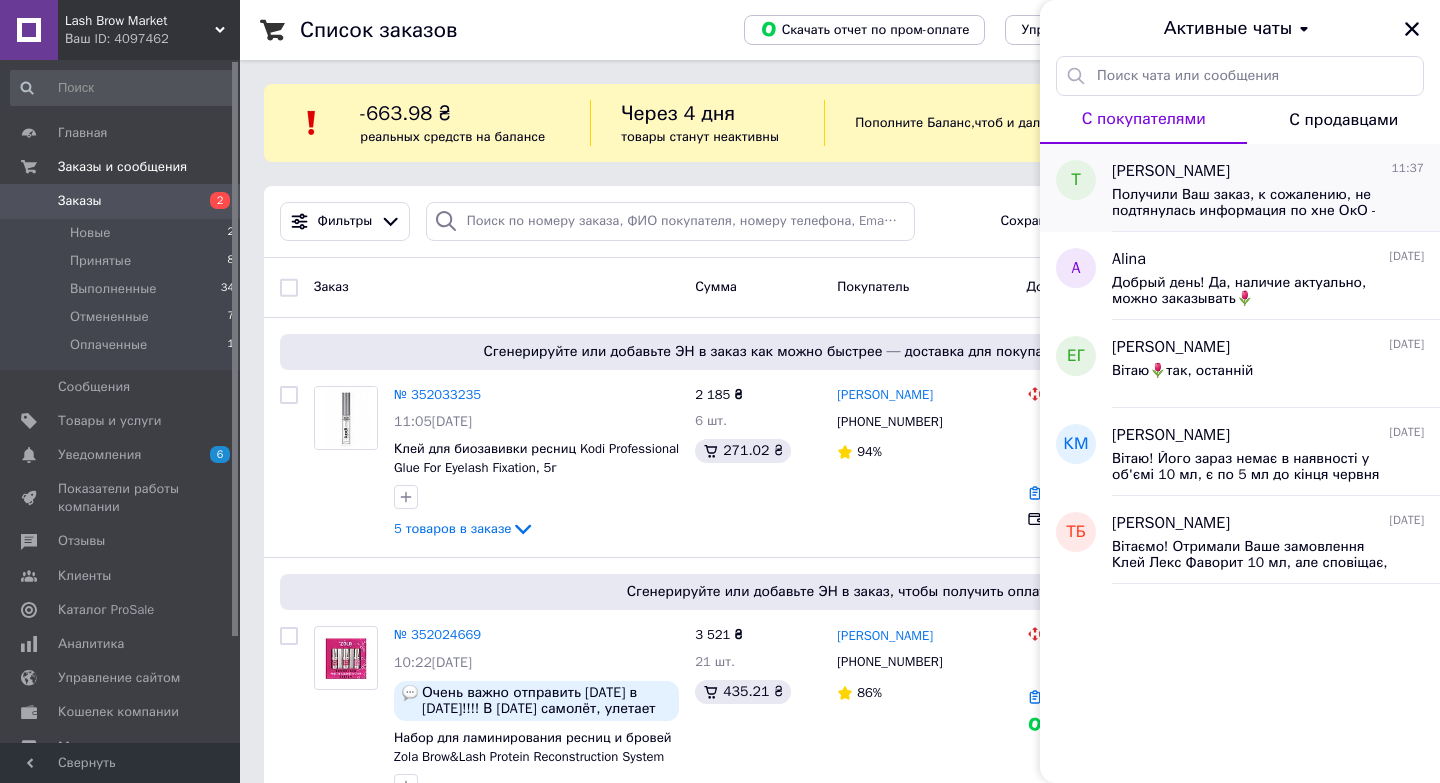 click 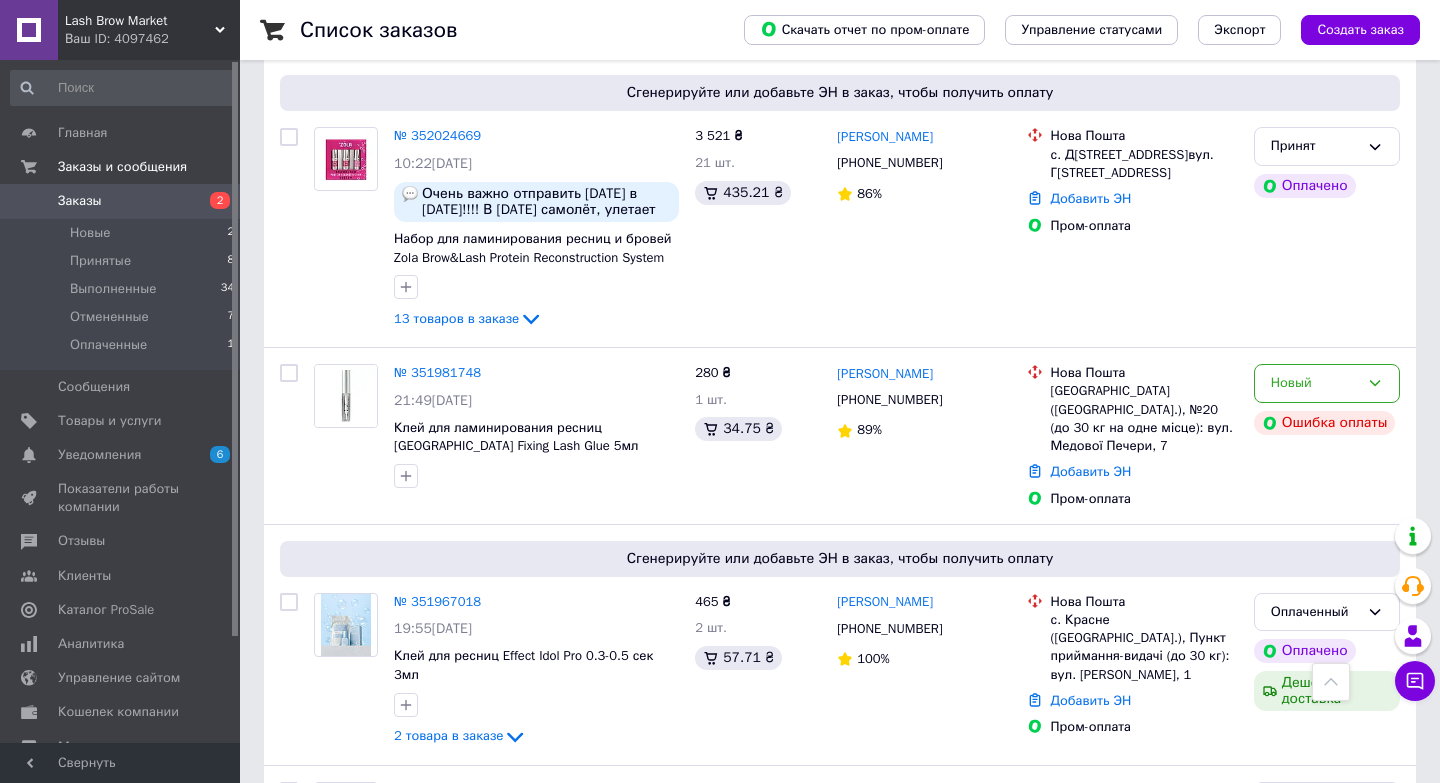 scroll, scrollTop: 510, scrollLeft: 0, axis: vertical 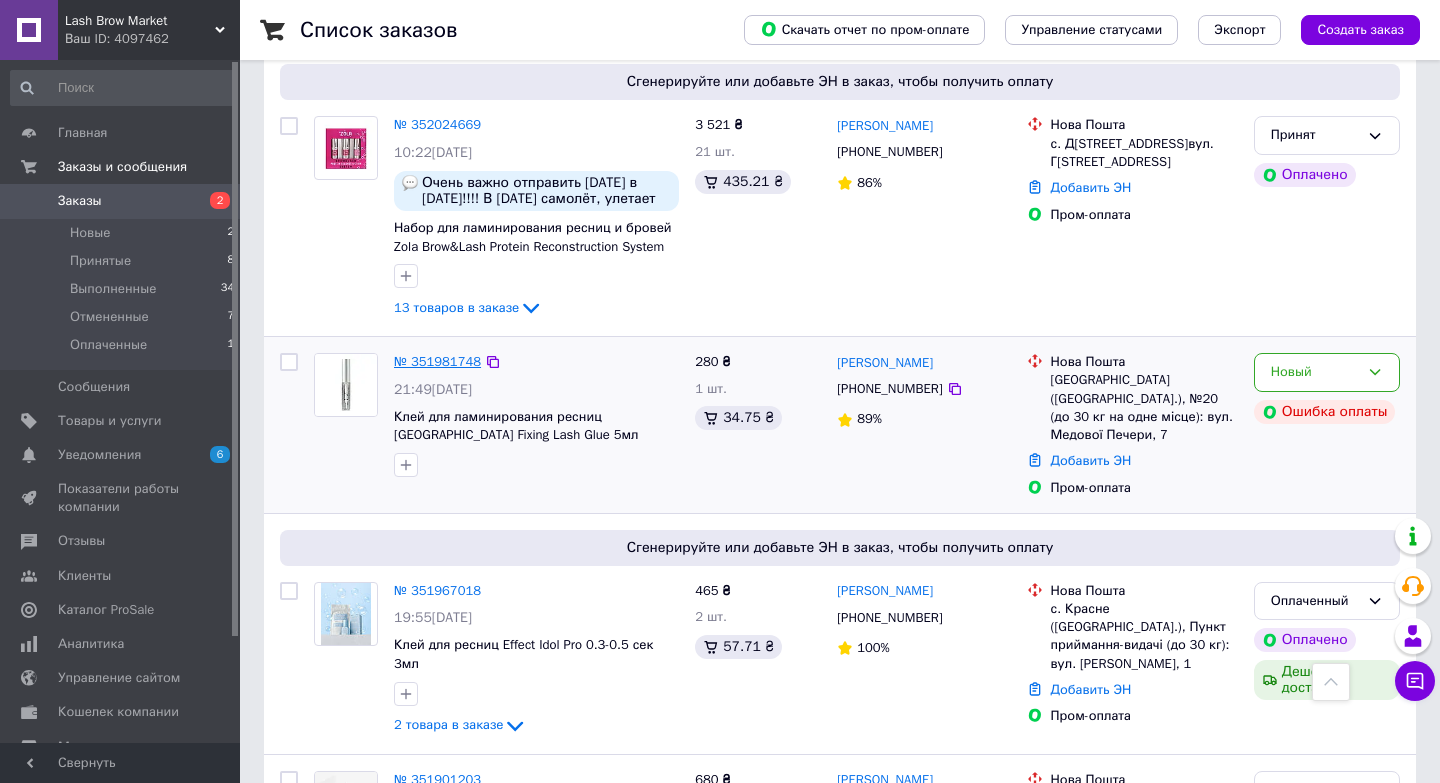 click on "№ 351981748" at bounding box center (437, 361) 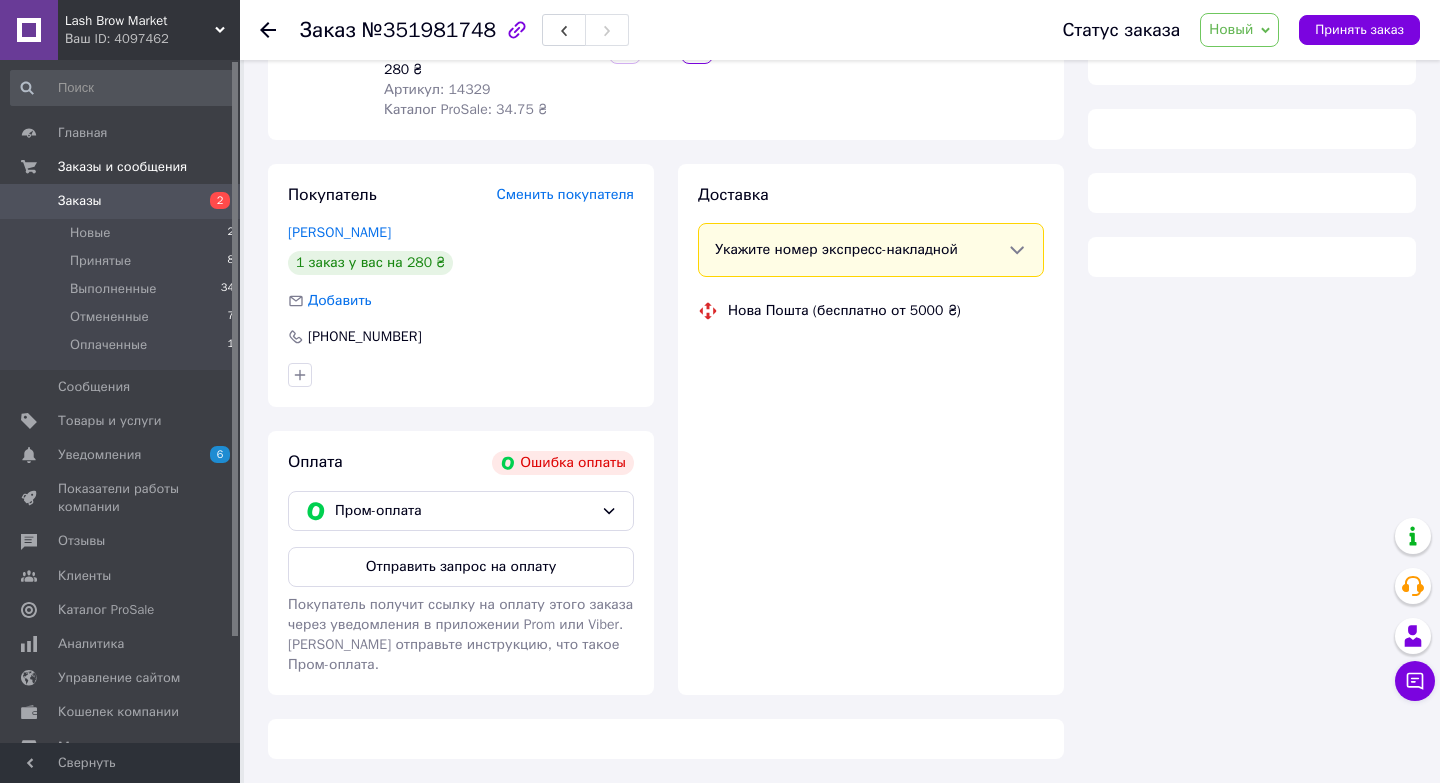 scroll, scrollTop: 510, scrollLeft: 0, axis: vertical 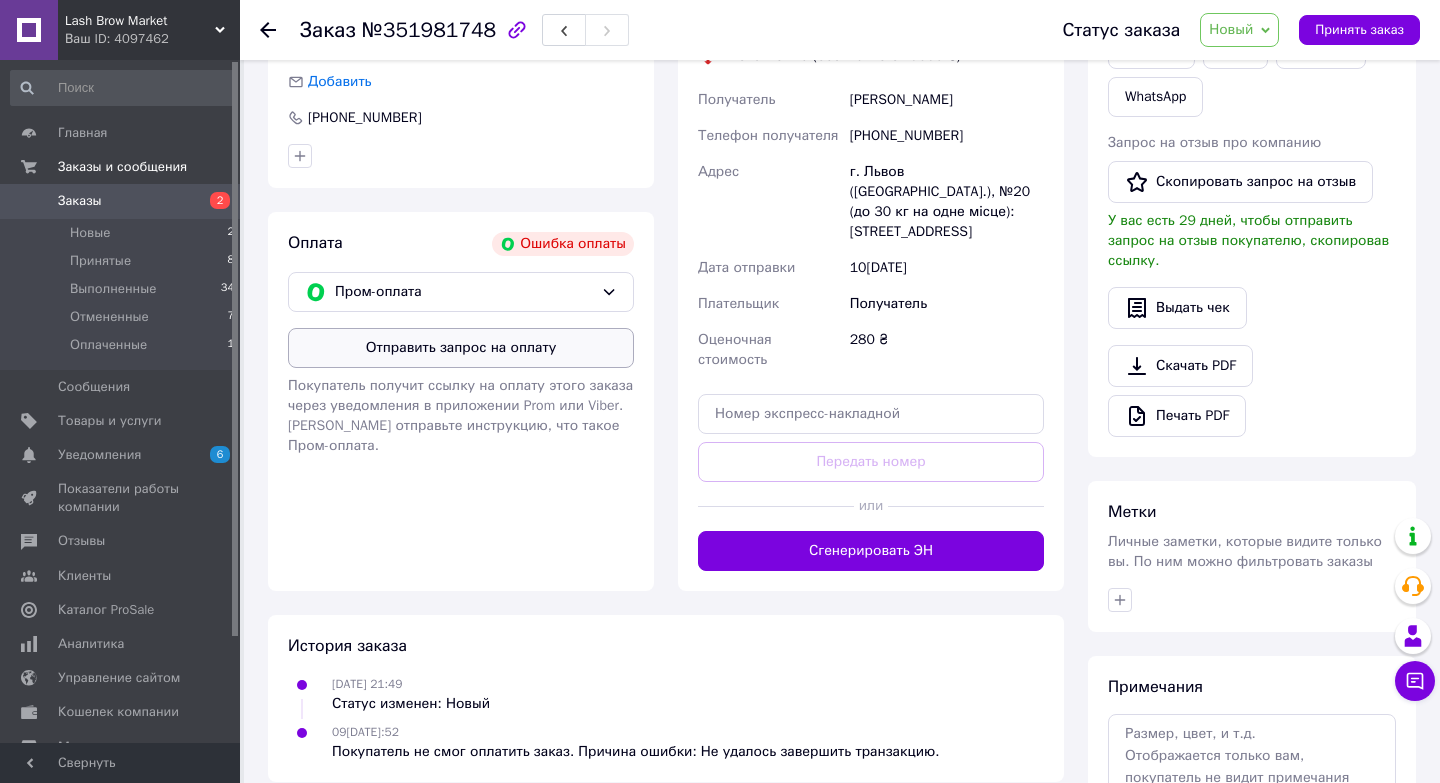 click on "Отправить запрос на оплату" at bounding box center (461, 348) 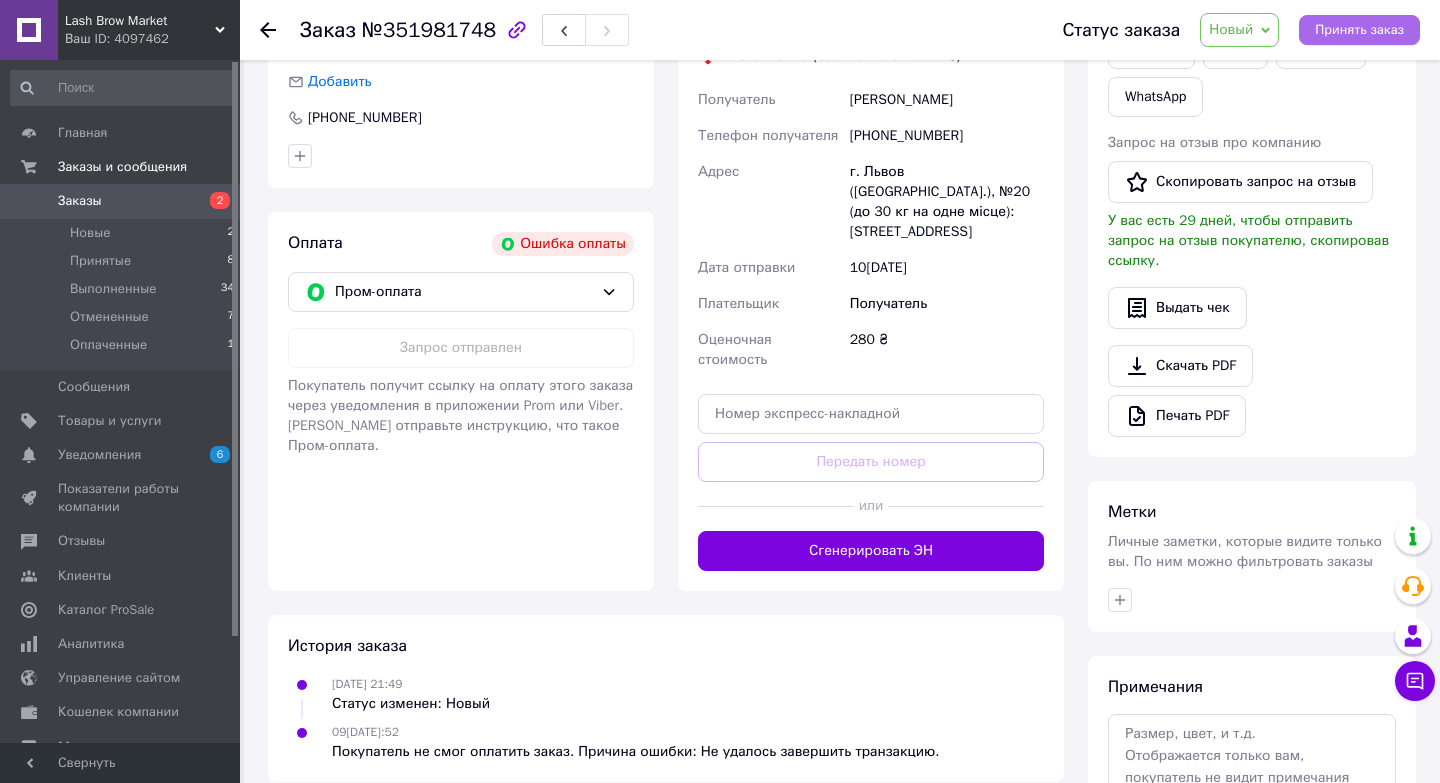 click on "Принять заказ" at bounding box center [1359, 30] 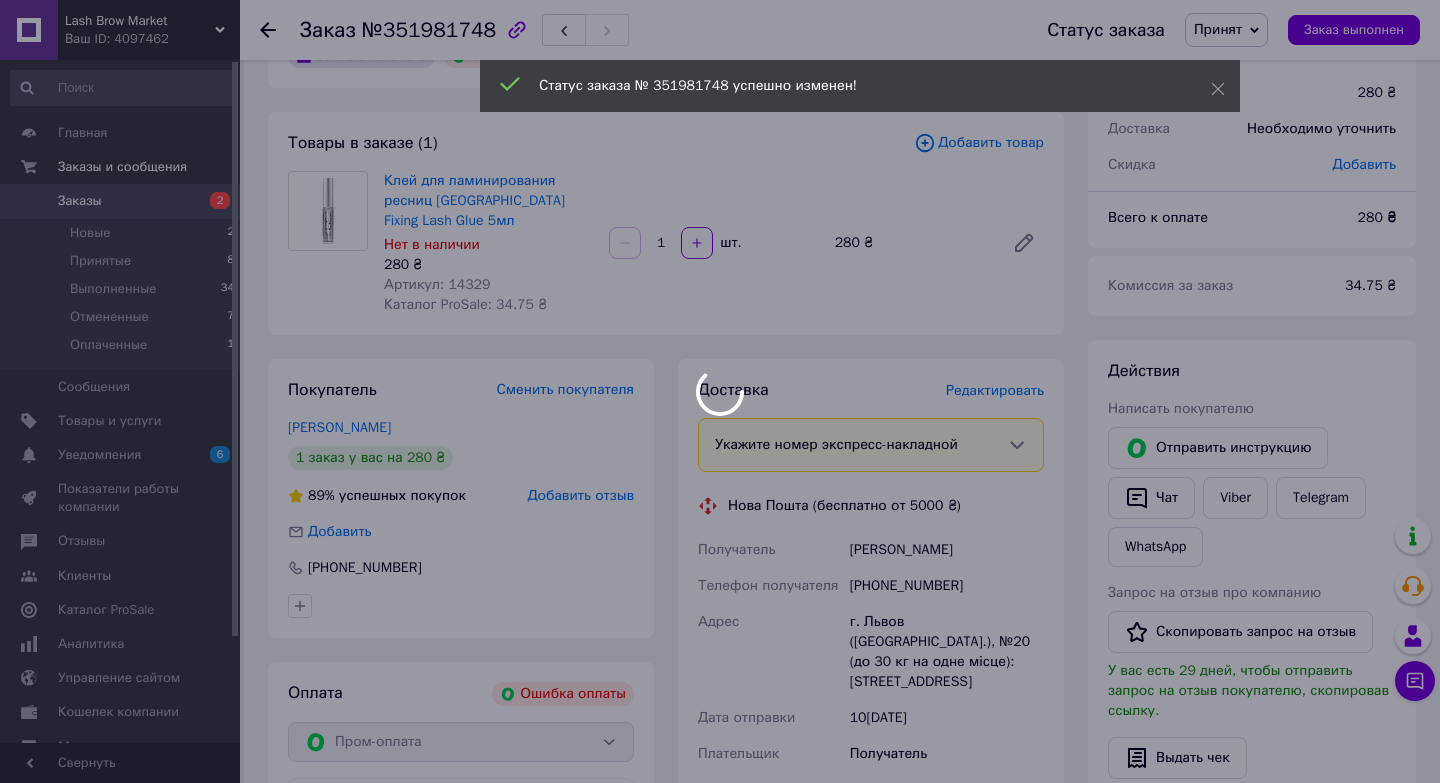 scroll, scrollTop: 0, scrollLeft: 0, axis: both 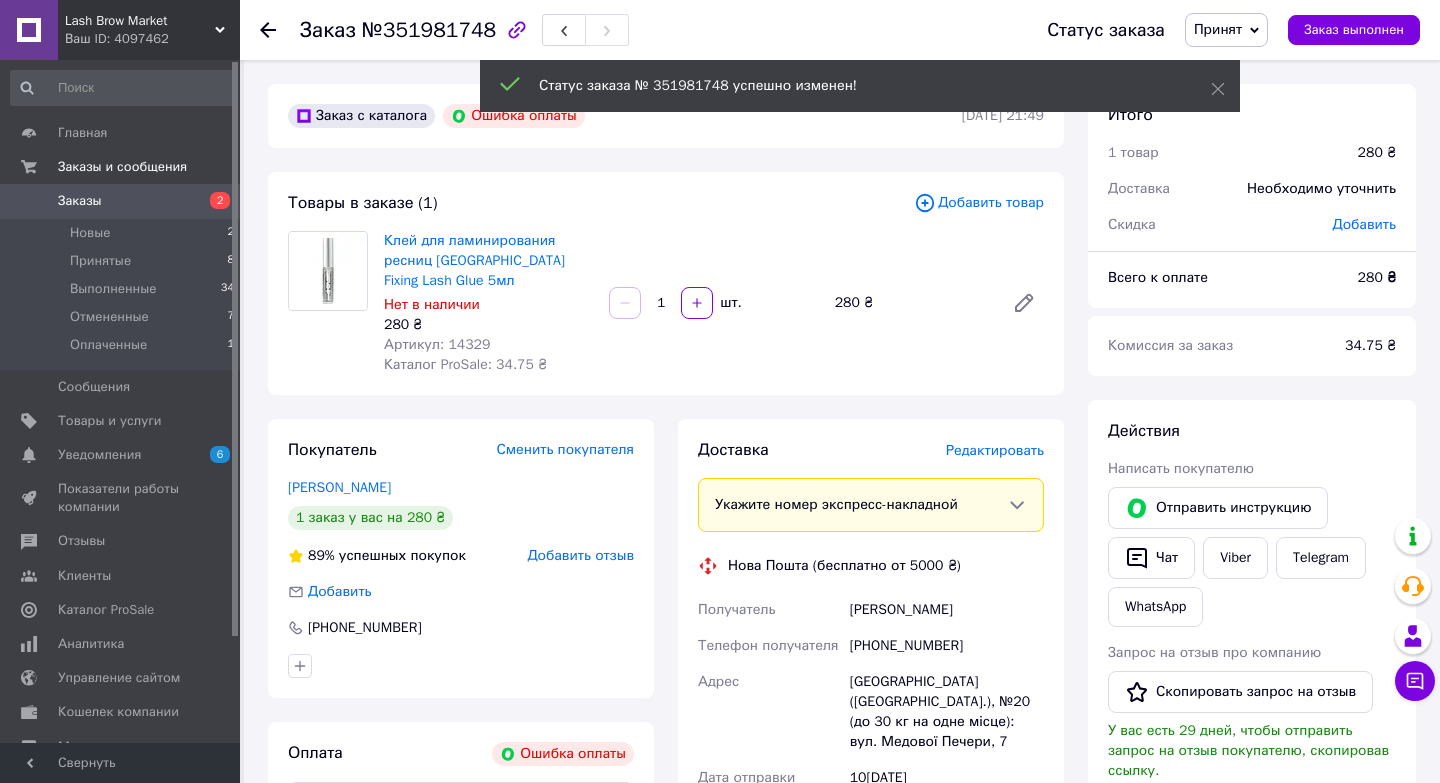 click on "Заказы" at bounding box center [121, 201] 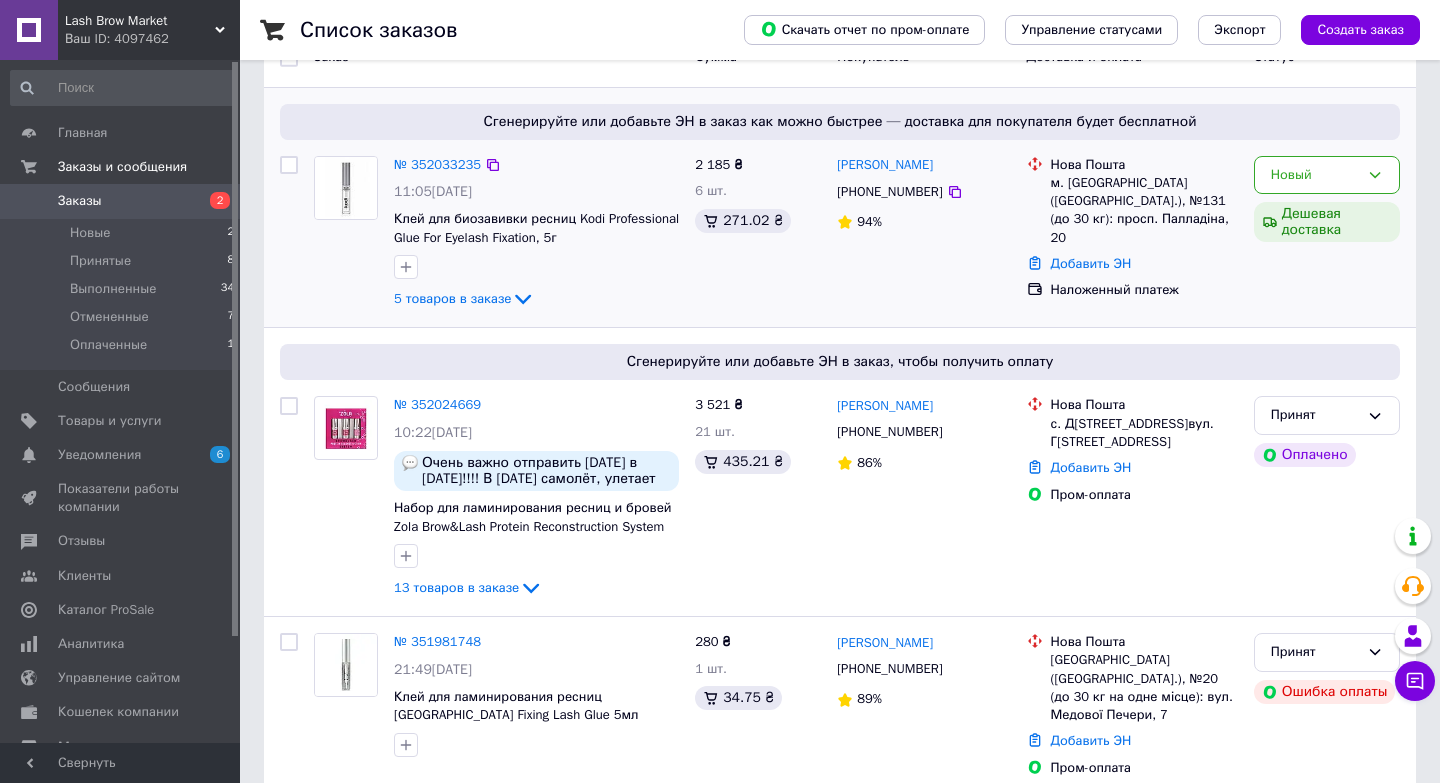 scroll, scrollTop: 228, scrollLeft: 0, axis: vertical 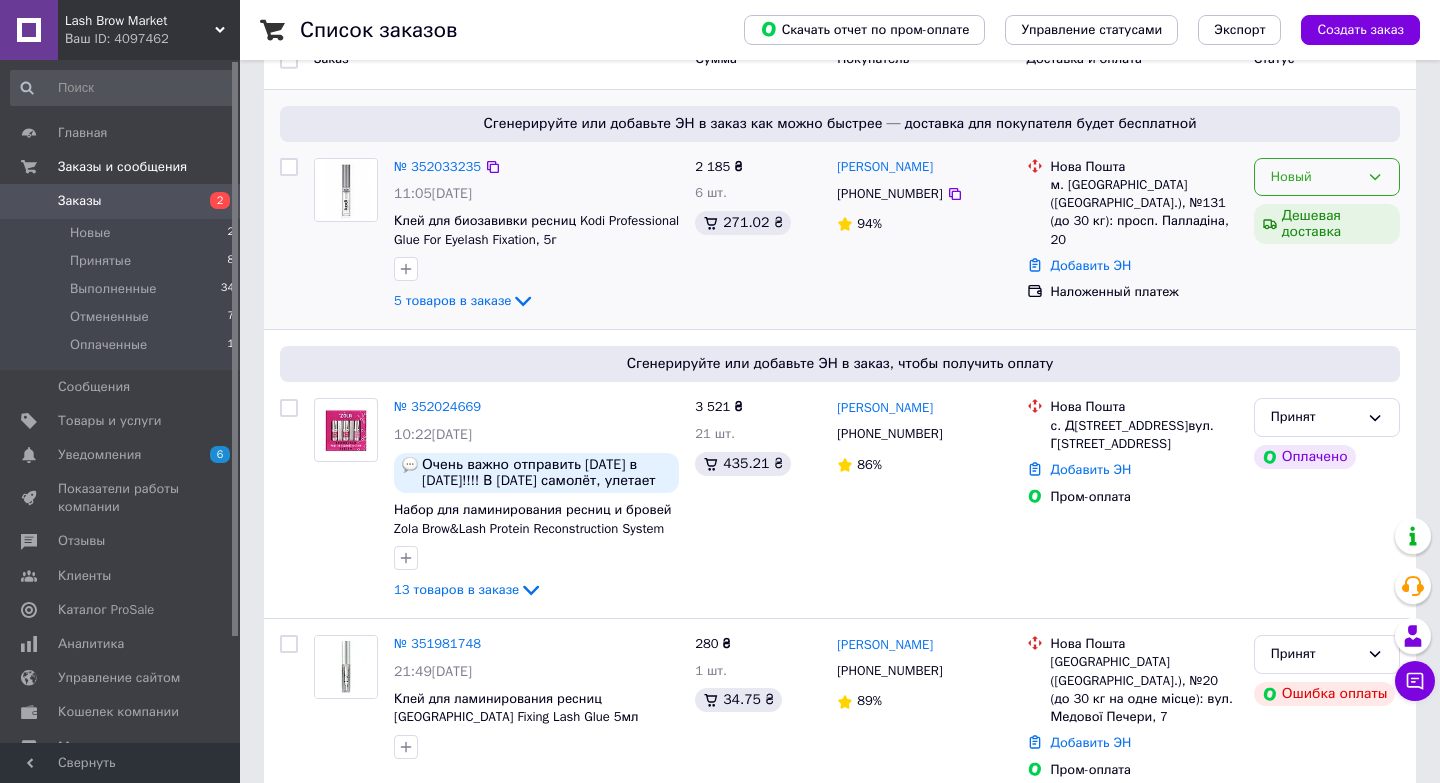 click on "Новый" at bounding box center [1315, 177] 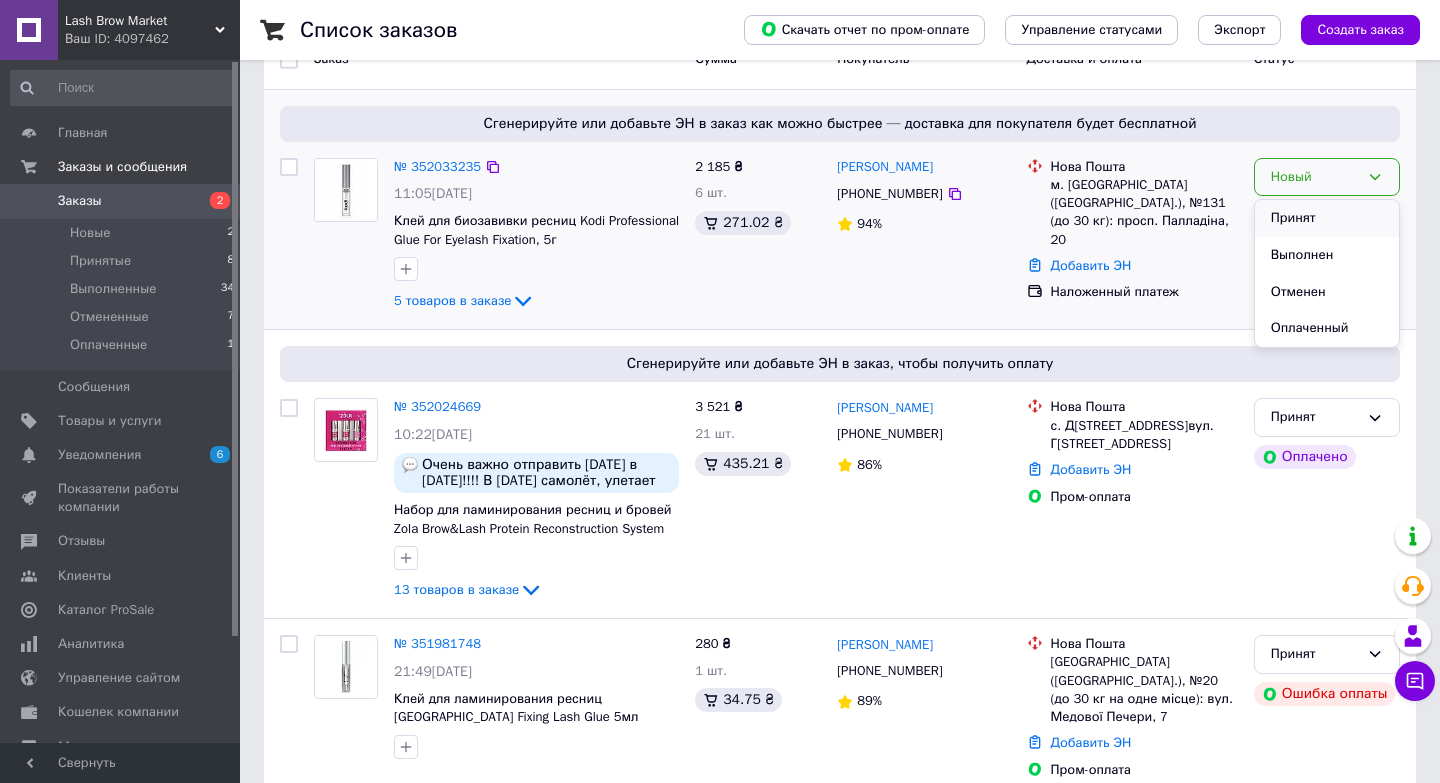 click on "Принят" at bounding box center (1327, 218) 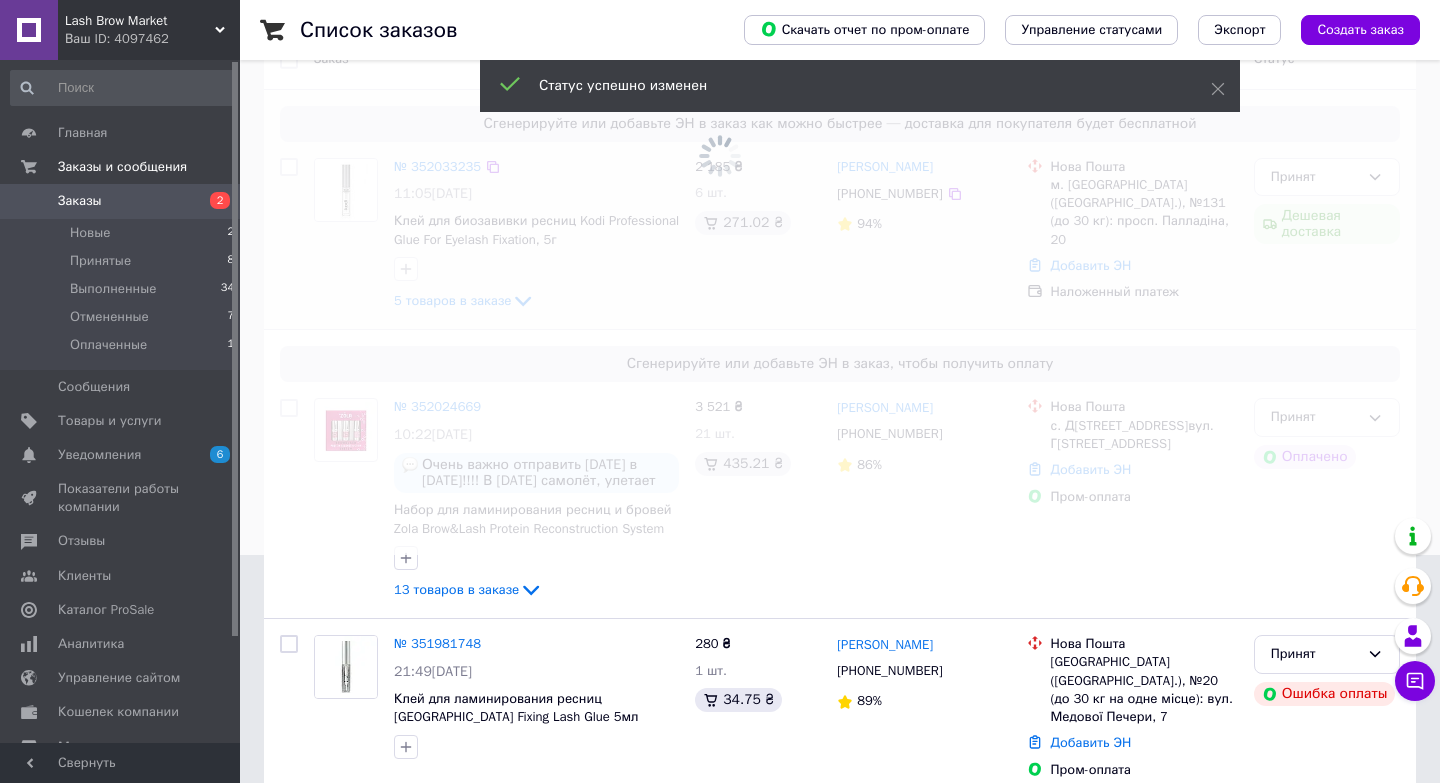 click at bounding box center (720, 163) 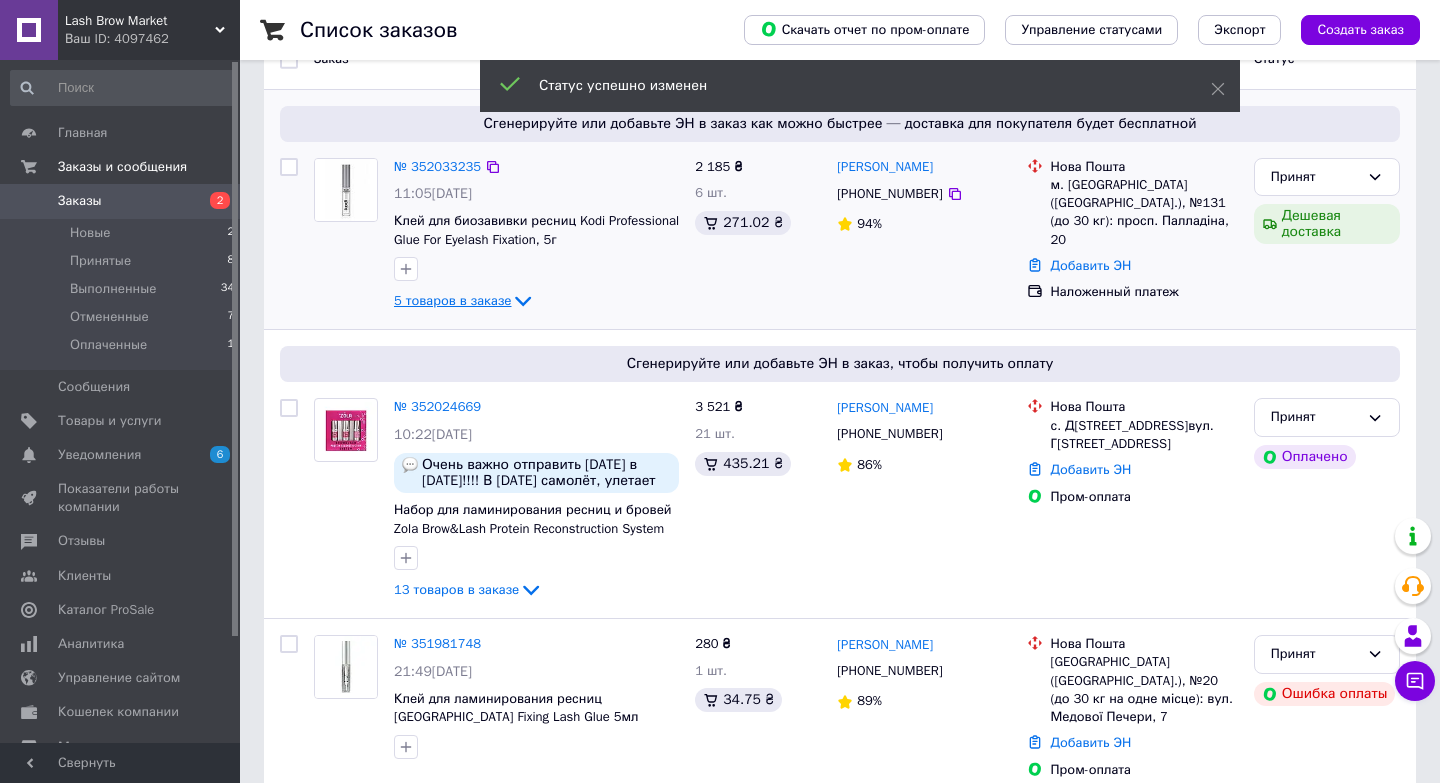 click on "5 товаров в заказе" at bounding box center (452, 300) 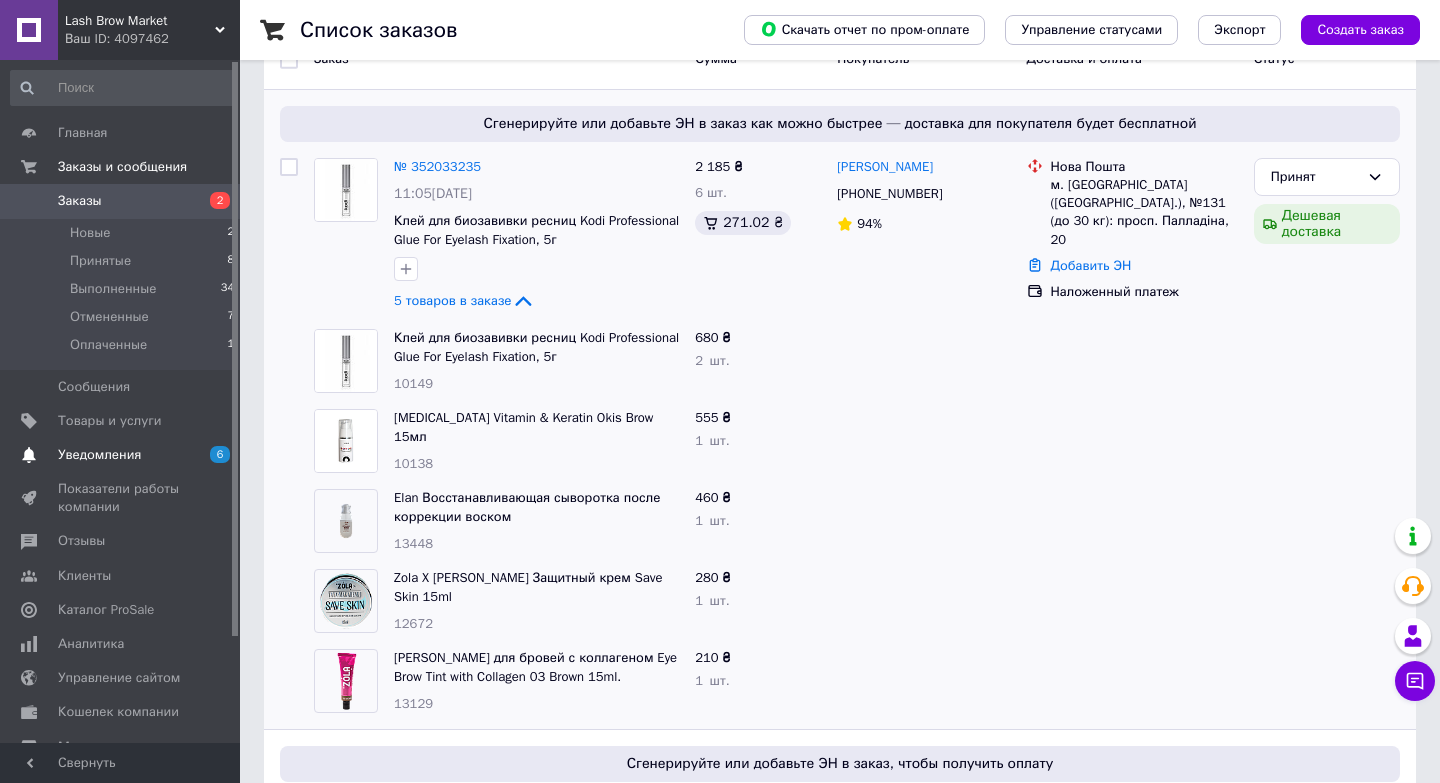 click on "Уведомления" at bounding box center [121, 455] 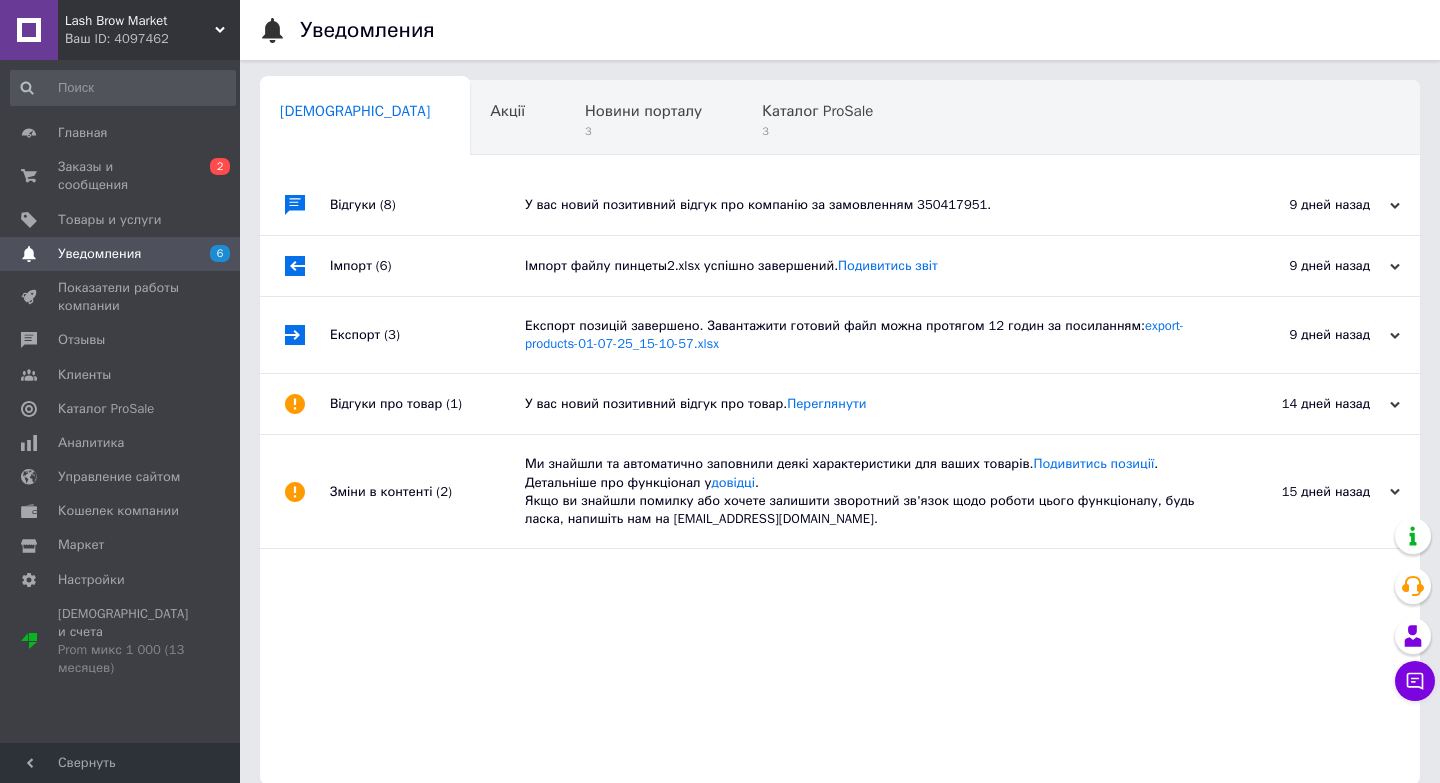 click on "У вас новий позитивний відгук про компанію за замовленням 350417951." at bounding box center [862, 205] 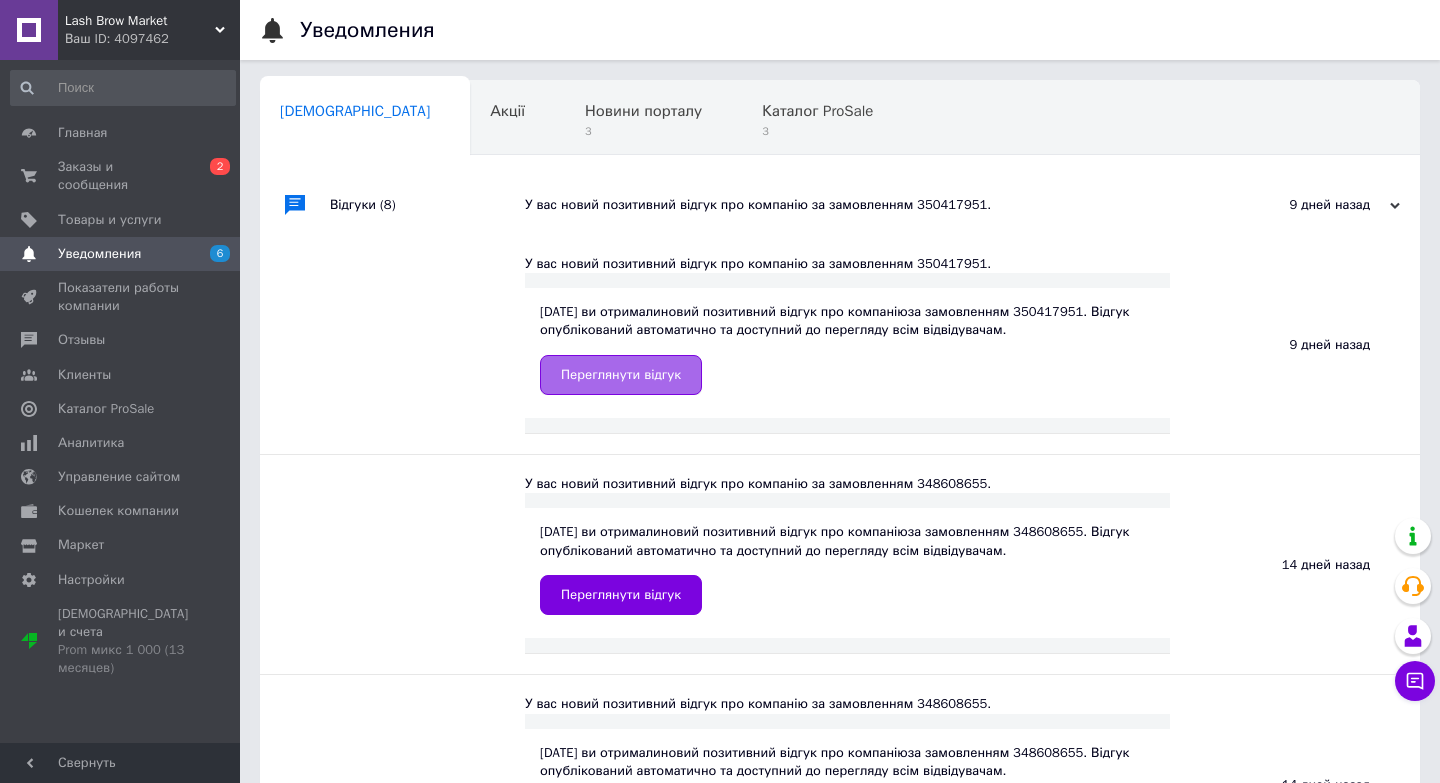 click on "Переглянути відгук" at bounding box center (621, 375) 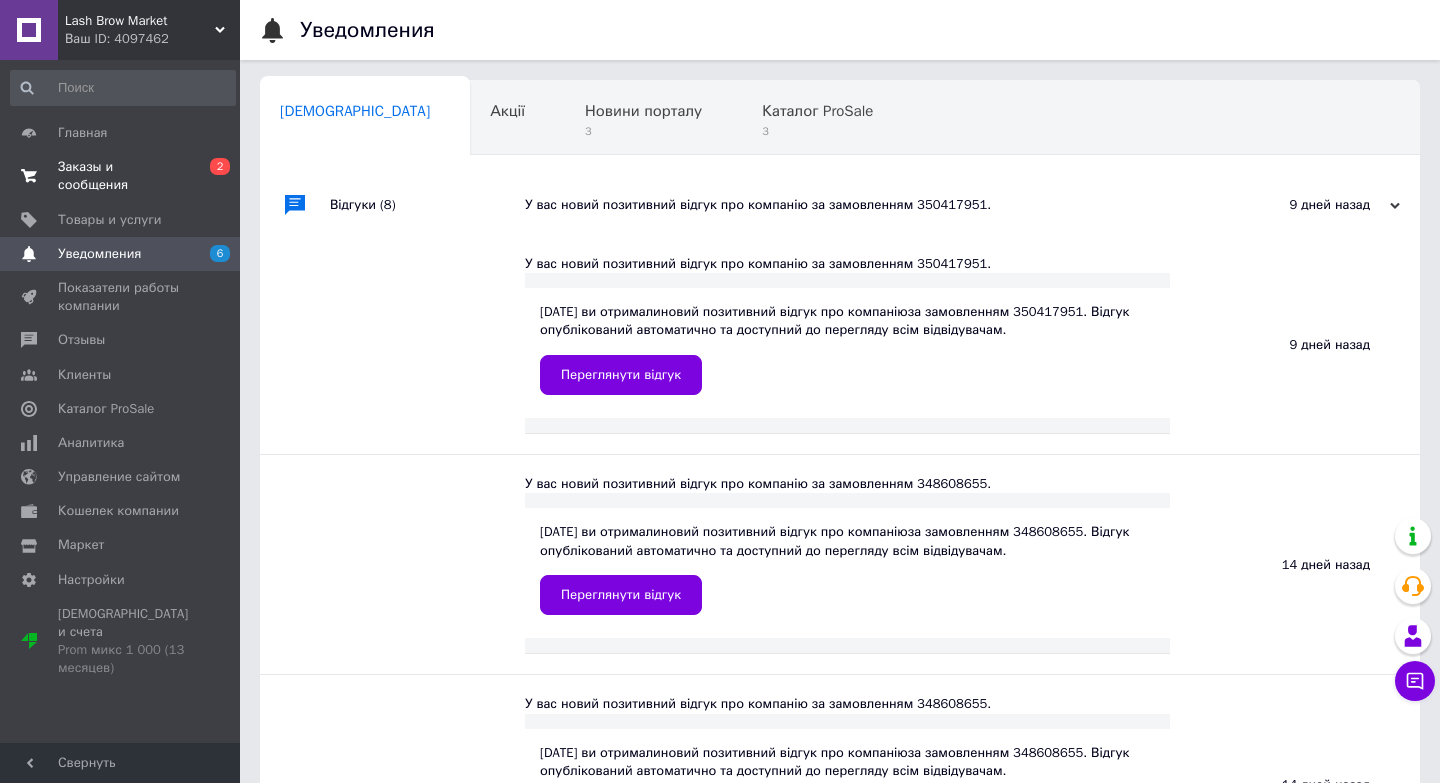 click on "Заказы и сообщения" at bounding box center (121, 176) 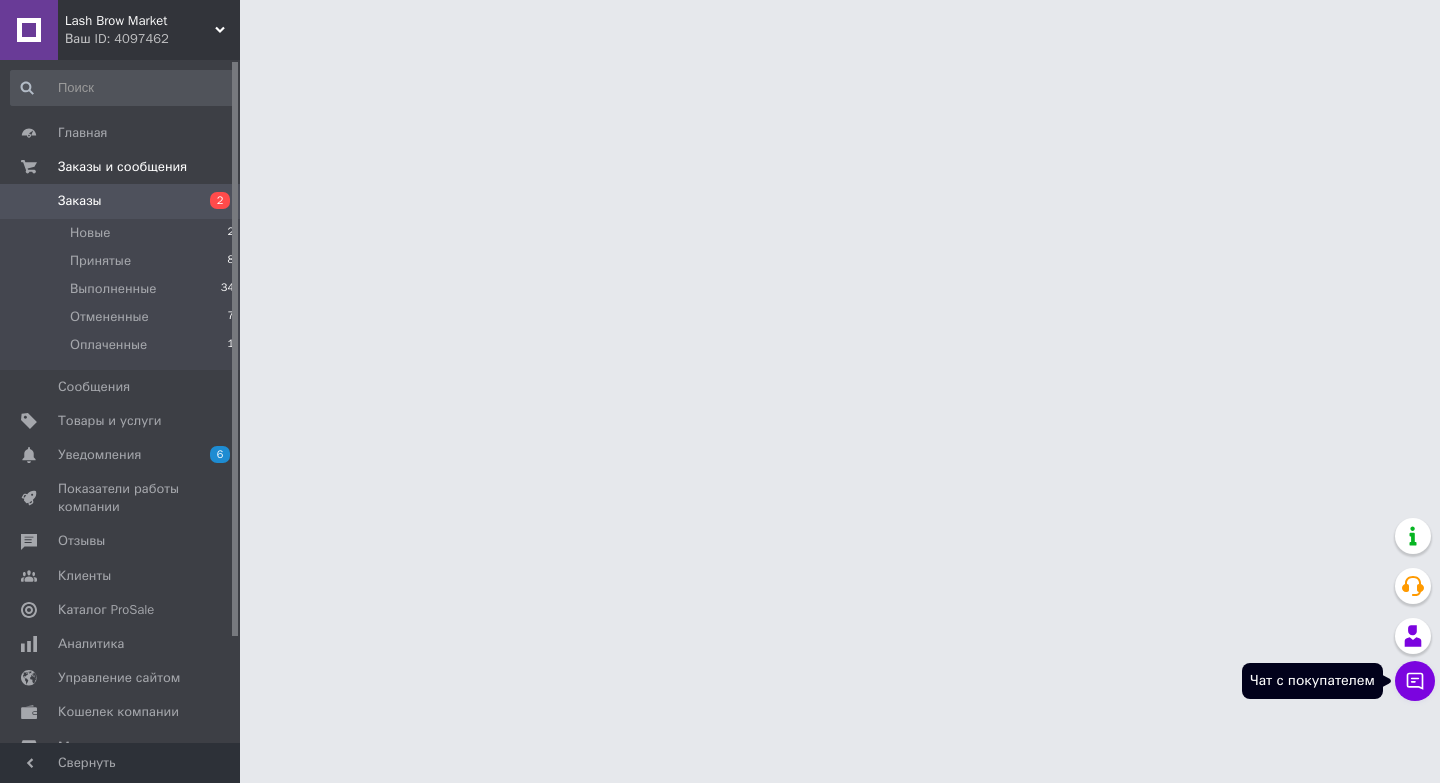click 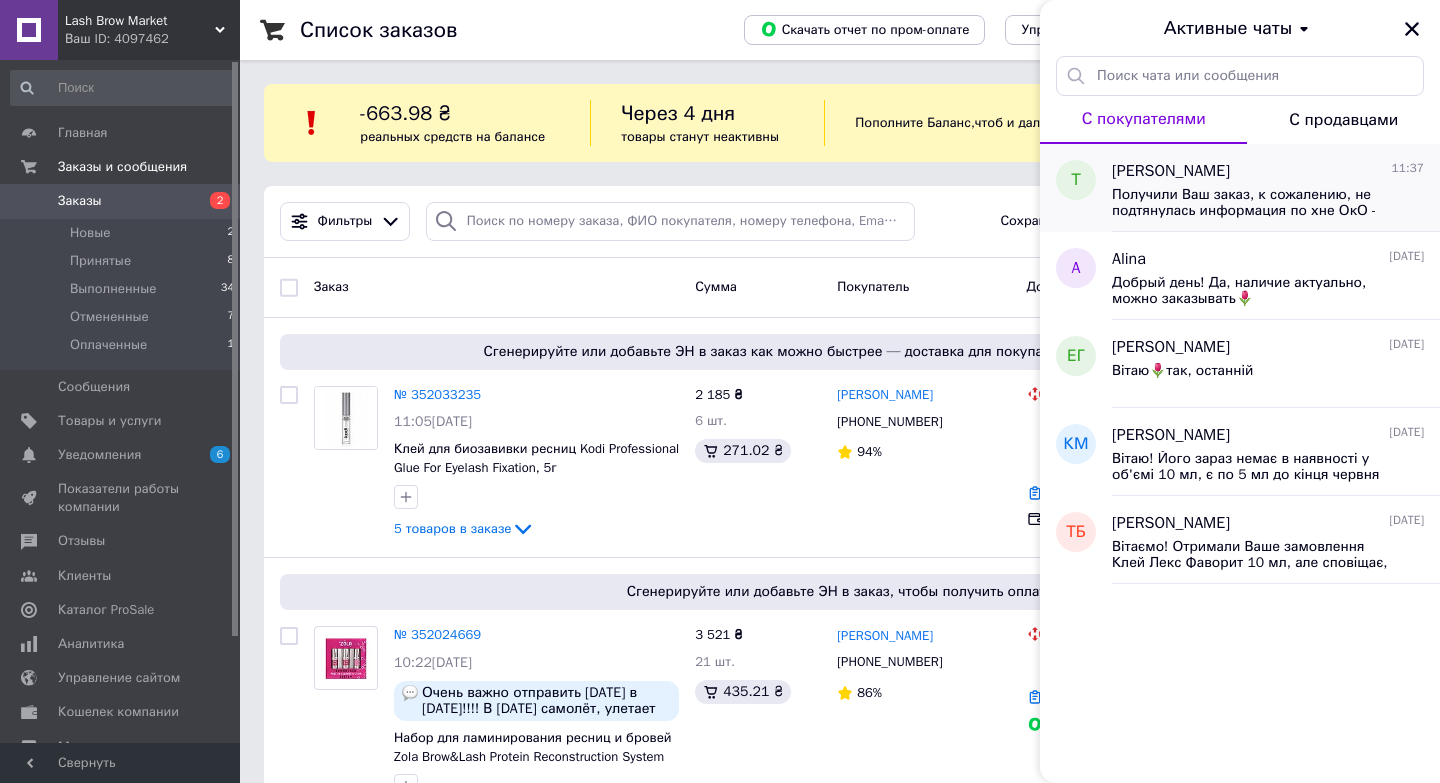 click on "Получили Ваш заказ, к сожалению, не подтянулась информация по хне ОкО - она со скидкой, там заканчивается срок годности в августе. Подскажите, убрать ее из заказа или пересчитать со скидкой 50% ?" at bounding box center (1254, 203) 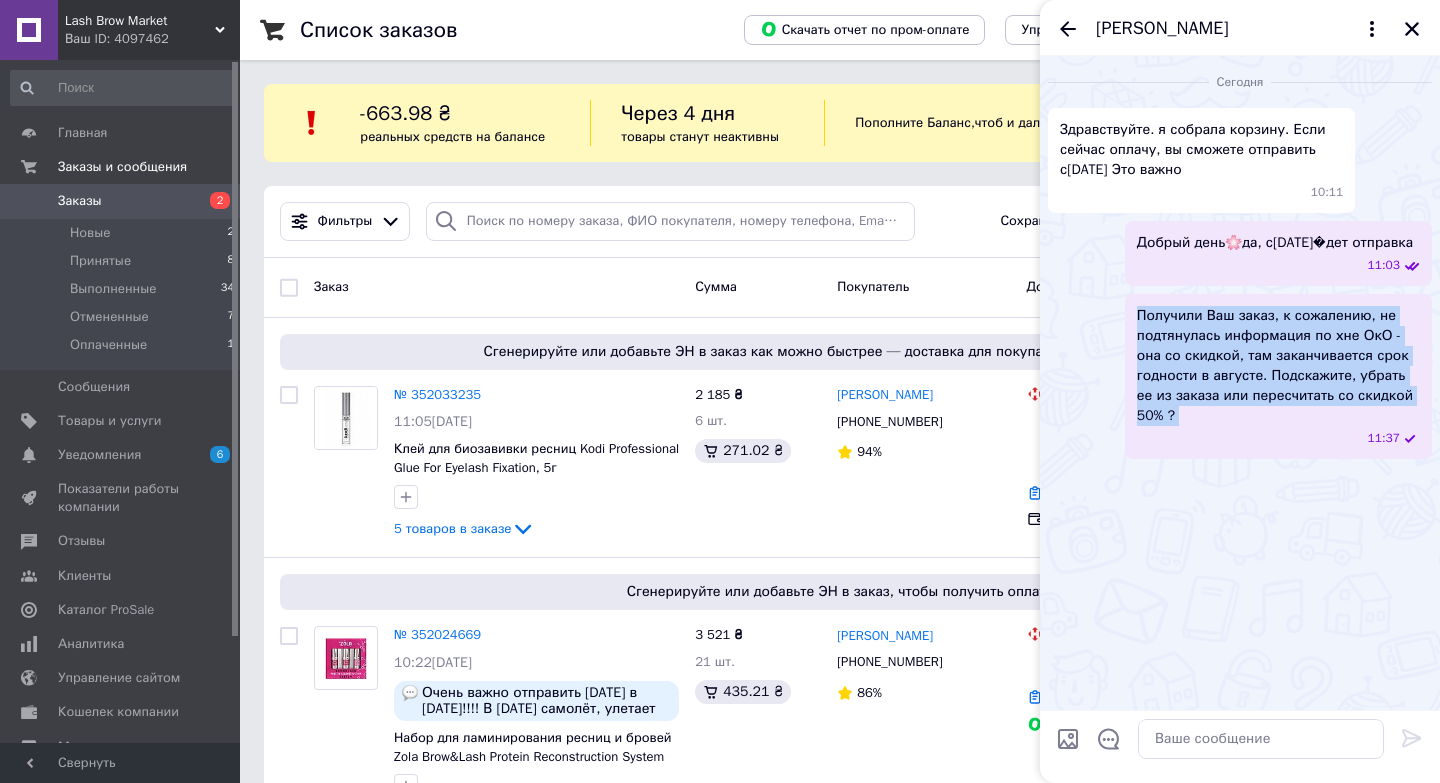 drag, startPoint x: 1135, startPoint y: 334, endPoint x: 1246, endPoint y: 446, distance: 157.6864 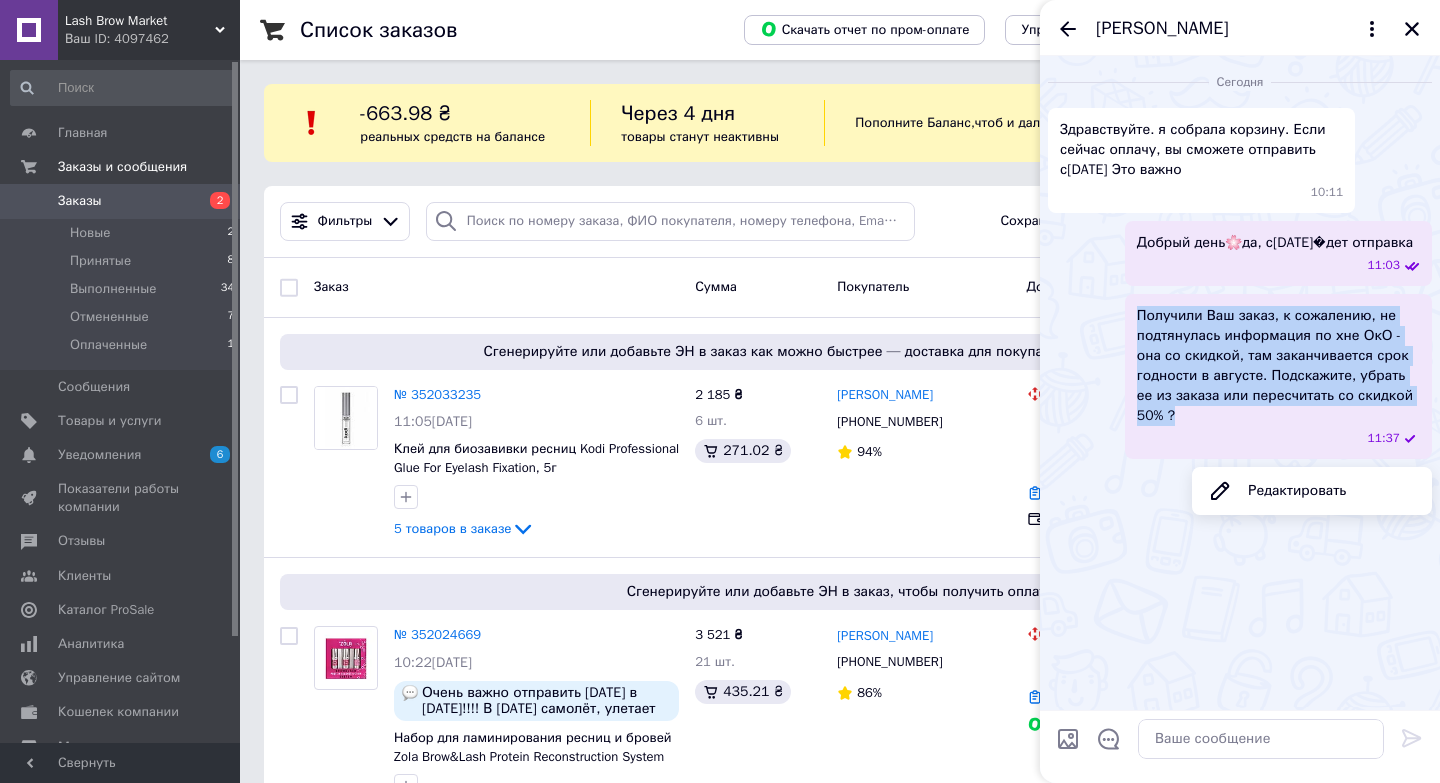 copy on "Получили Ваш заказ, к сожалению, не подтянулась информация по хне ОкО - она со скидкой, там заканчивается срок годности в августе. Подскажите, убрать ее из заказа или пересчитать со скидкой 50% ?" 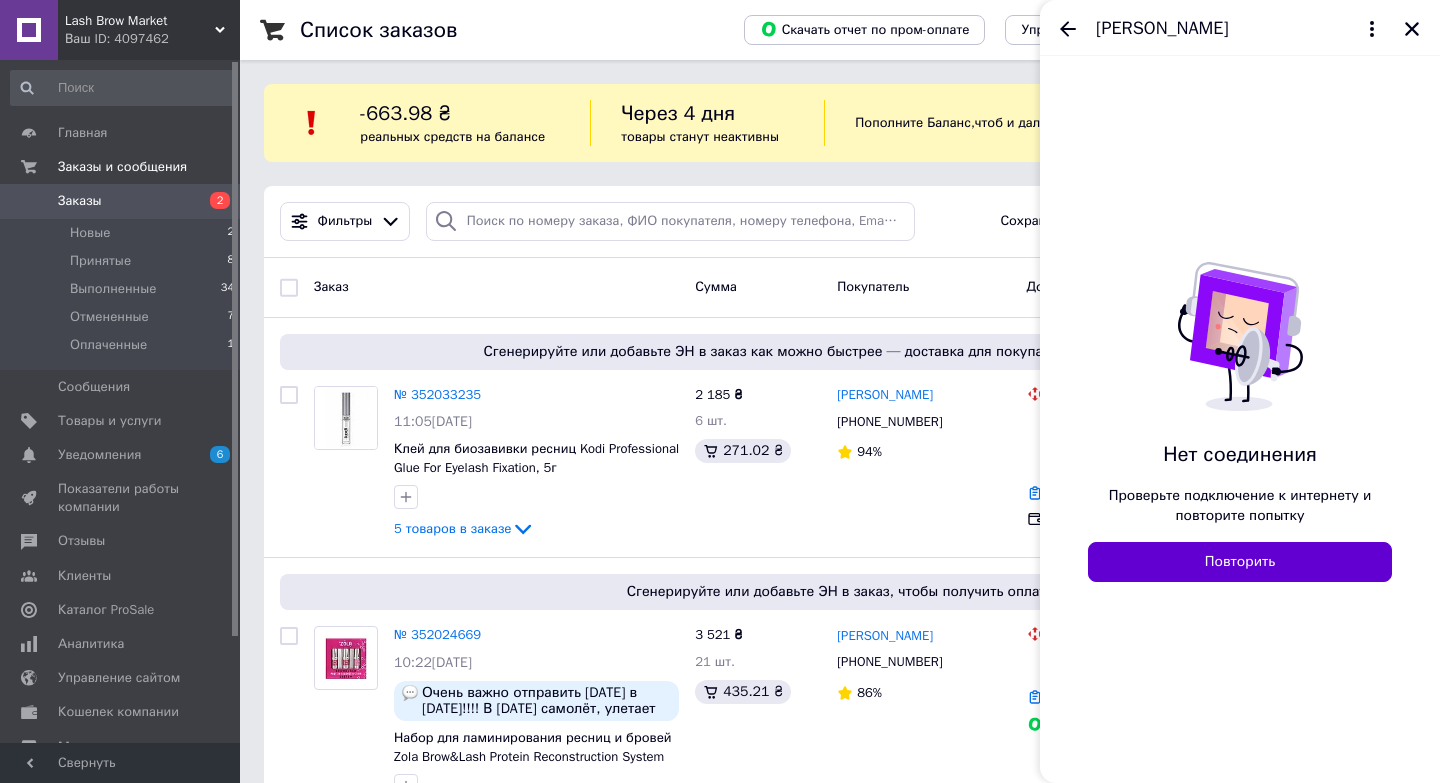 click on "Повторить" at bounding box center [1240, 562] 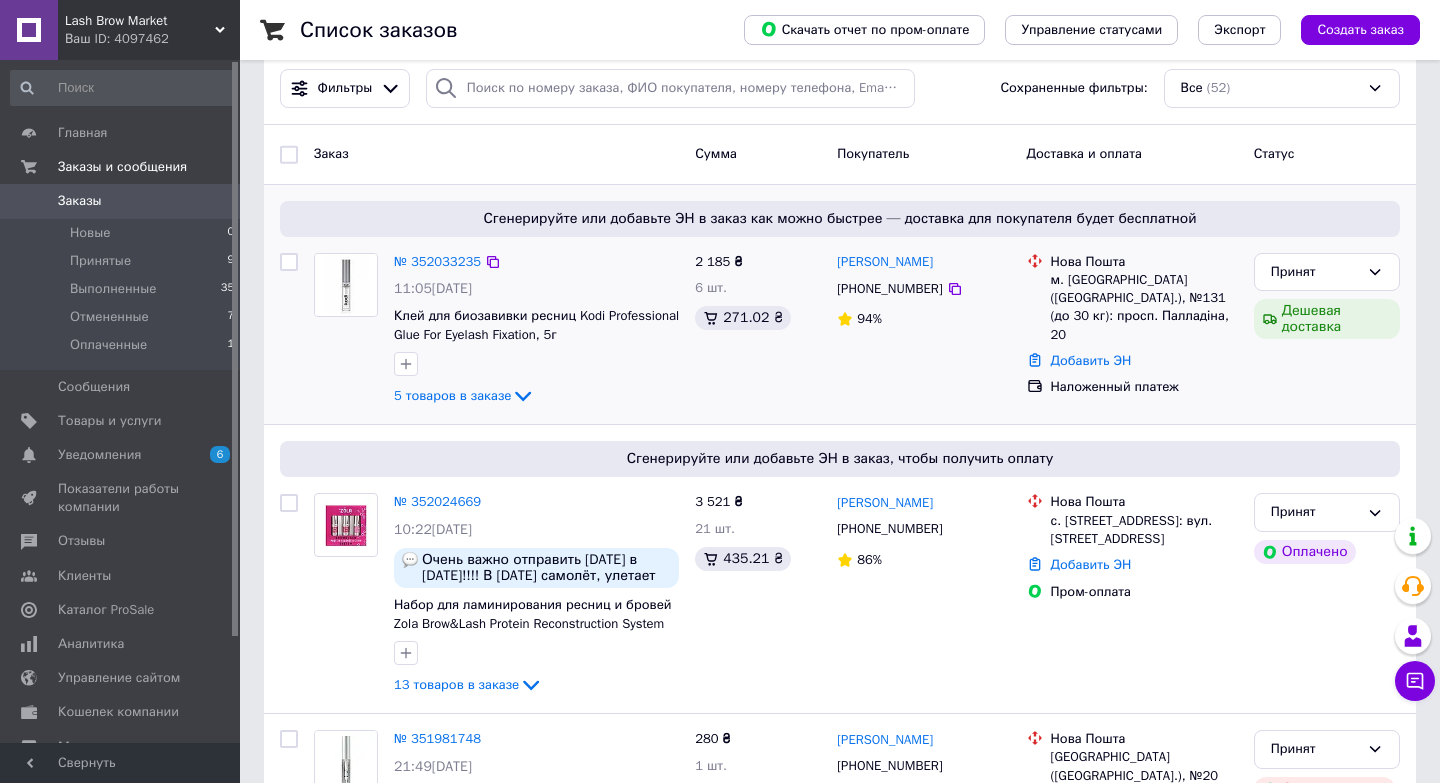 scroll, scrollTop: 168, scrollLeft: 0, axis: vertical 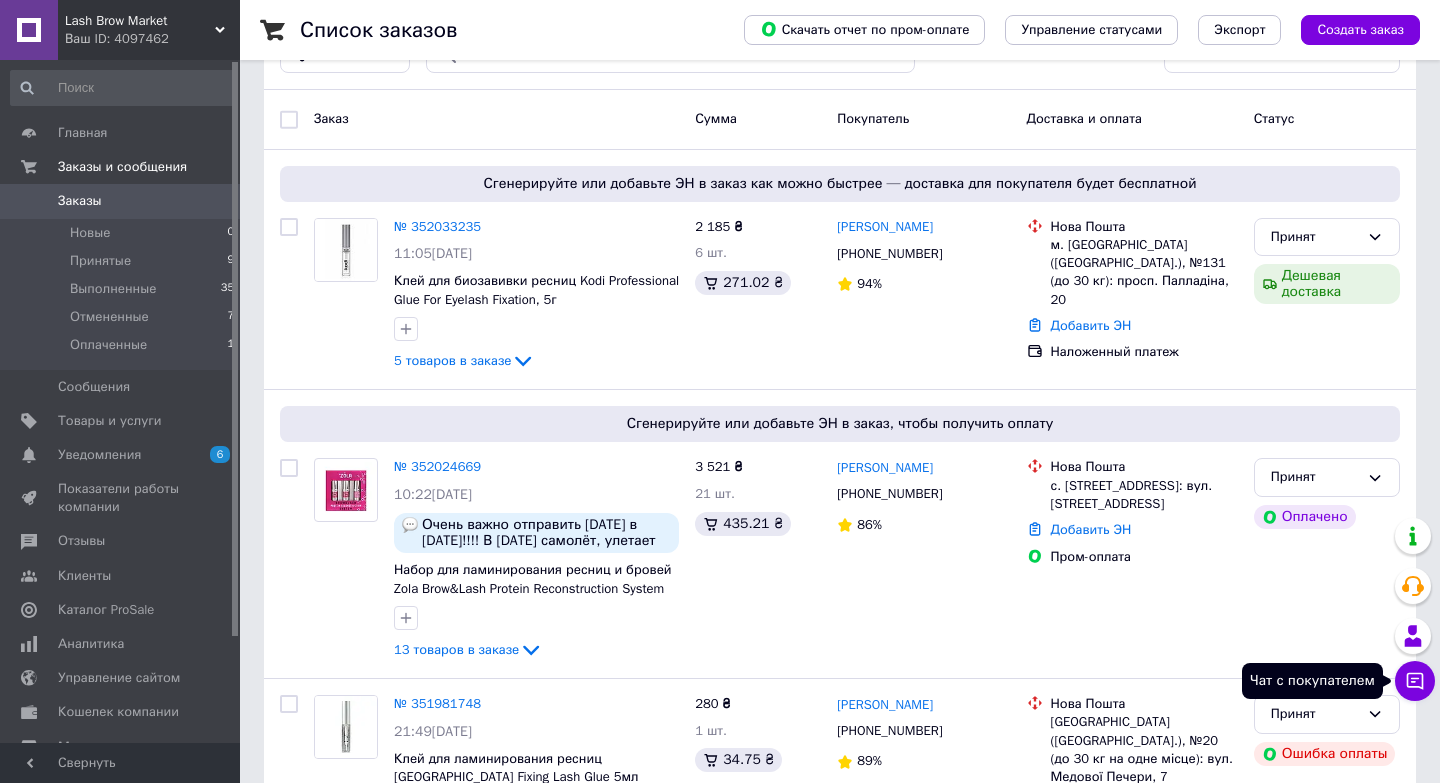 click on "Чат с покупателем" at bounding box center (1415, 681) 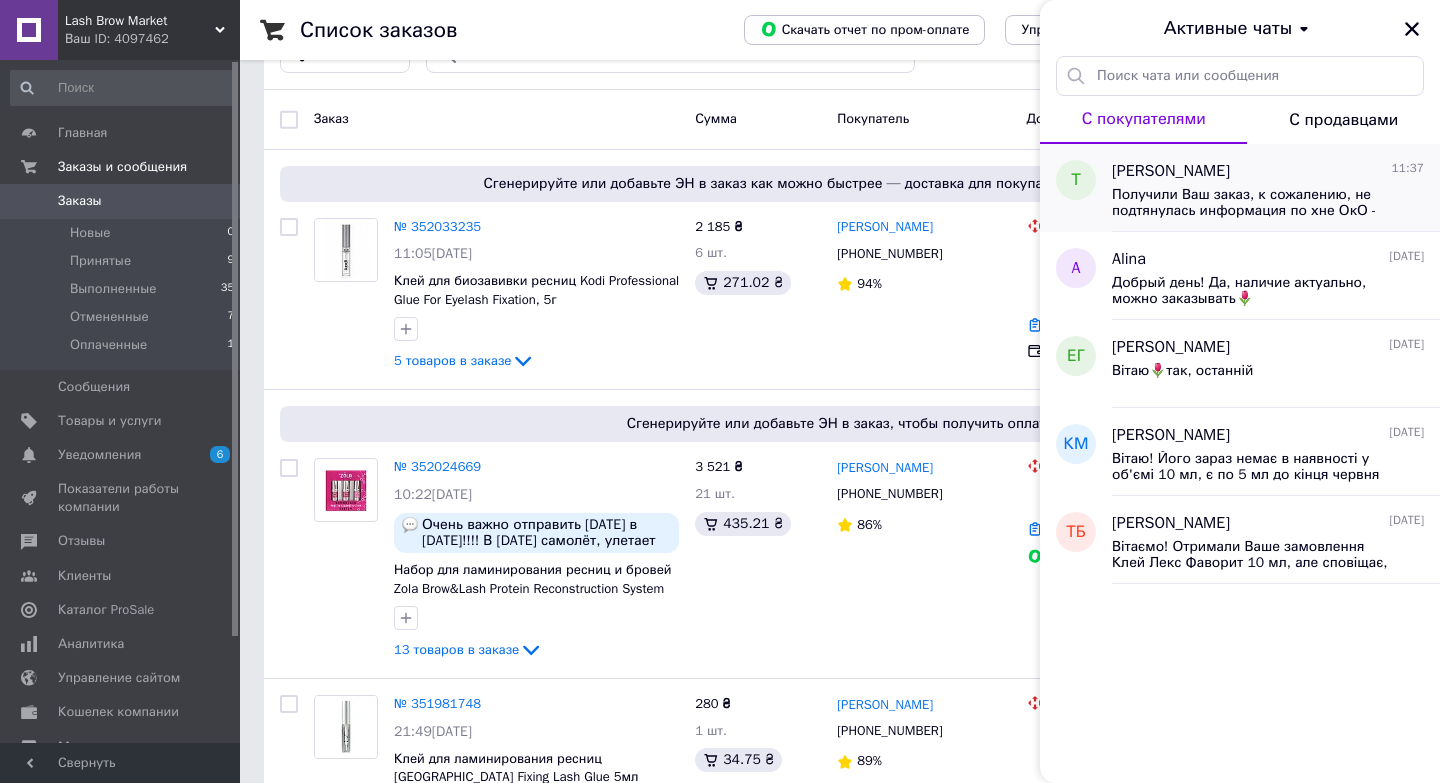 click on "Получили Ваш заказ, к сожалению, не подтянулась информация по хне ОкО - она со скидкой, там заканчивается срок годности в августе. Подскажите, убрать ее из заказа или пересчитать со скидкой 50% ?" at bounding box center (1254, 203) 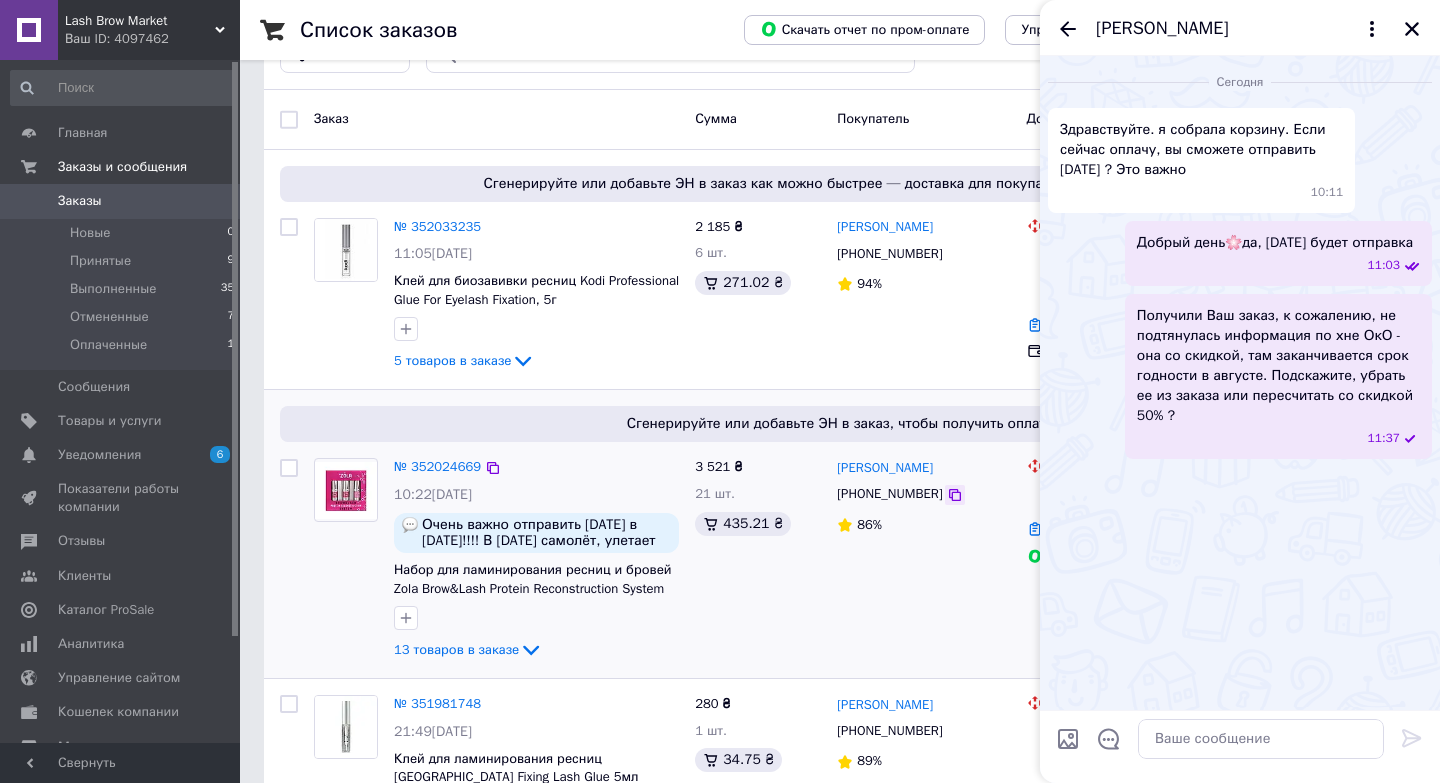 click 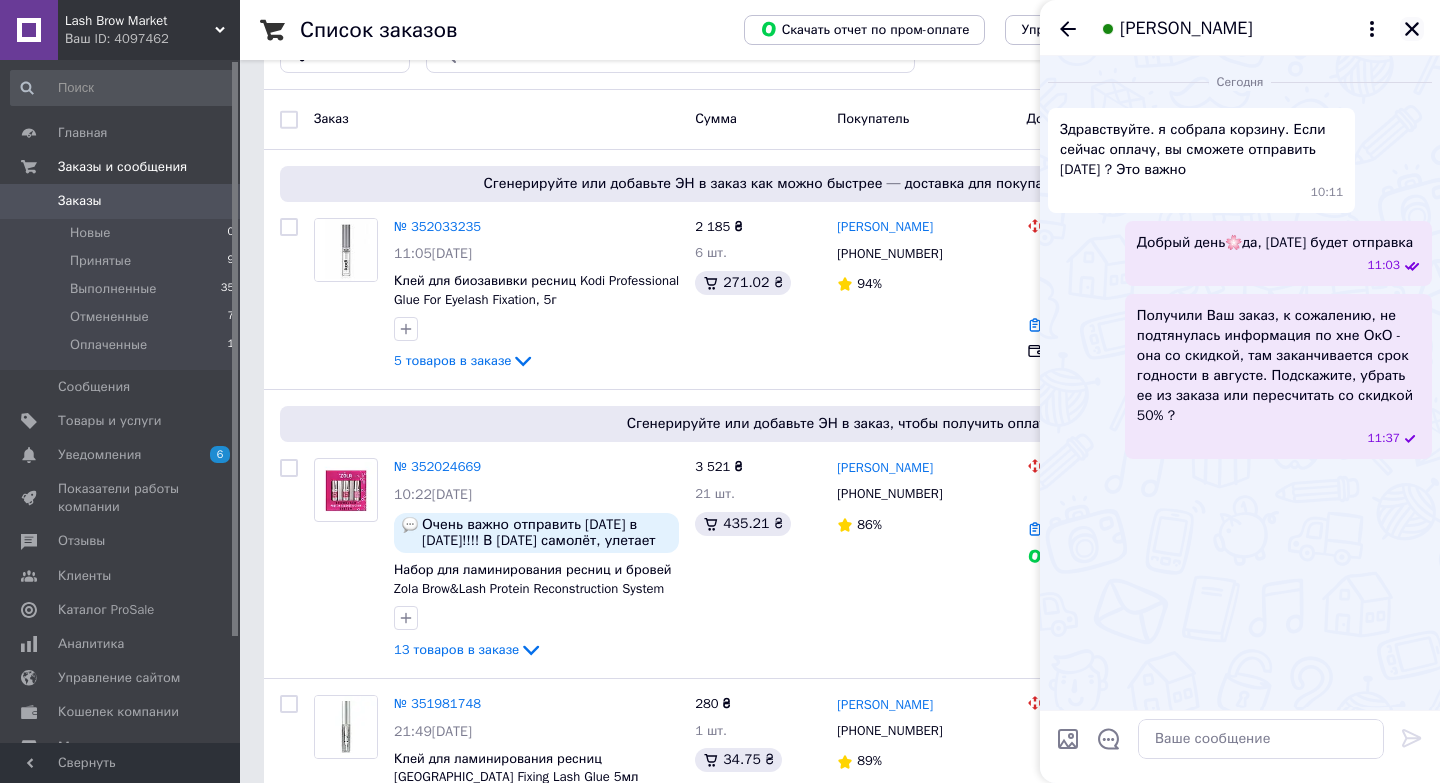 click 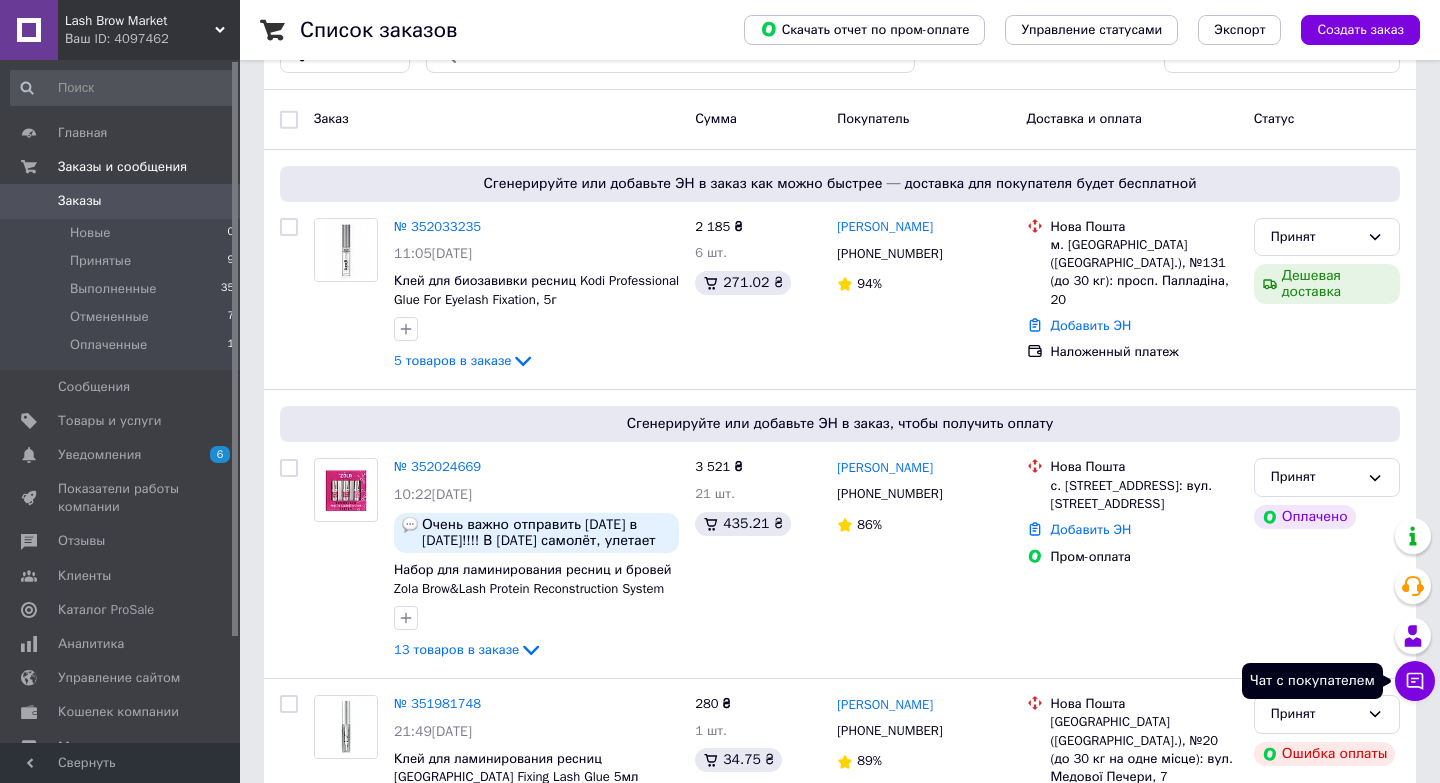 click 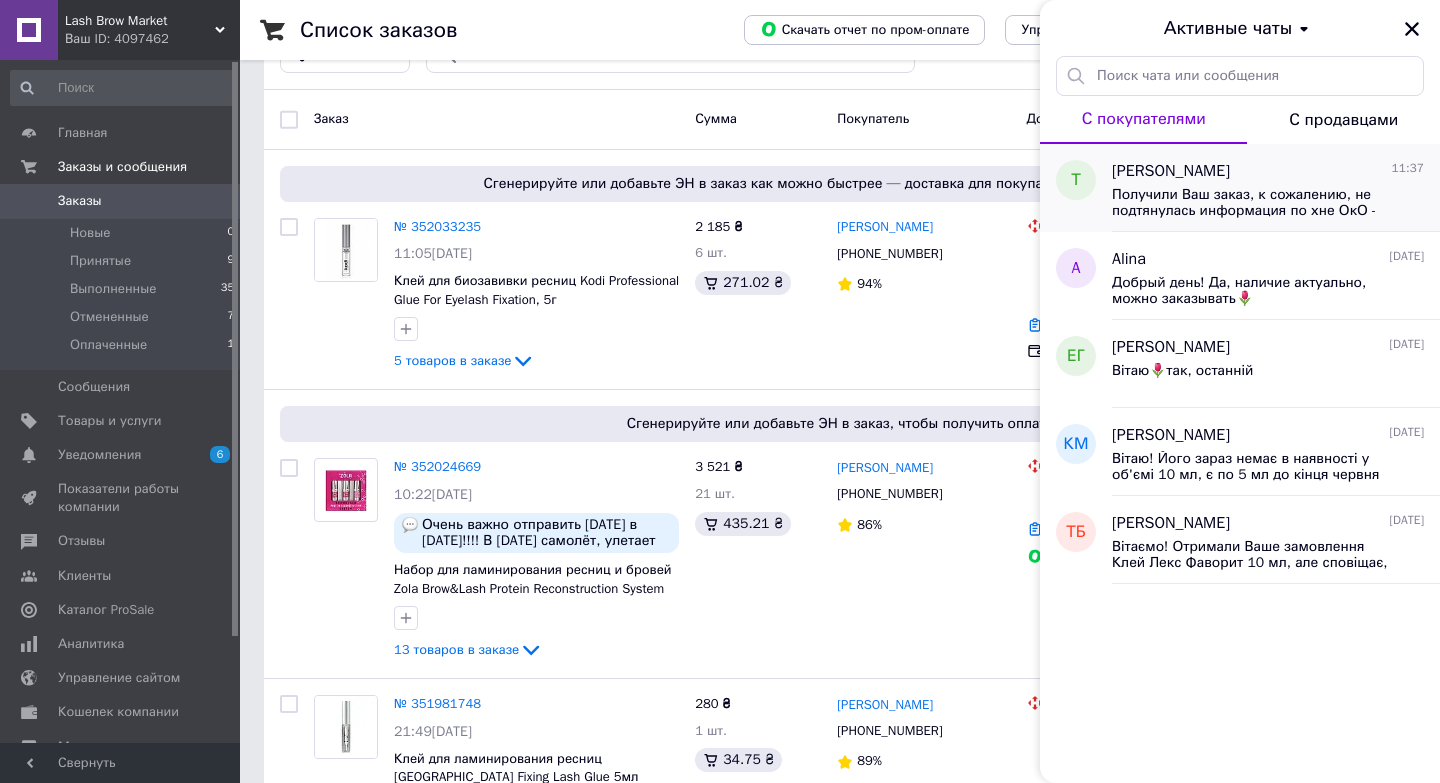 click on "Тамара 11:37" at bounding box center [1268, 171] 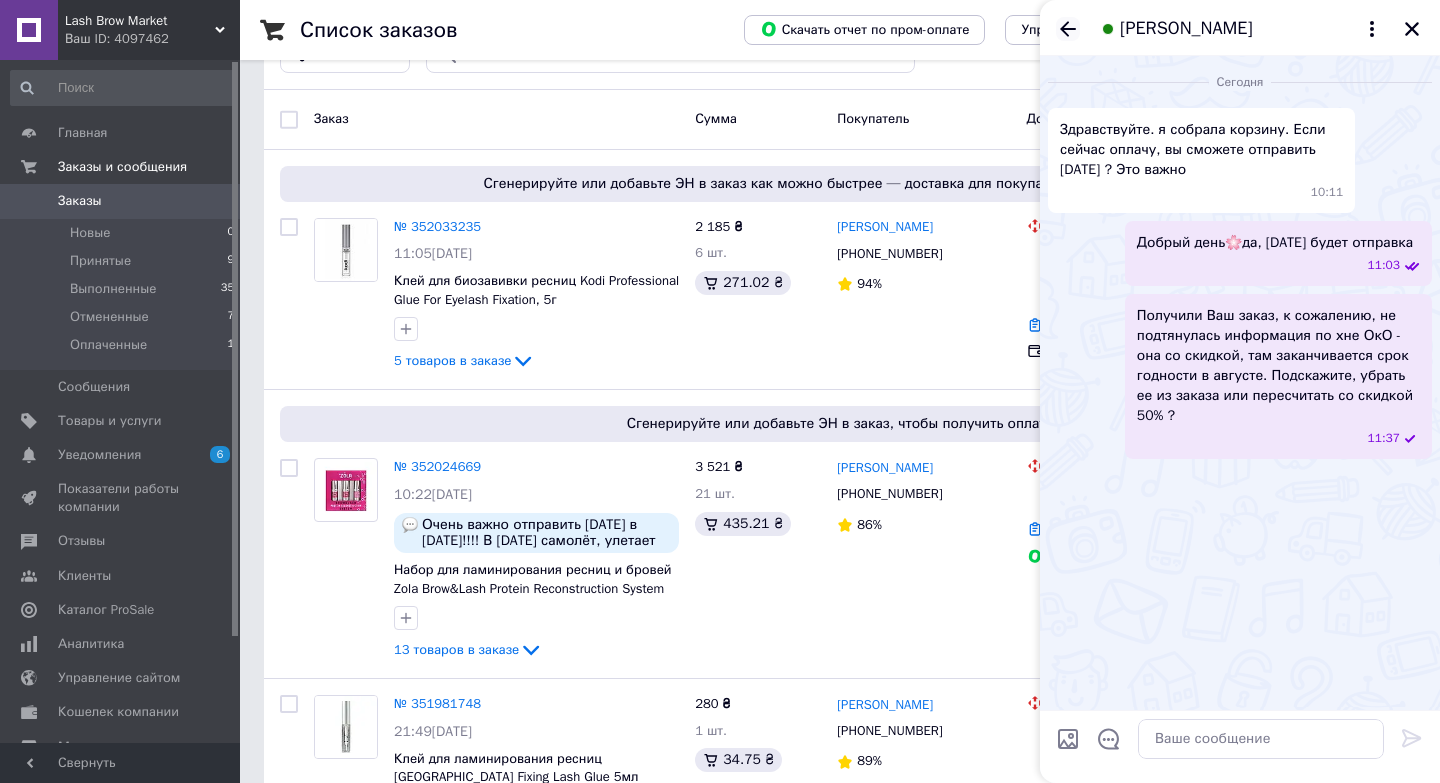 click 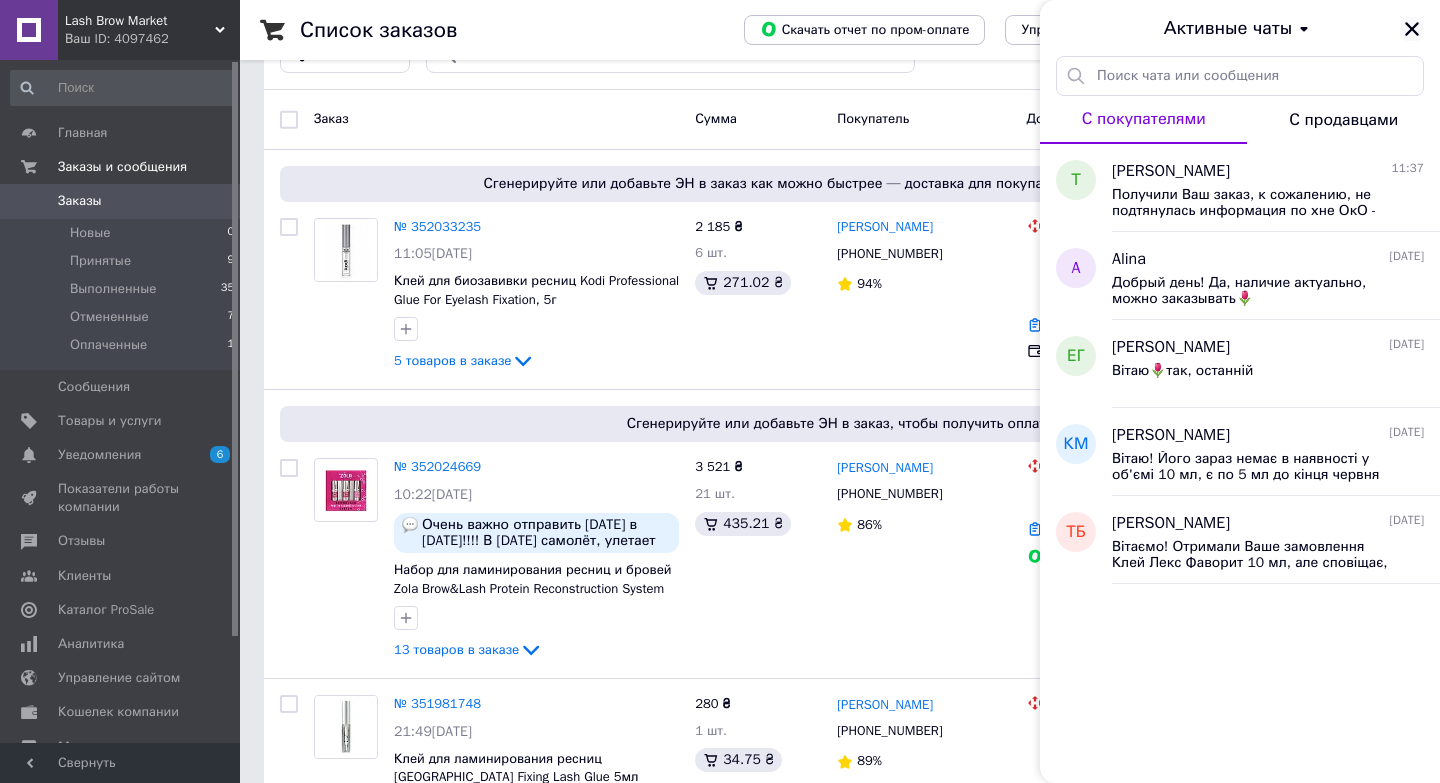 click 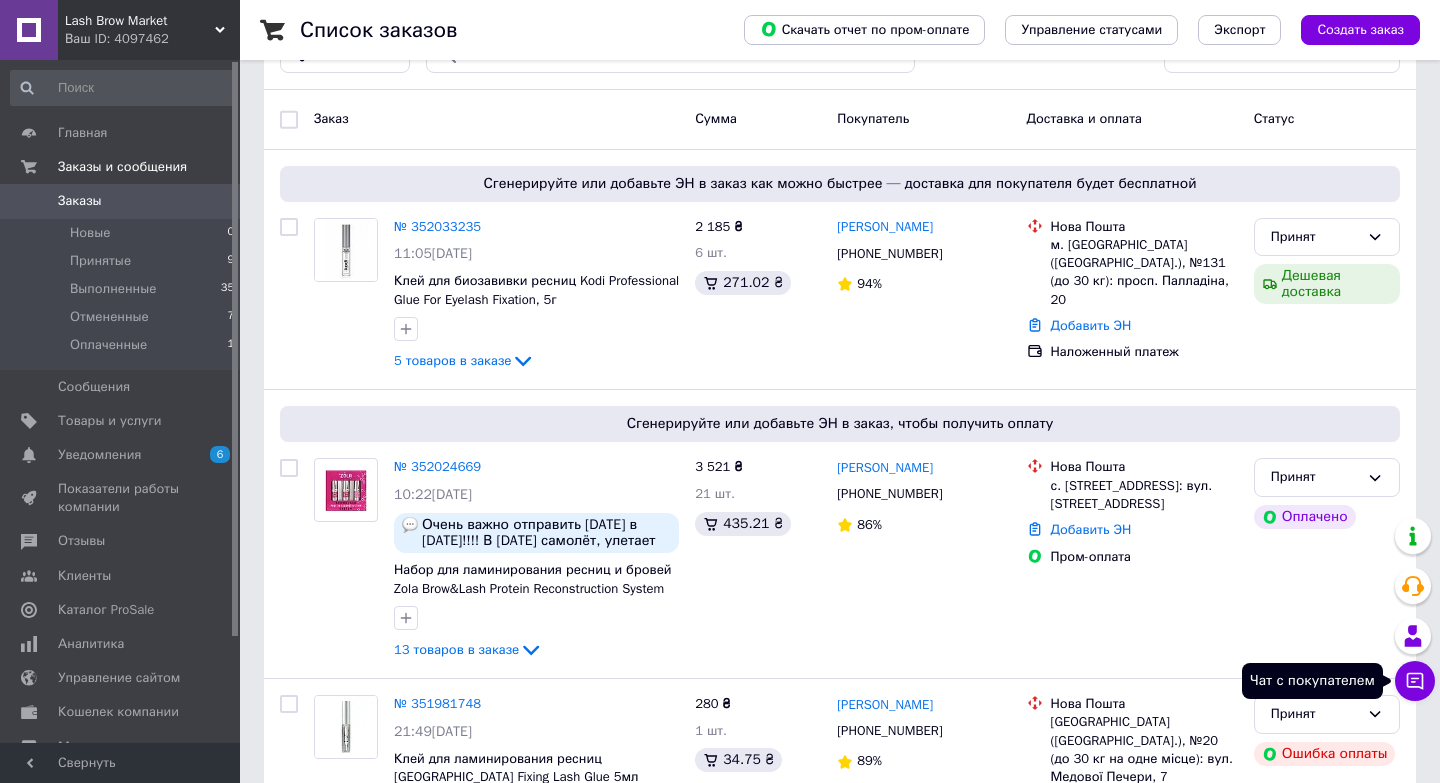 click 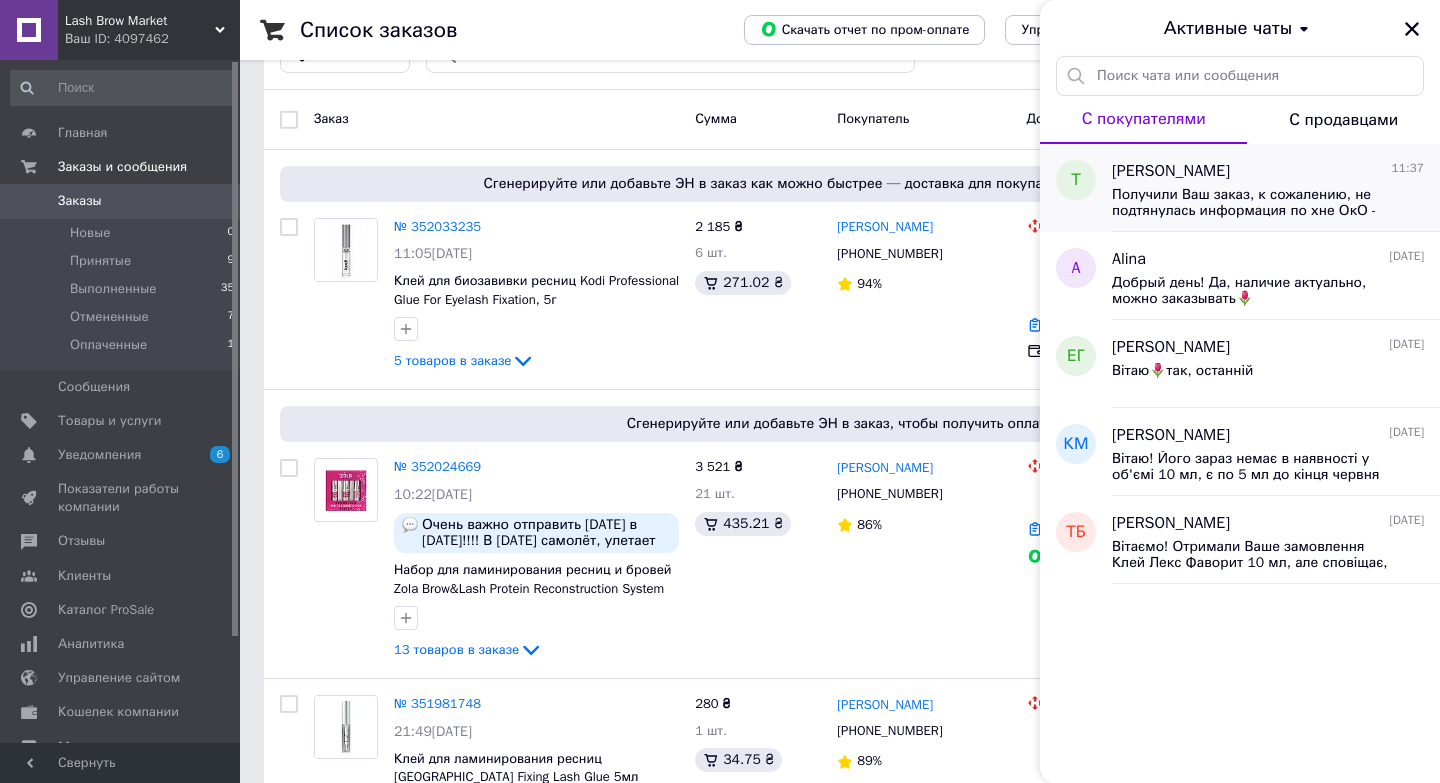 click on "Получили Ваш заказ, к сожалению, не подтянулась информация по хне ОкО - она со скидкой, там заканчивается срок годности в августе. Подскажите, убрать ее из заказа или пересчитать со скидкой 50% ?" at bounding box center [1254, 203] 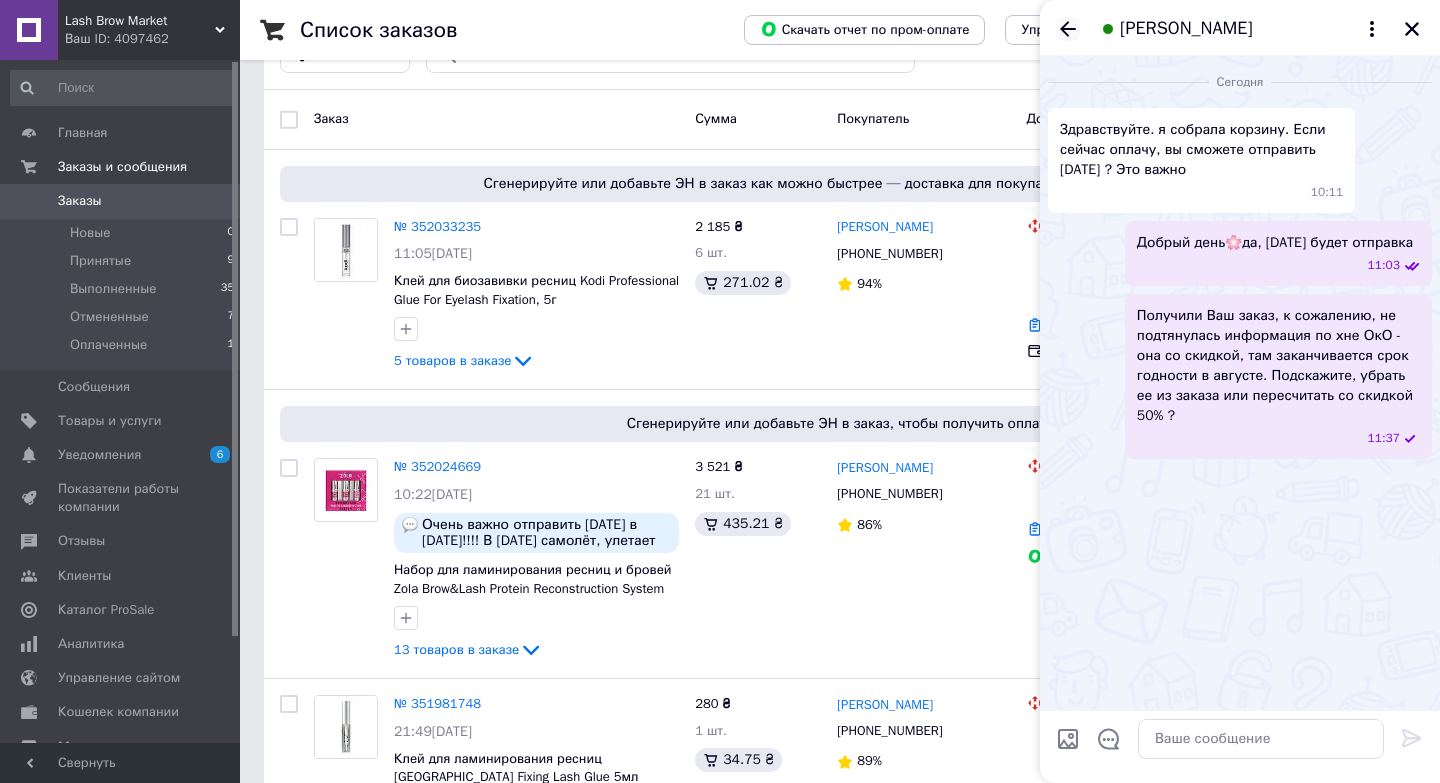 click 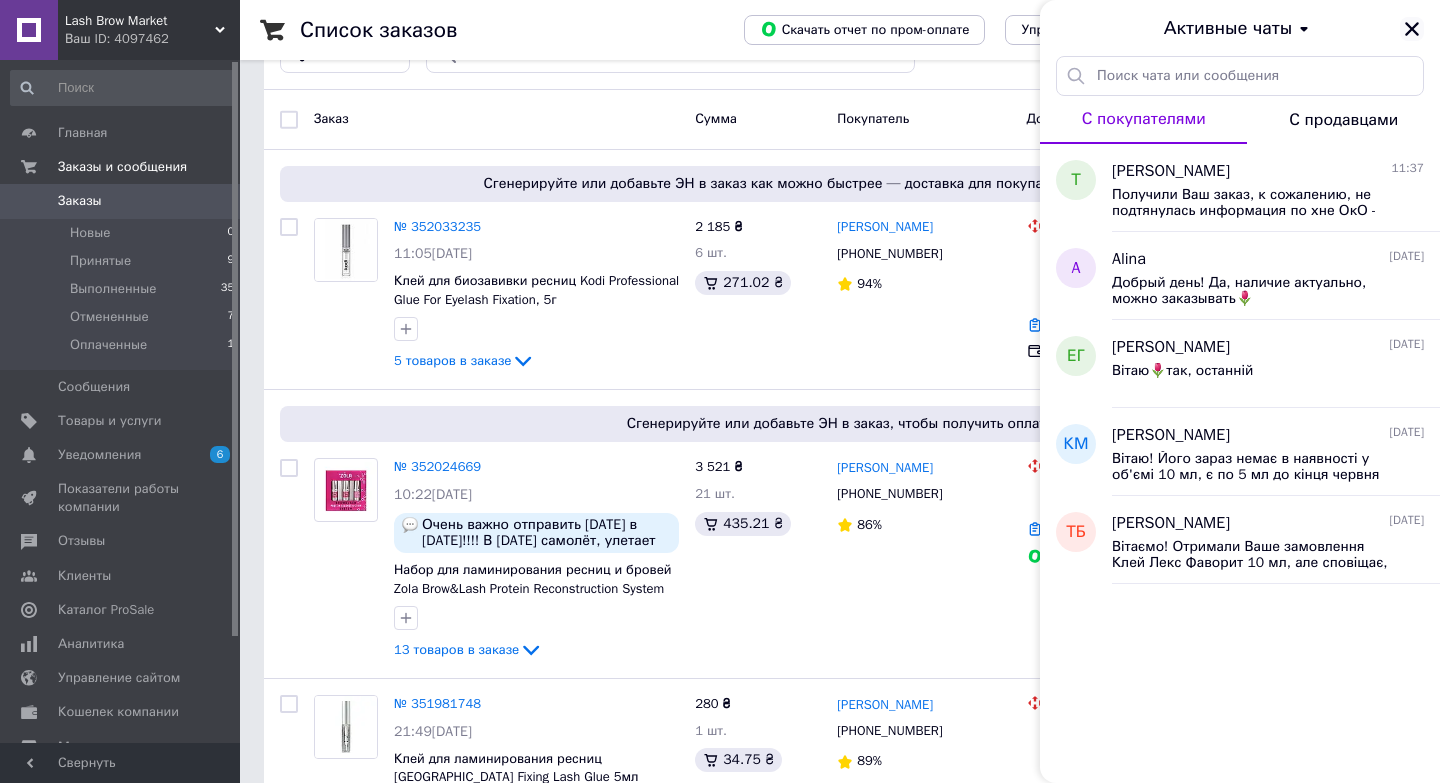 click 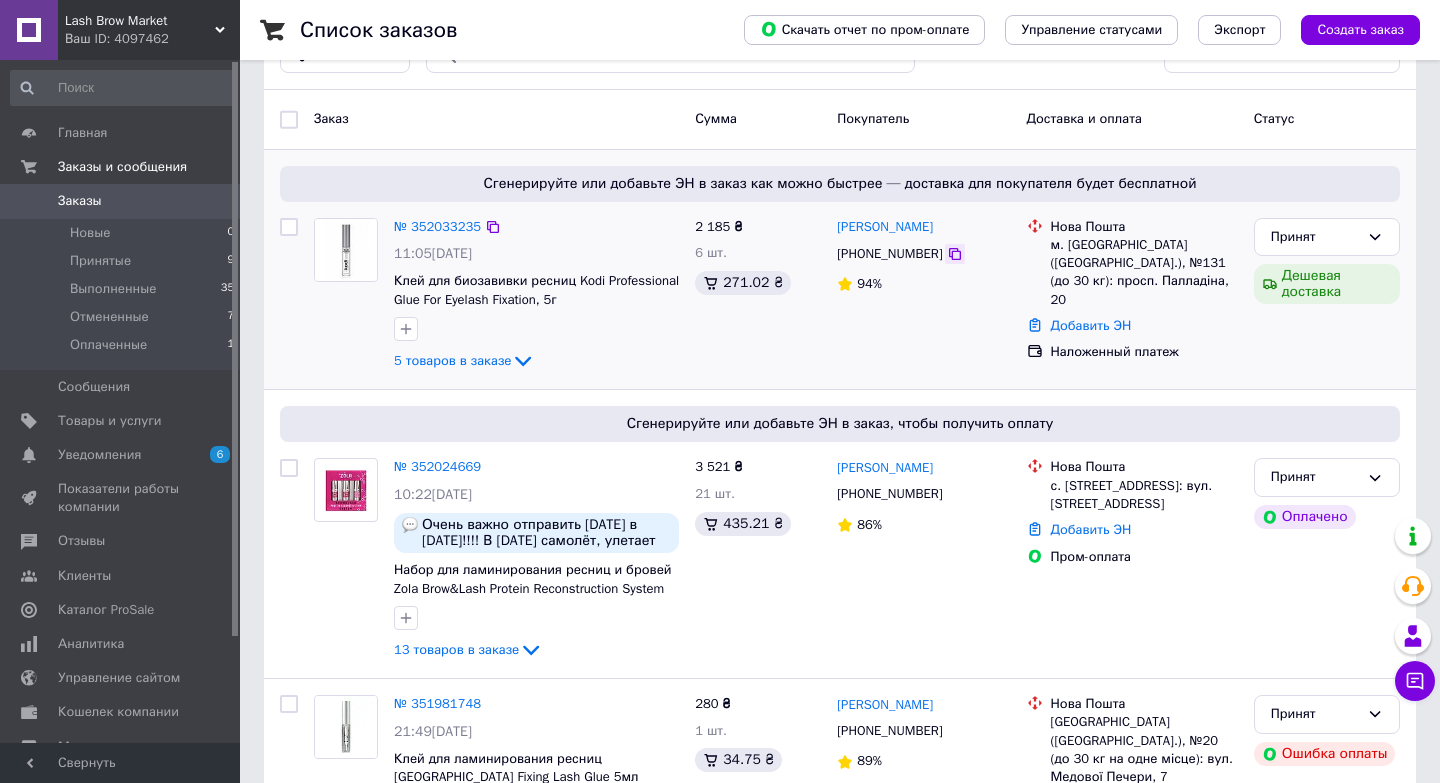 click 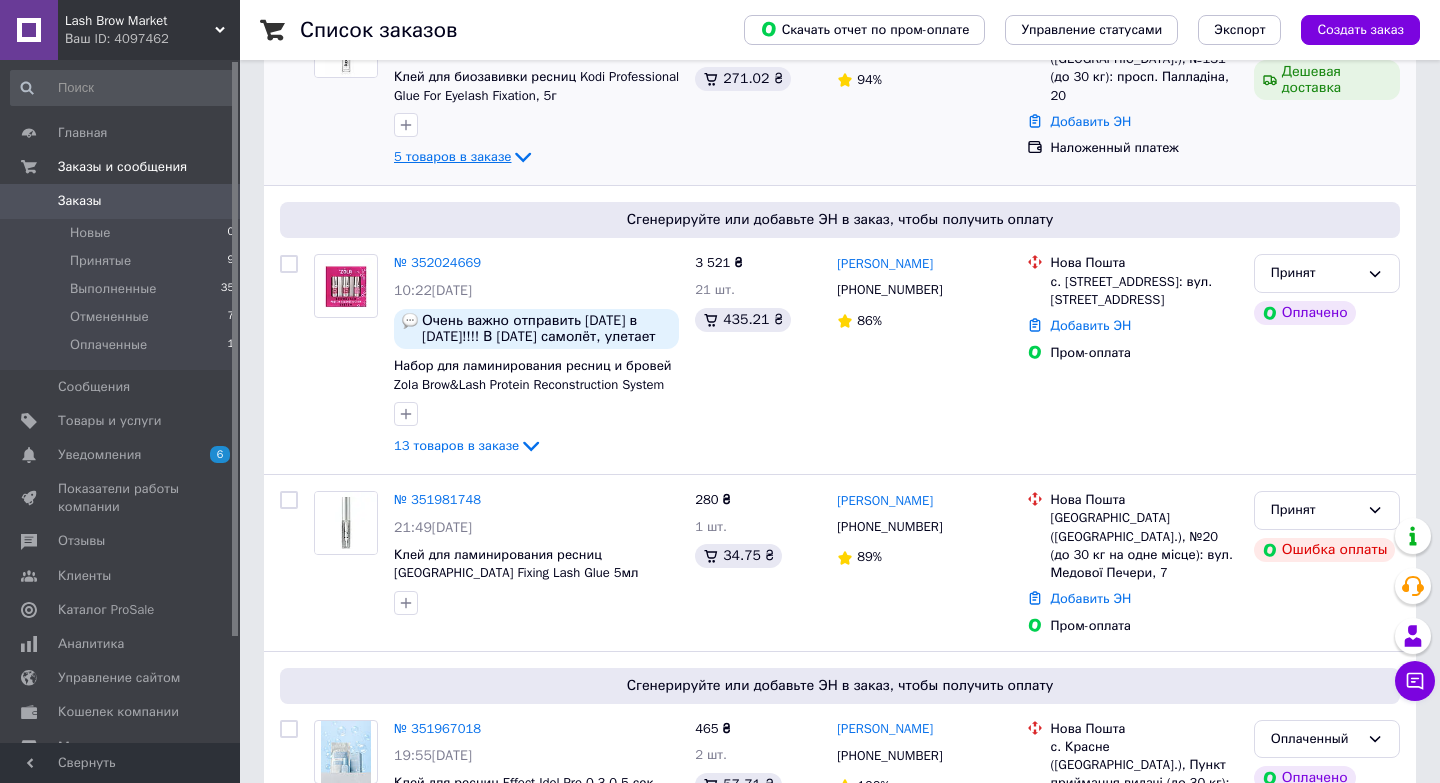 scroll, scrollTop: 371, scrollLeft: 0, axis: vertical 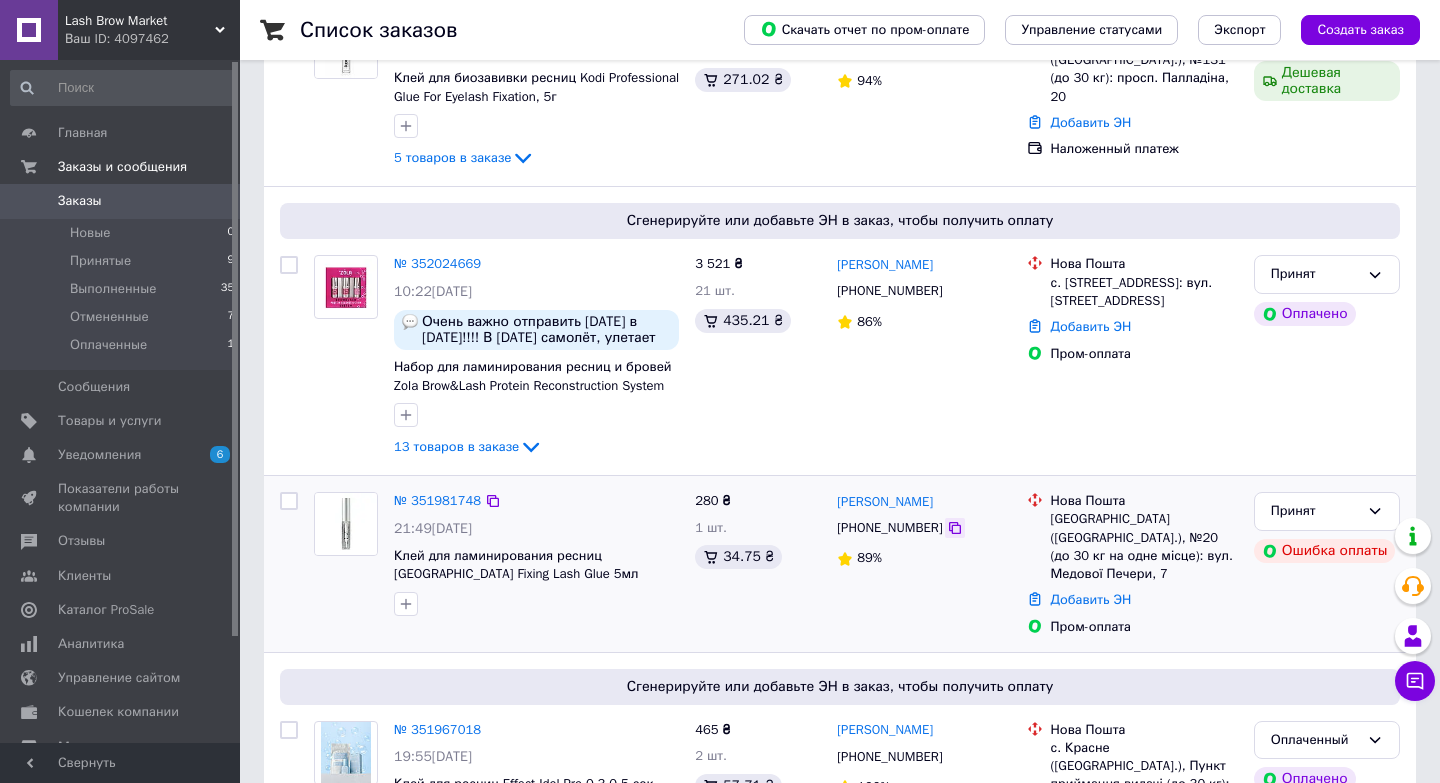 click 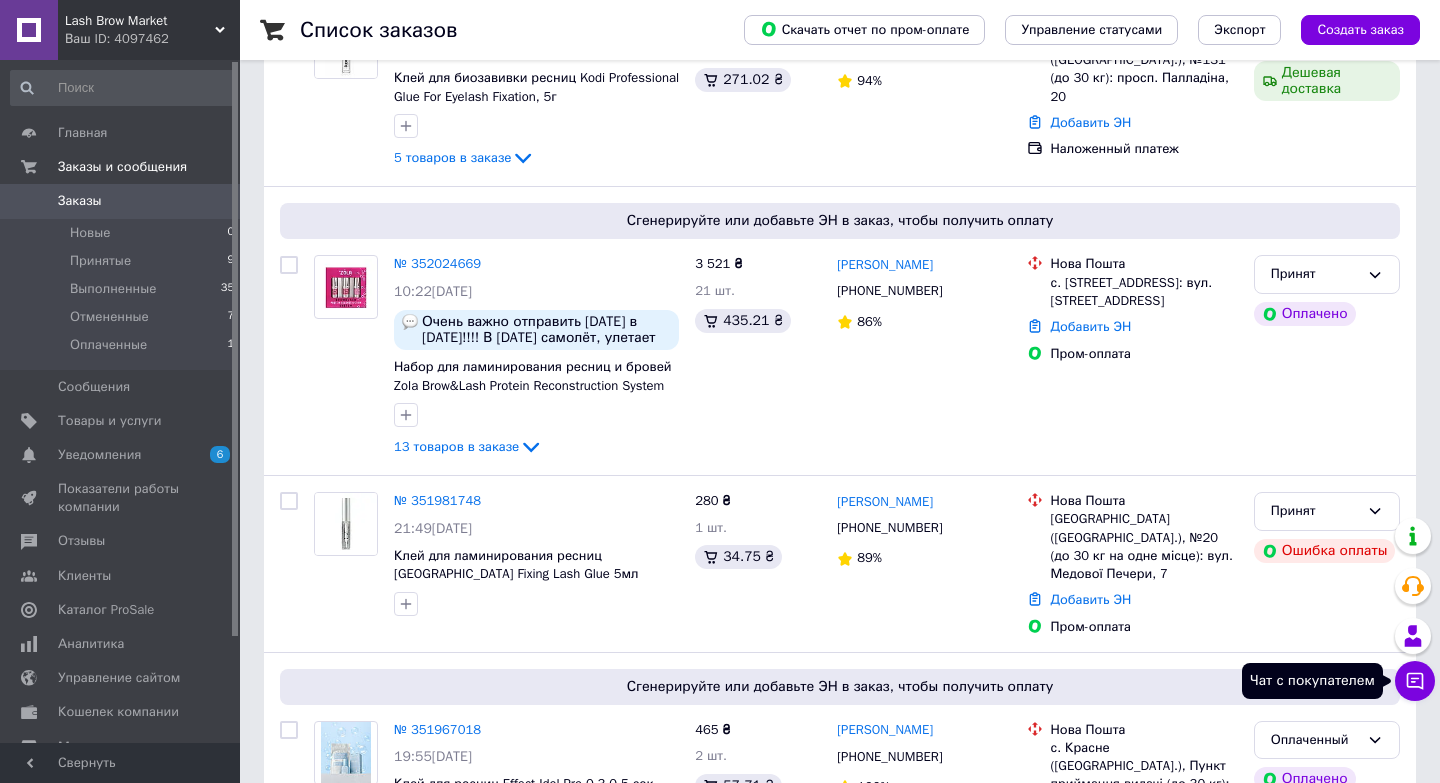 click 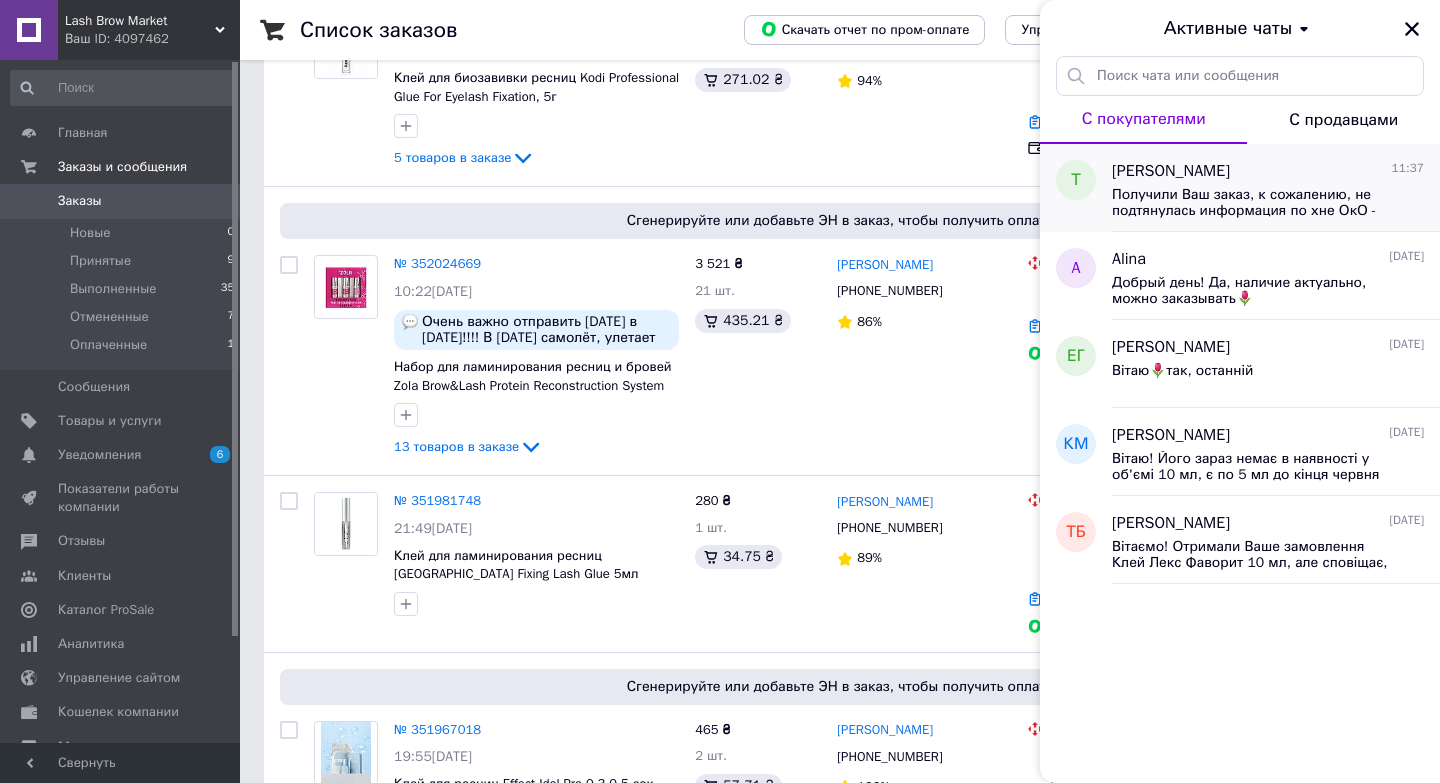 click on "Получили Ваш заказ, к сожалению, не подтянулась информация по хне ОкО - она со скидкой, там заканчивается срок годности в августе. Подскажите, убрать ее из заказа или пересчитать со скидкой 50% ?" at bounding box center [1254, 203] 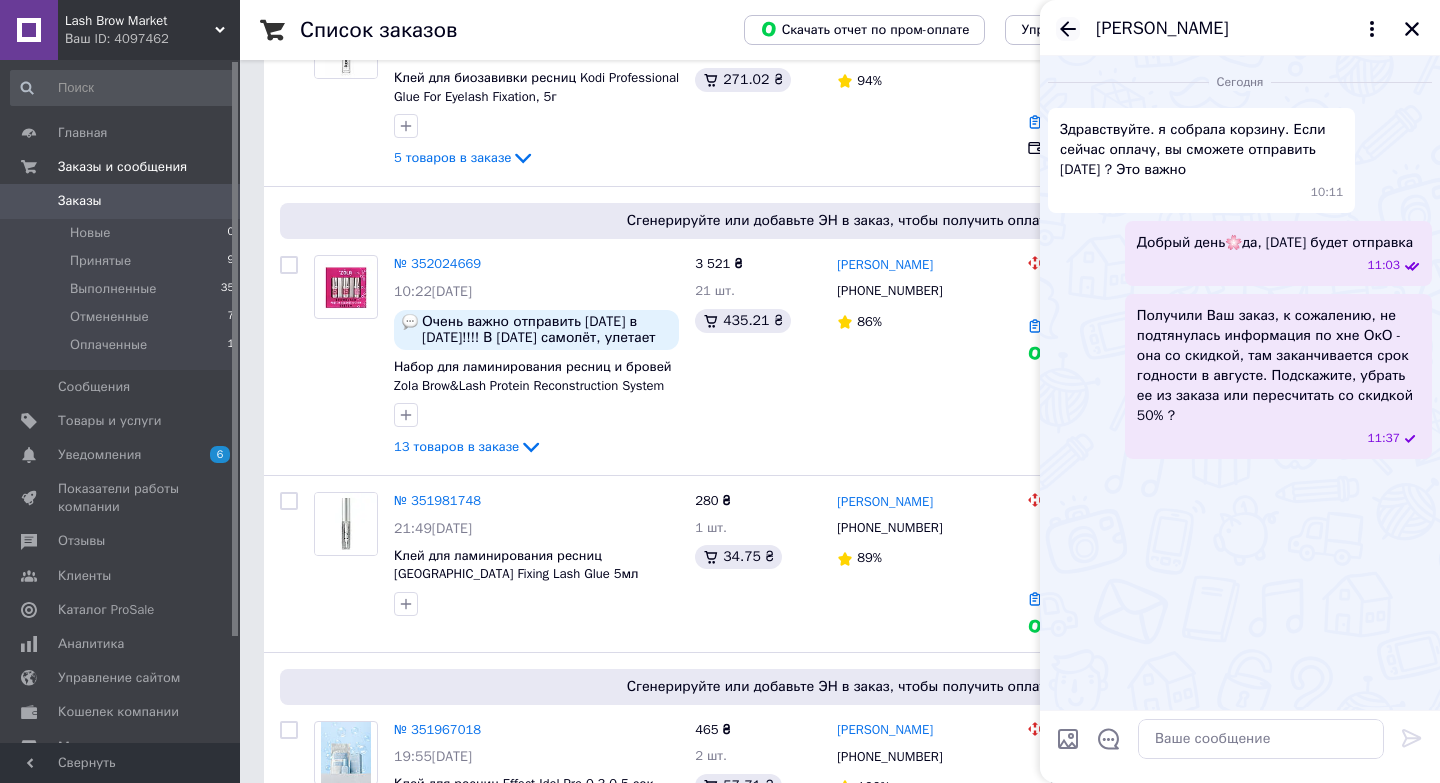 click 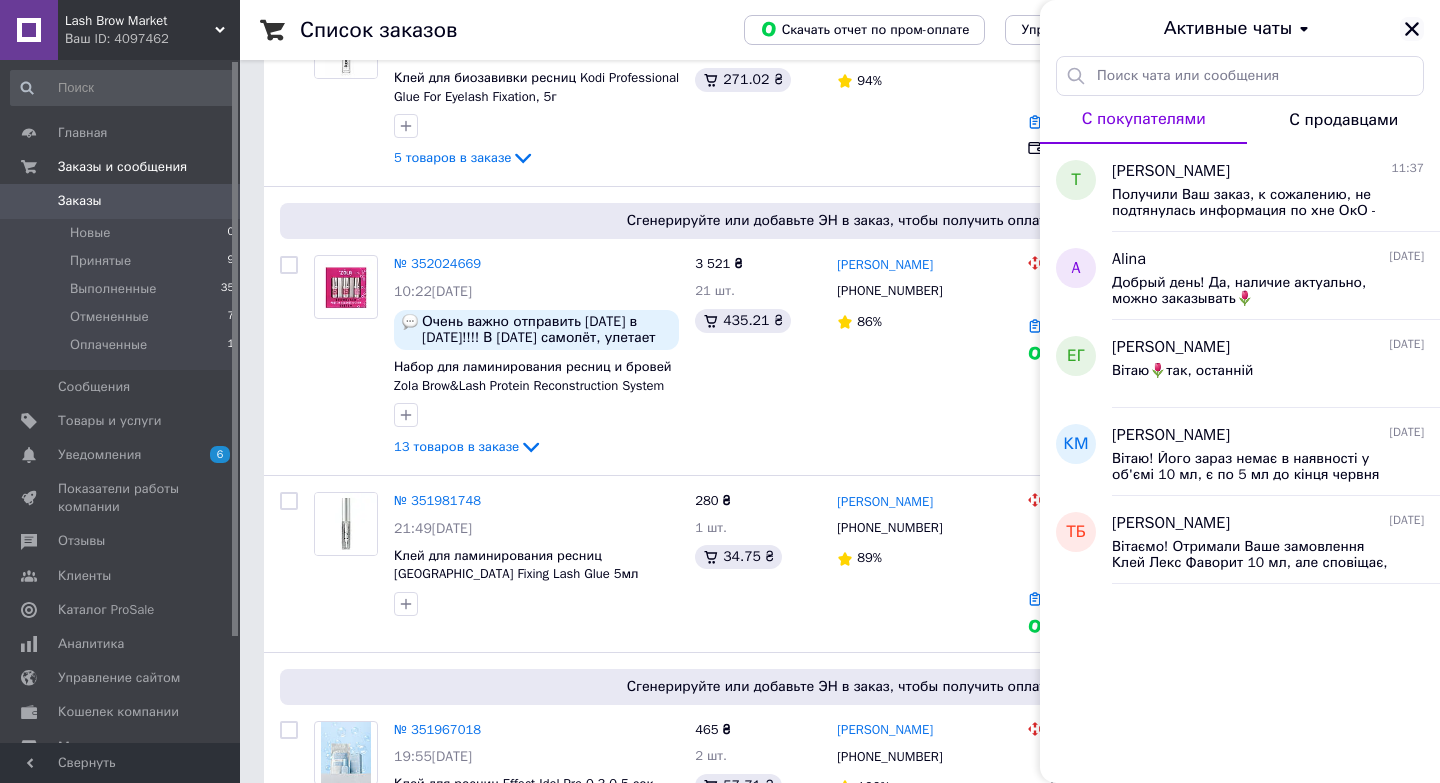 click 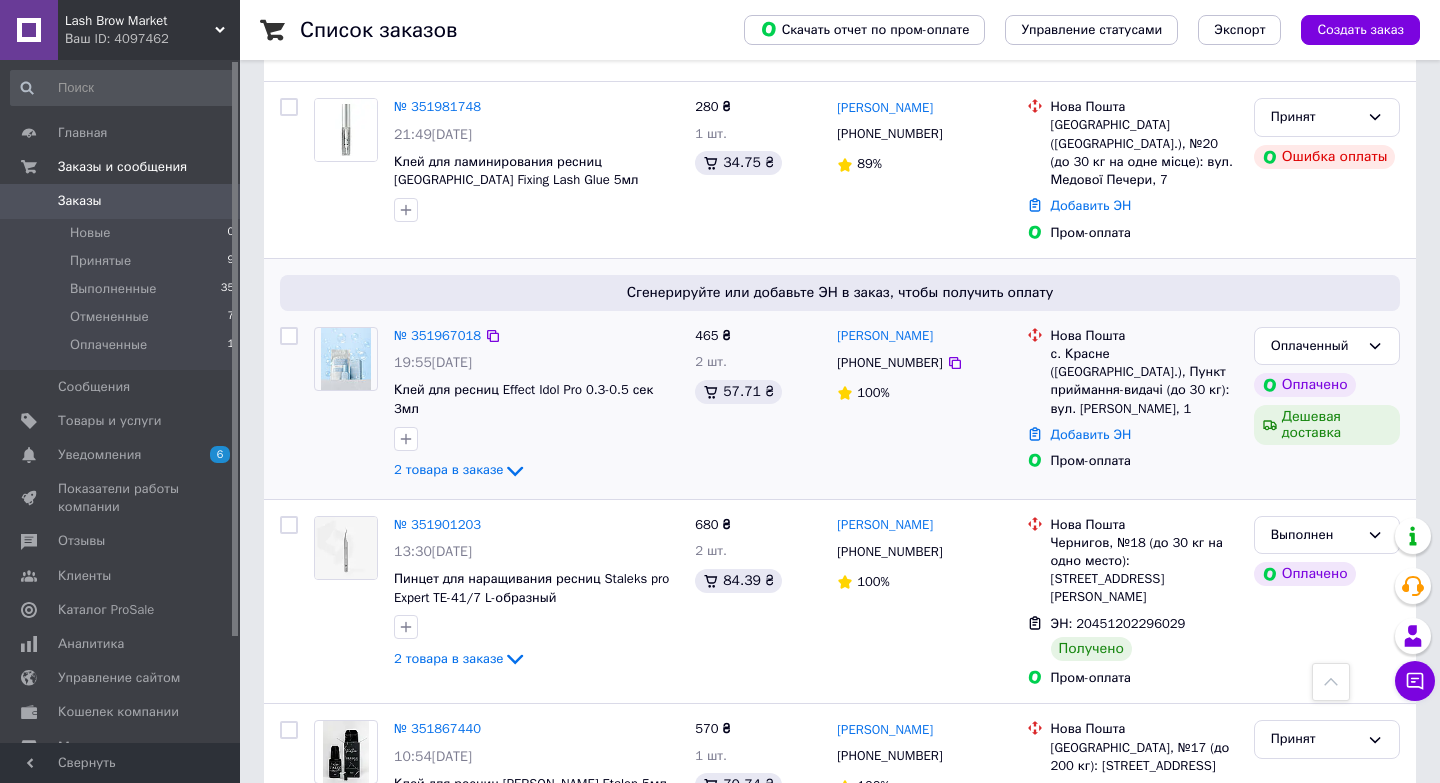 scroll, scrollTop: 783, scrollLeft: 0, axis: vertical 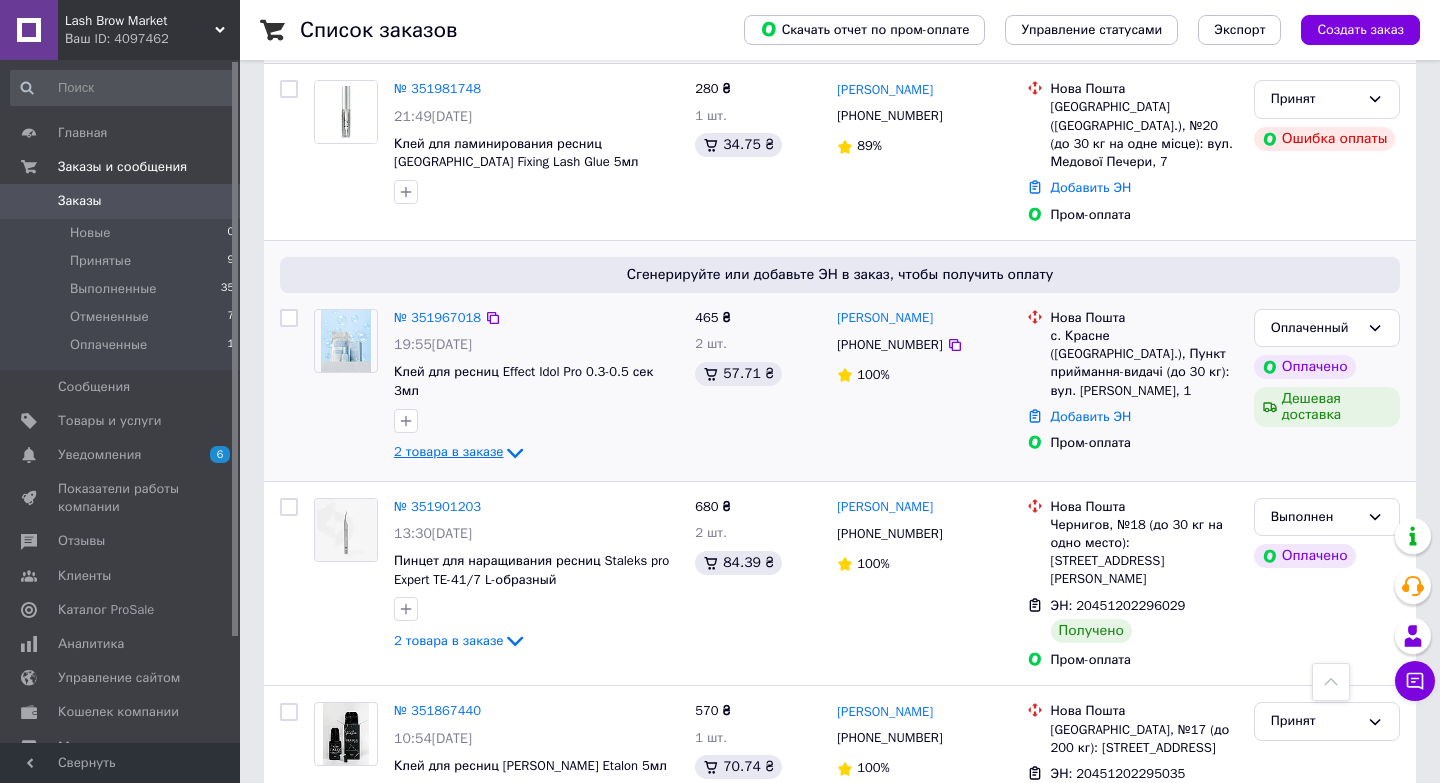 click 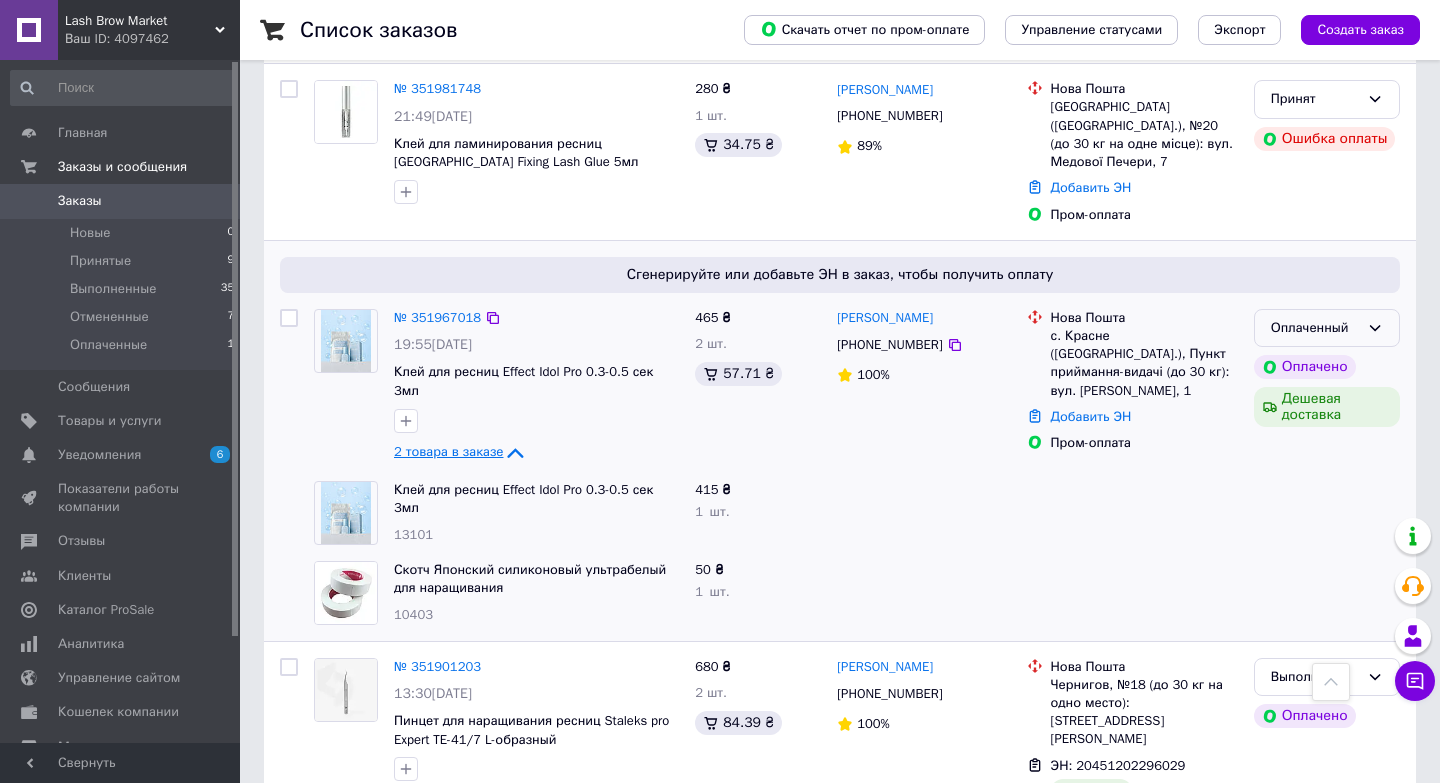 click on "Оплаченный" at bounding box center (1327, 328) 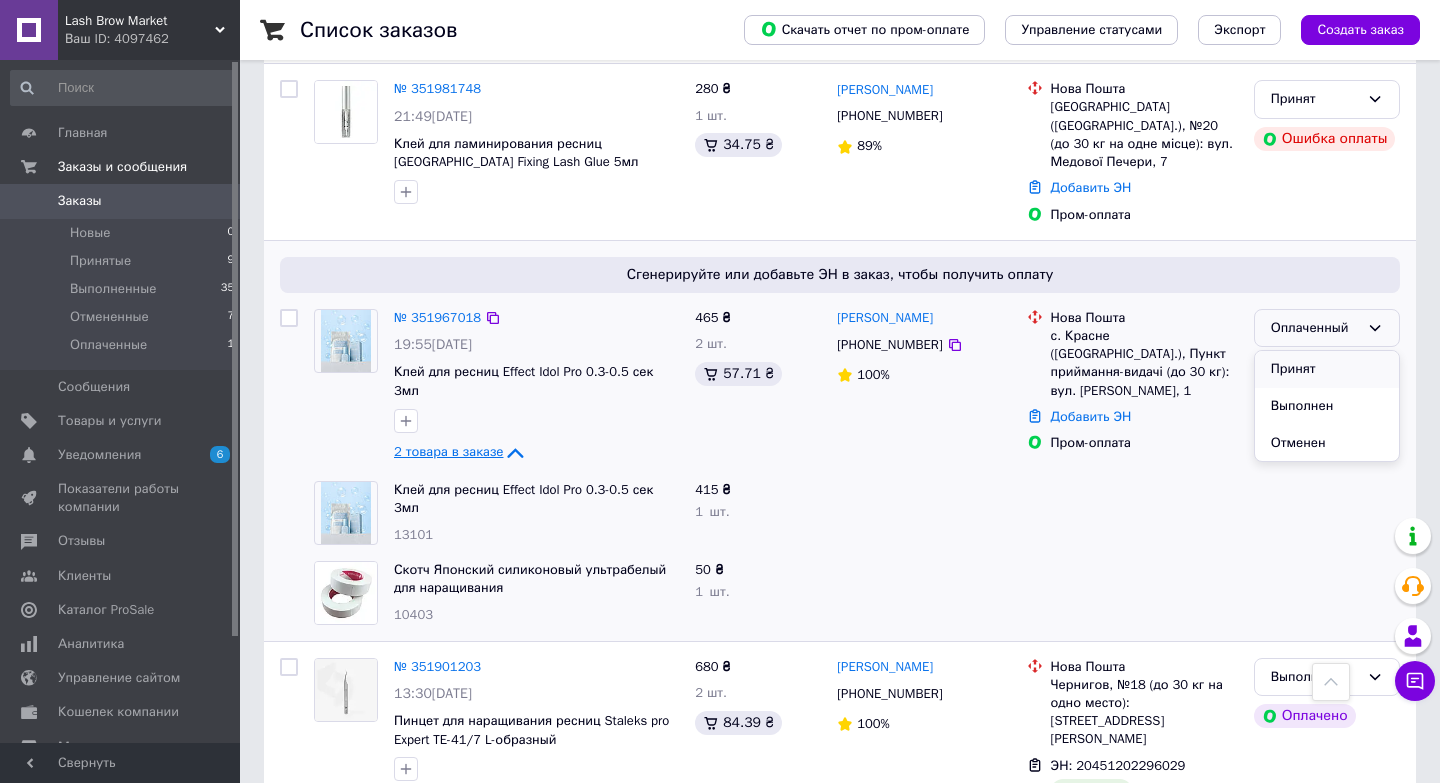click on "Принят" at bounding box center [1327, 369] 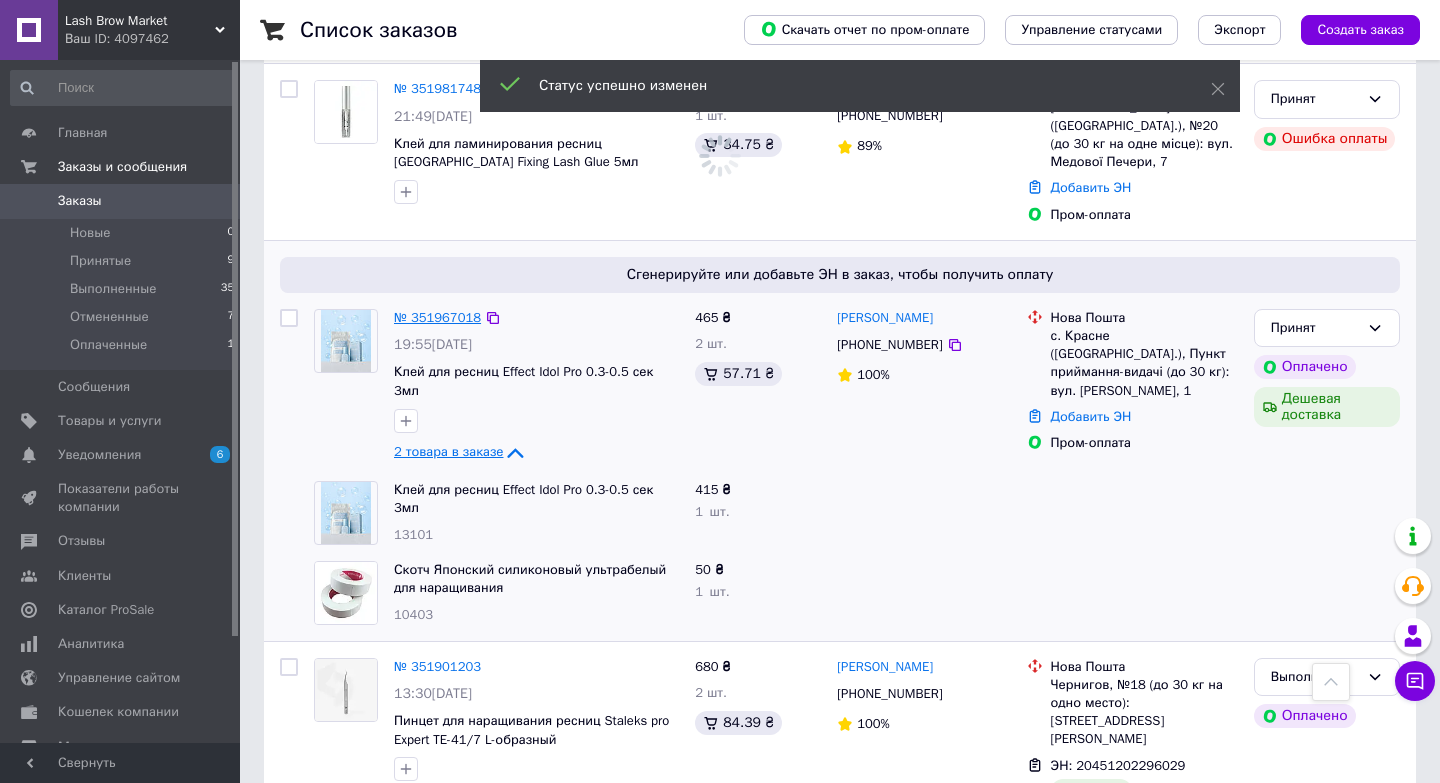 scroll, scrollTop: 731, scrollLeft: 0, axis: vertical 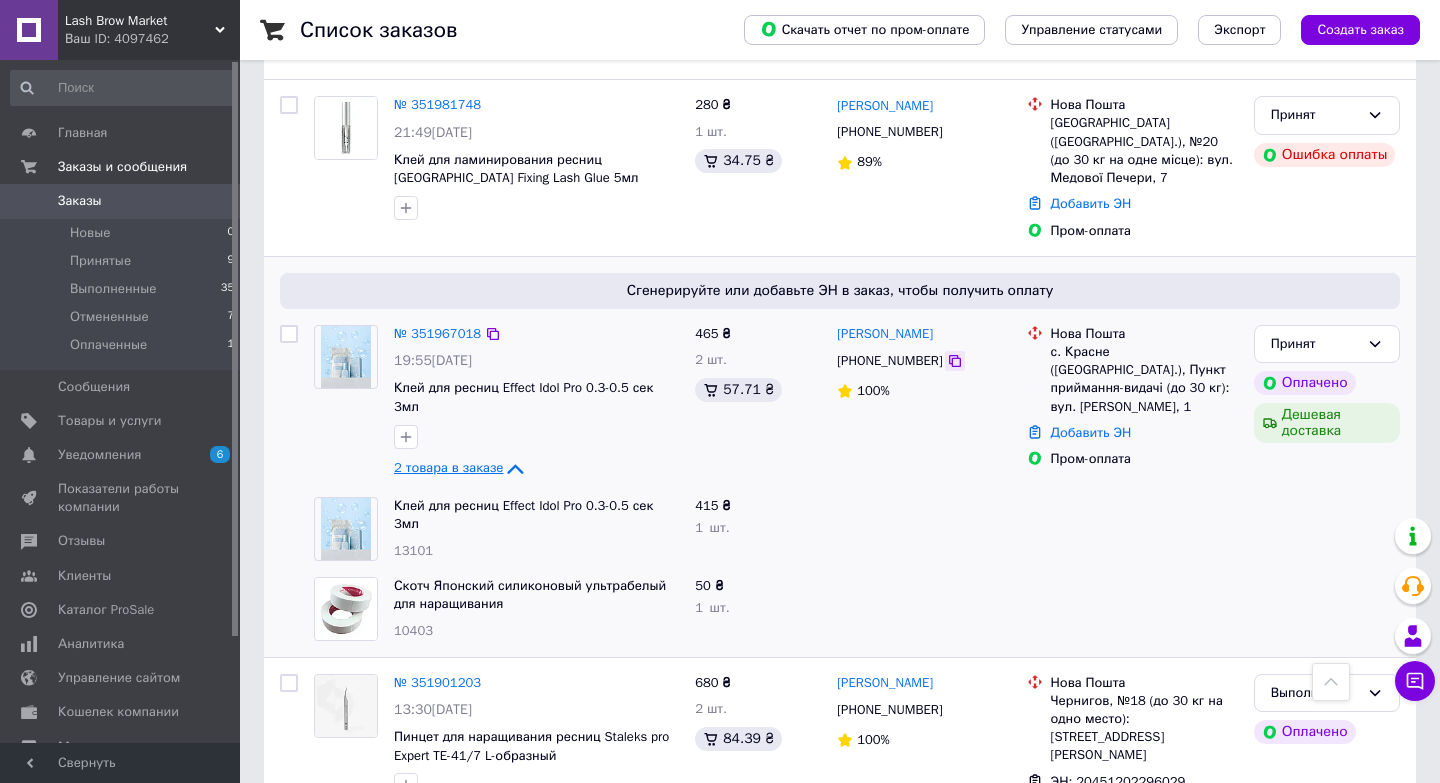 click 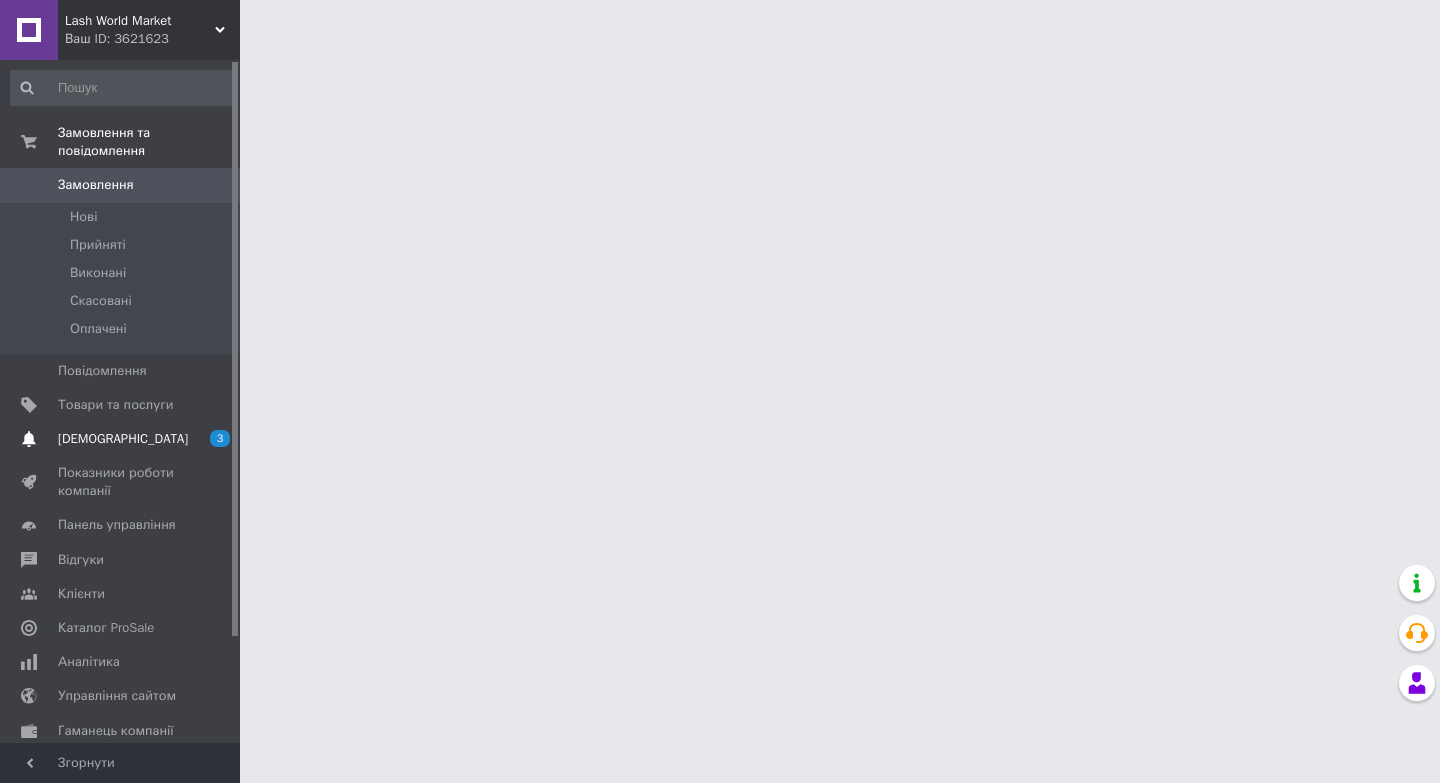 scroll, scrollTop: 0, scrollLeft: 0, axis: both 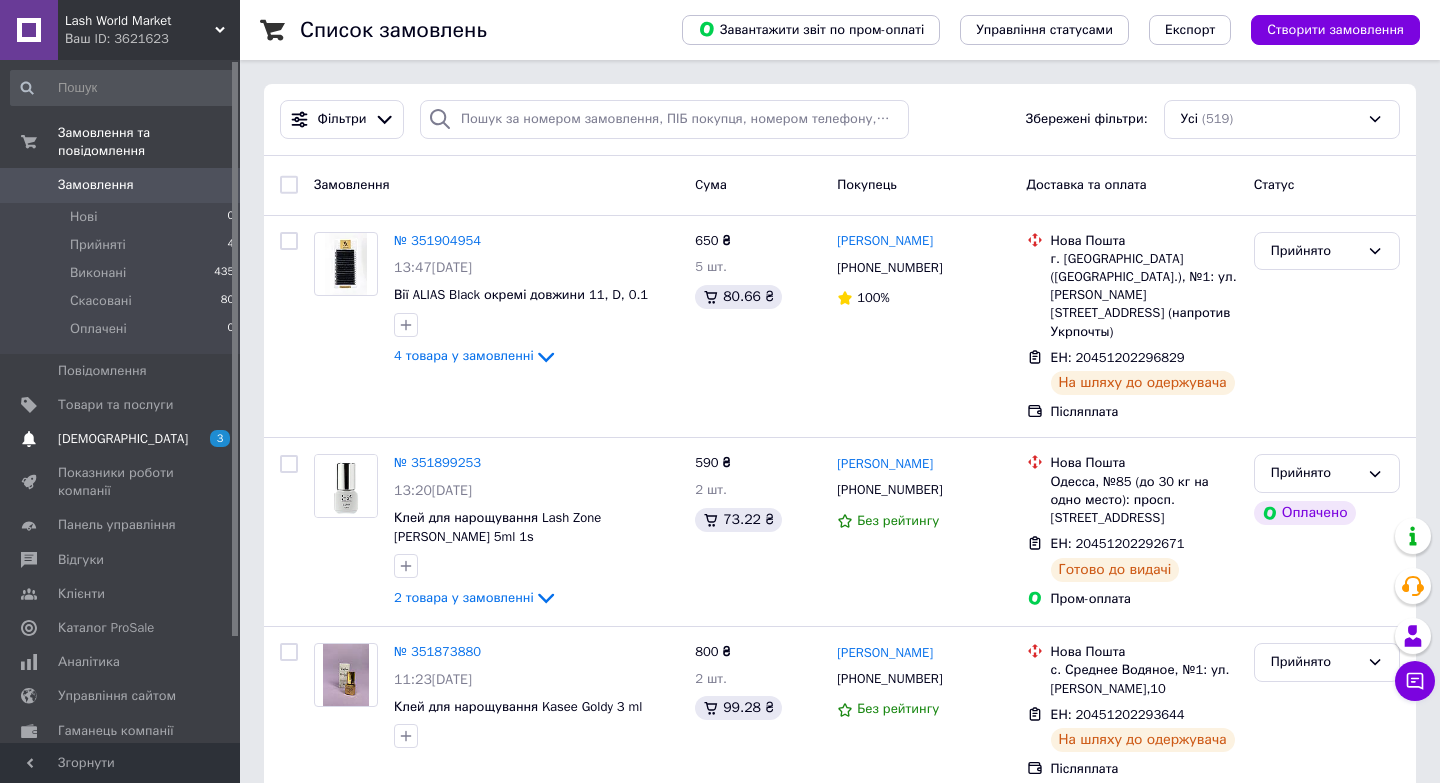click on "[DEMOGRAPHIC_DATA]" at bounding box center (123, 439) 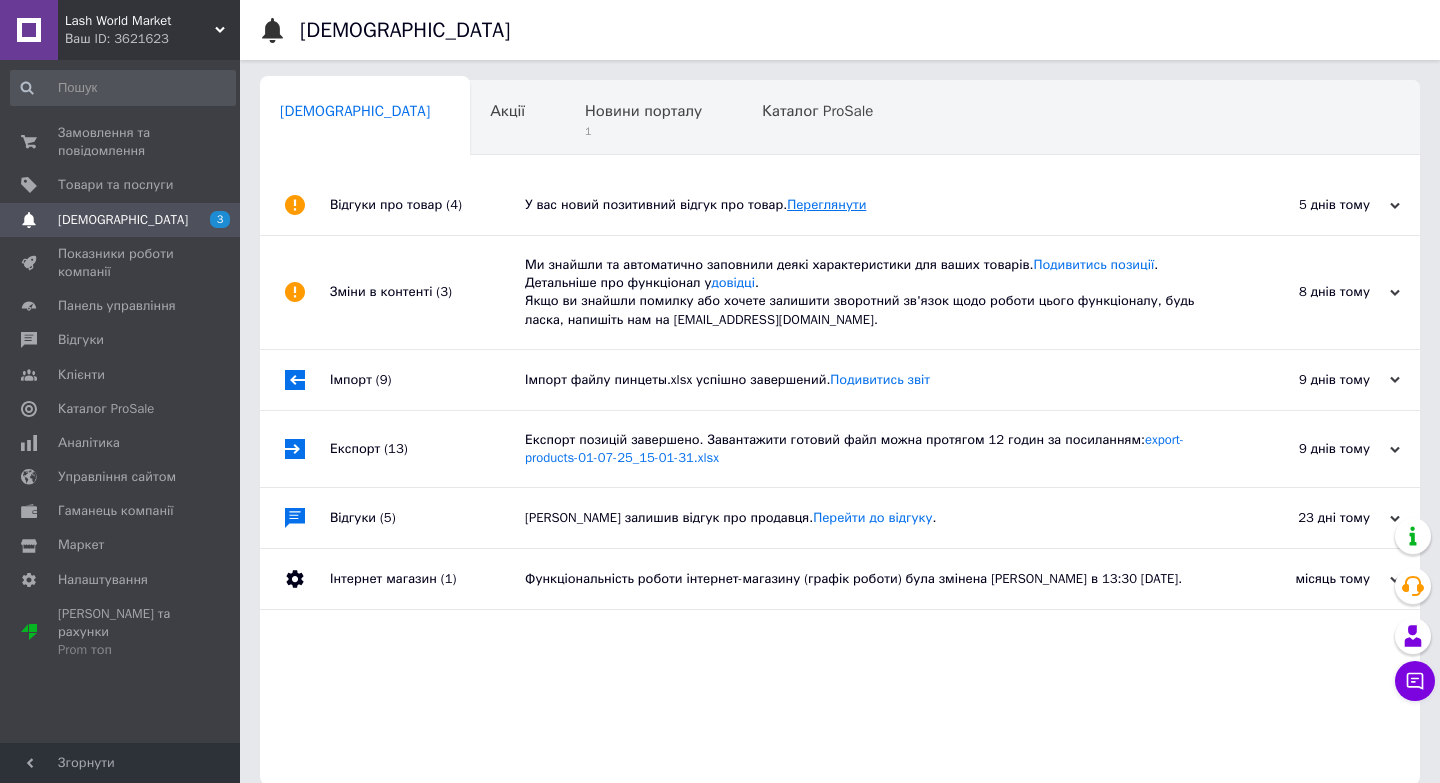 click on "Переглянути" at bounding box center (826, 204) 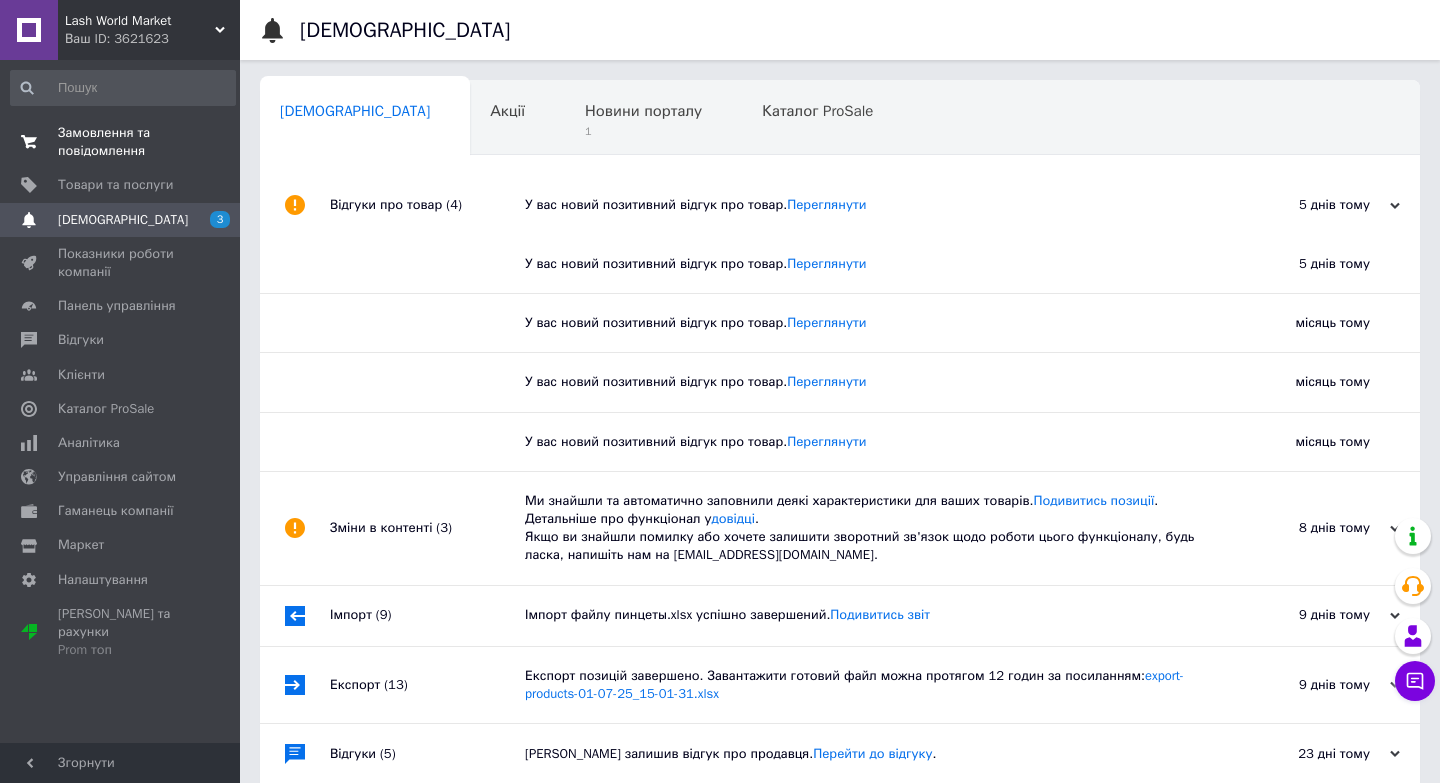 click on "Замовлення та повідомлення" at bounding box center [121, 142] 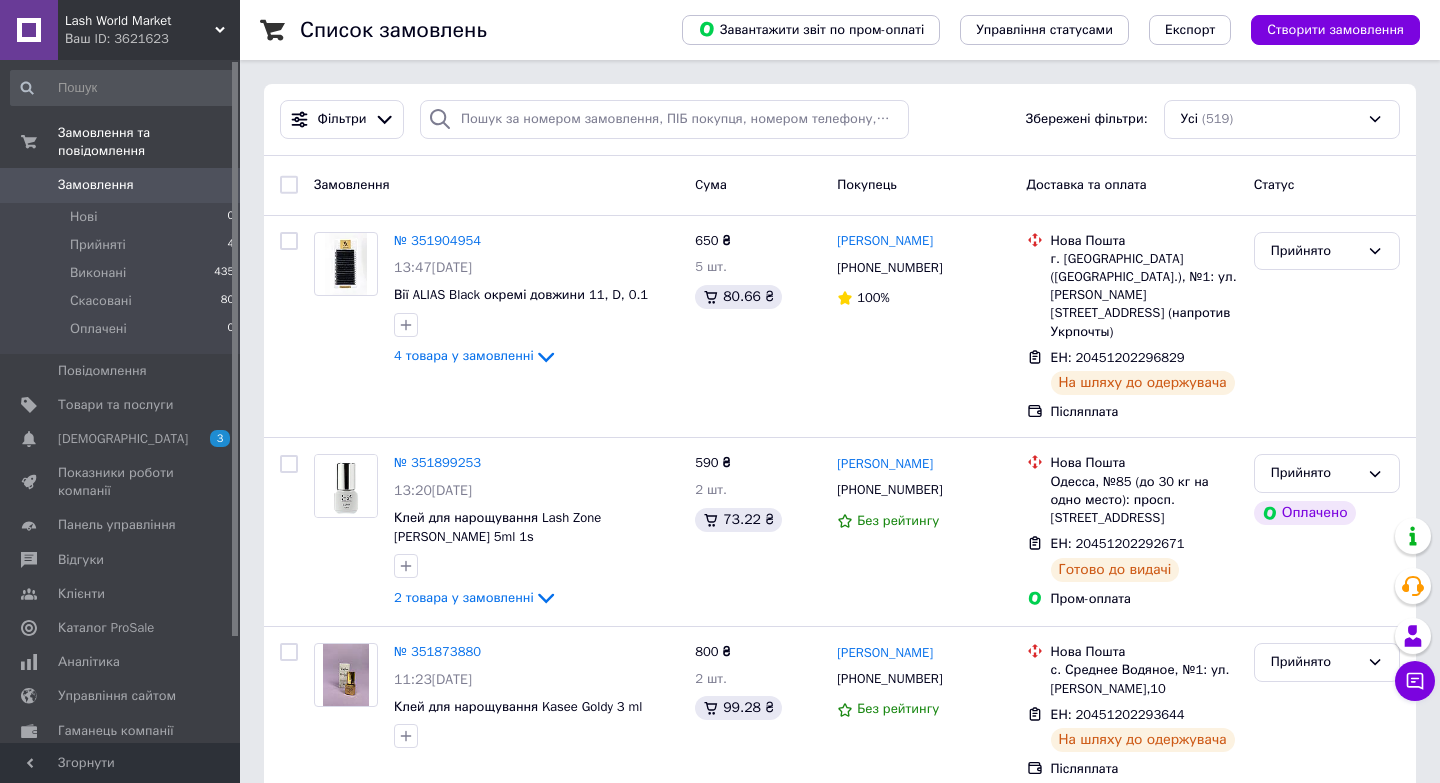 click on "Ваш ID: 3621623" at bounding box center (152, 39) 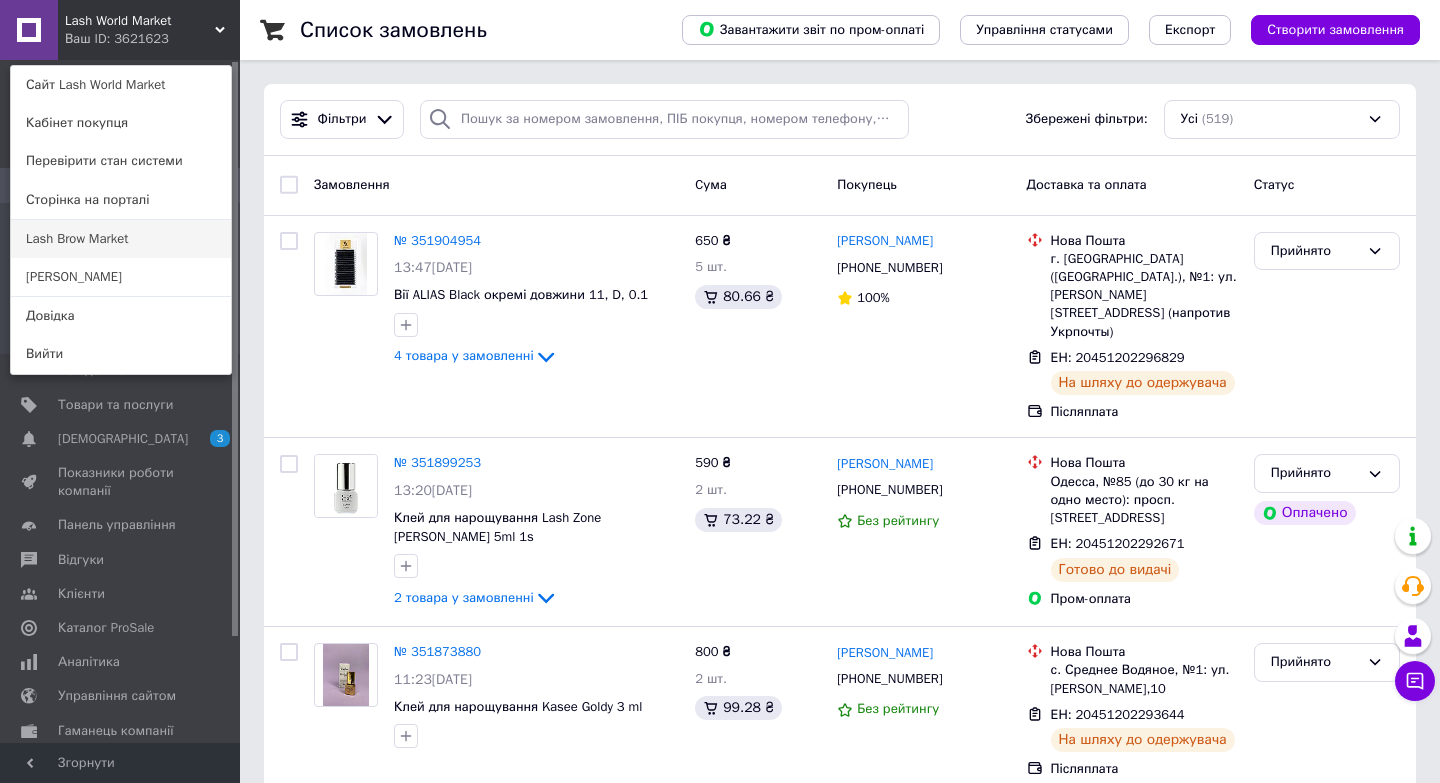 click on "Lash Brow Market" at bounding box center (121, 239) 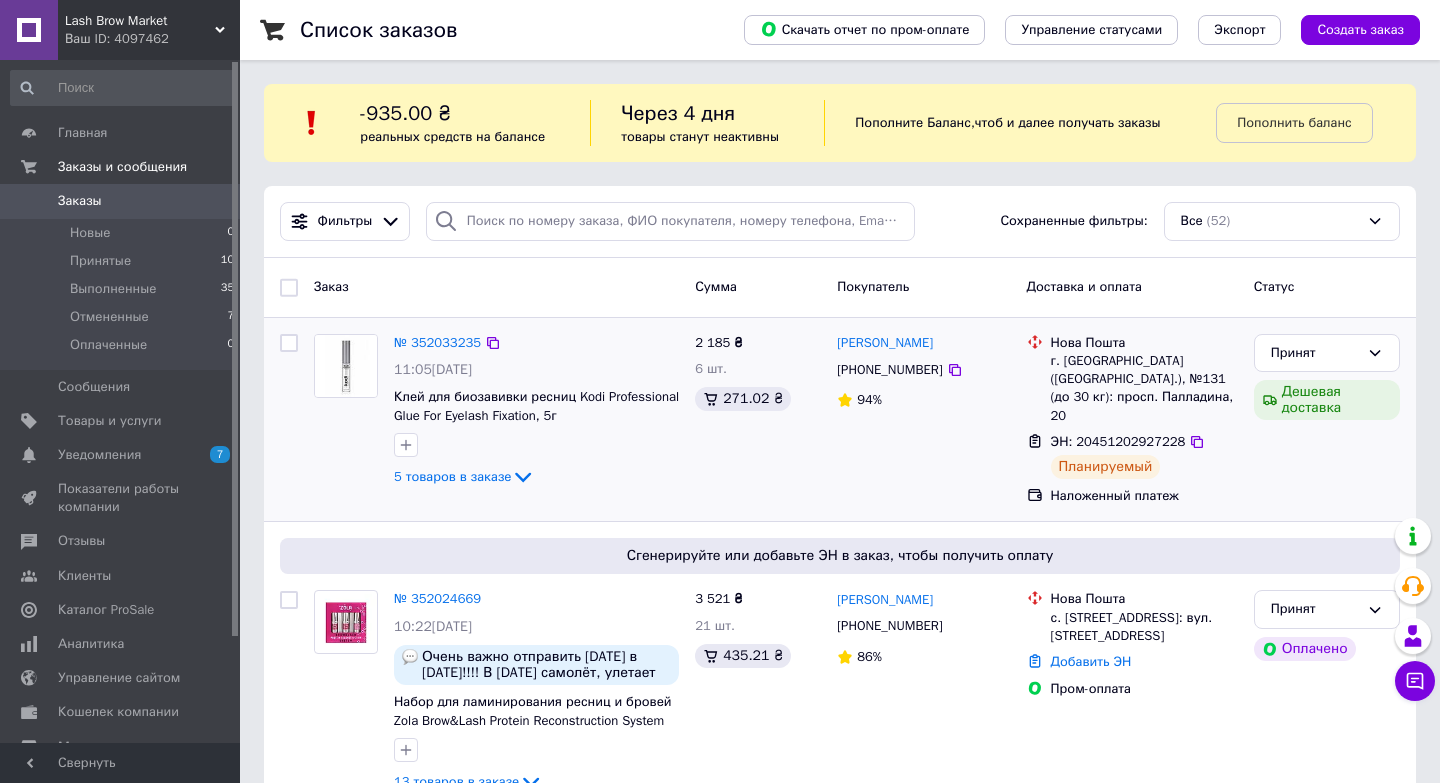 scroll, scrollTop: 265, scrollLeft: 0, axis: vertical 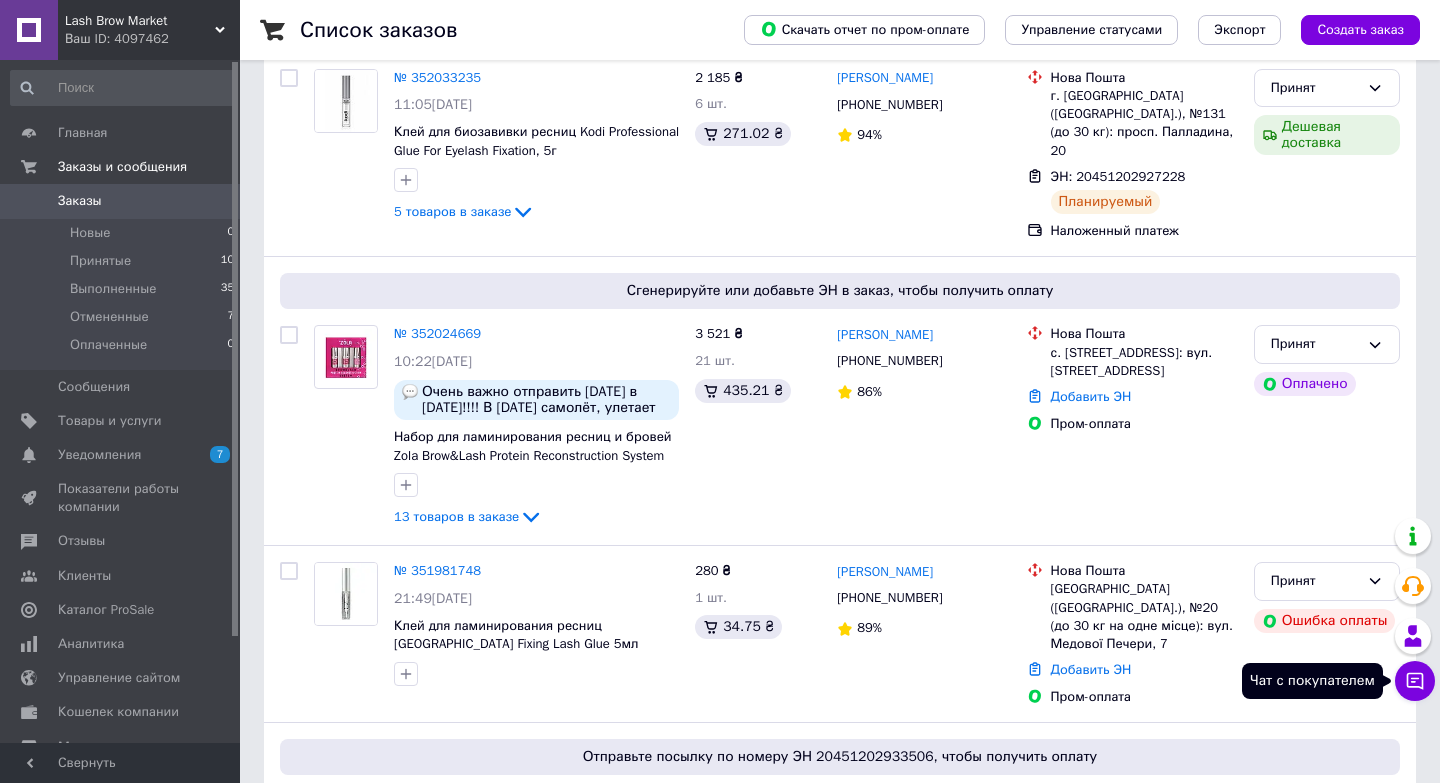 click 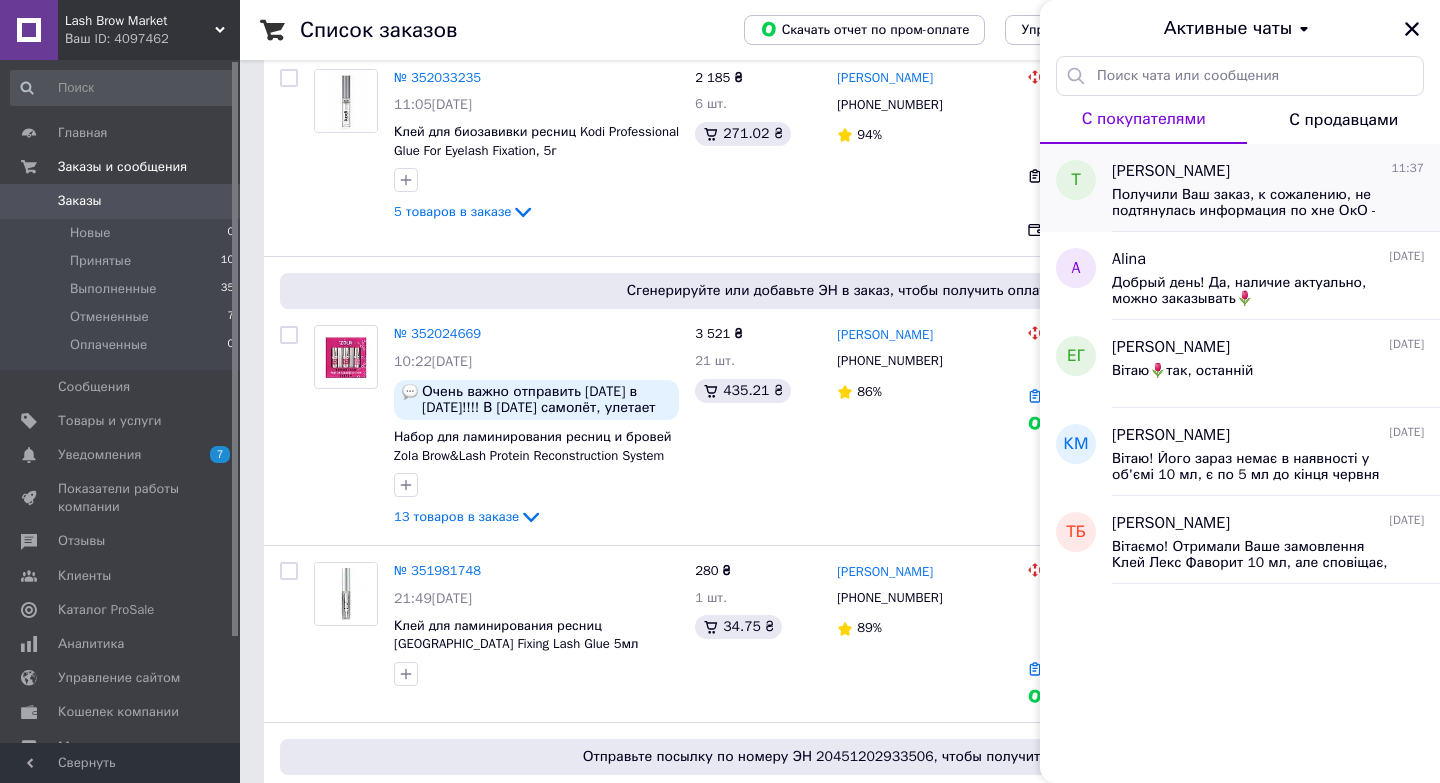 click on "Получили Ваш заказ, к сожалению, не подтянулась информация по хне ОкО - она со скидкой, там заканчивается срок годности в августе. Подскажите, убрать ее из заказа или пересчитать со скидкой 50% ?" at bounding box center (1254, 203) 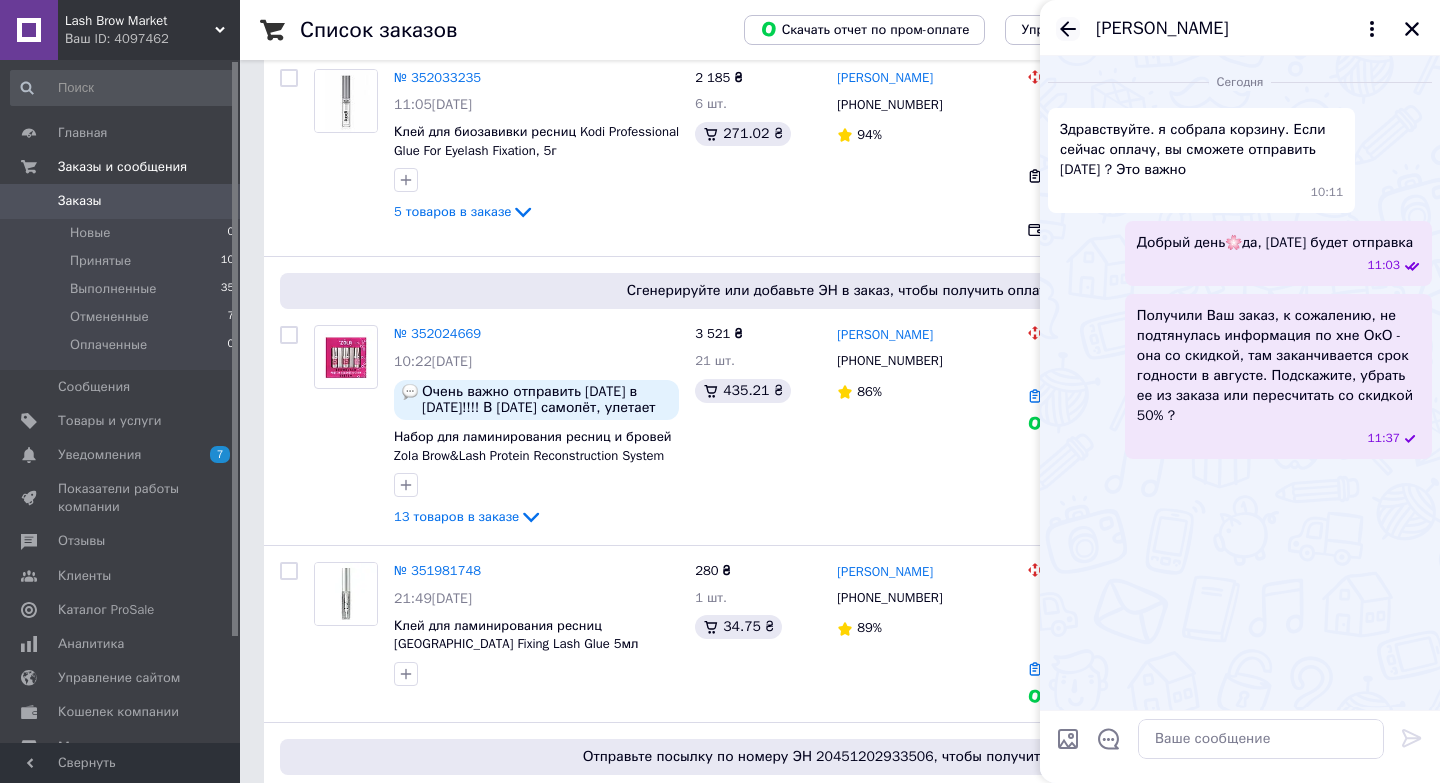 click 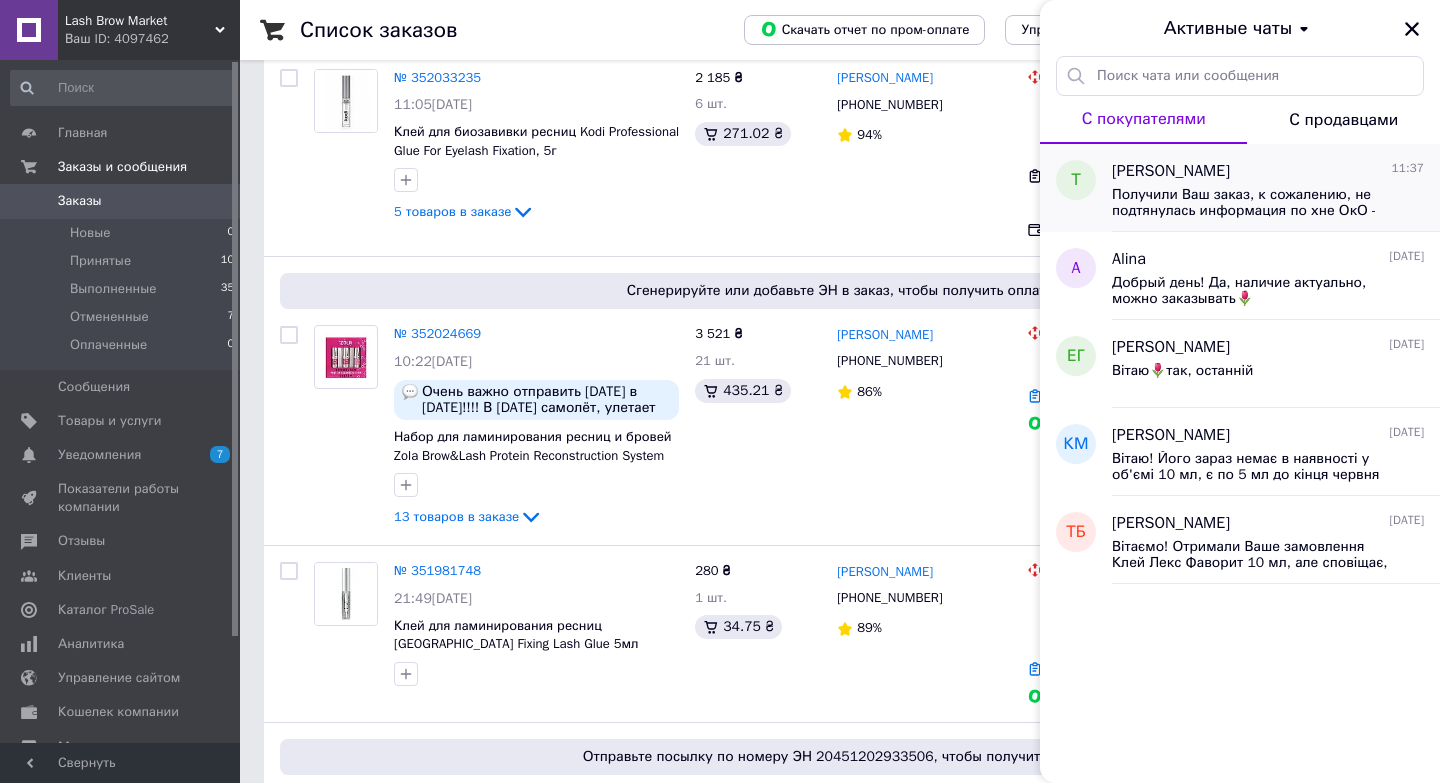 click on "[PERSON_NAME] 11:37" at bounding box center [1268, 171] 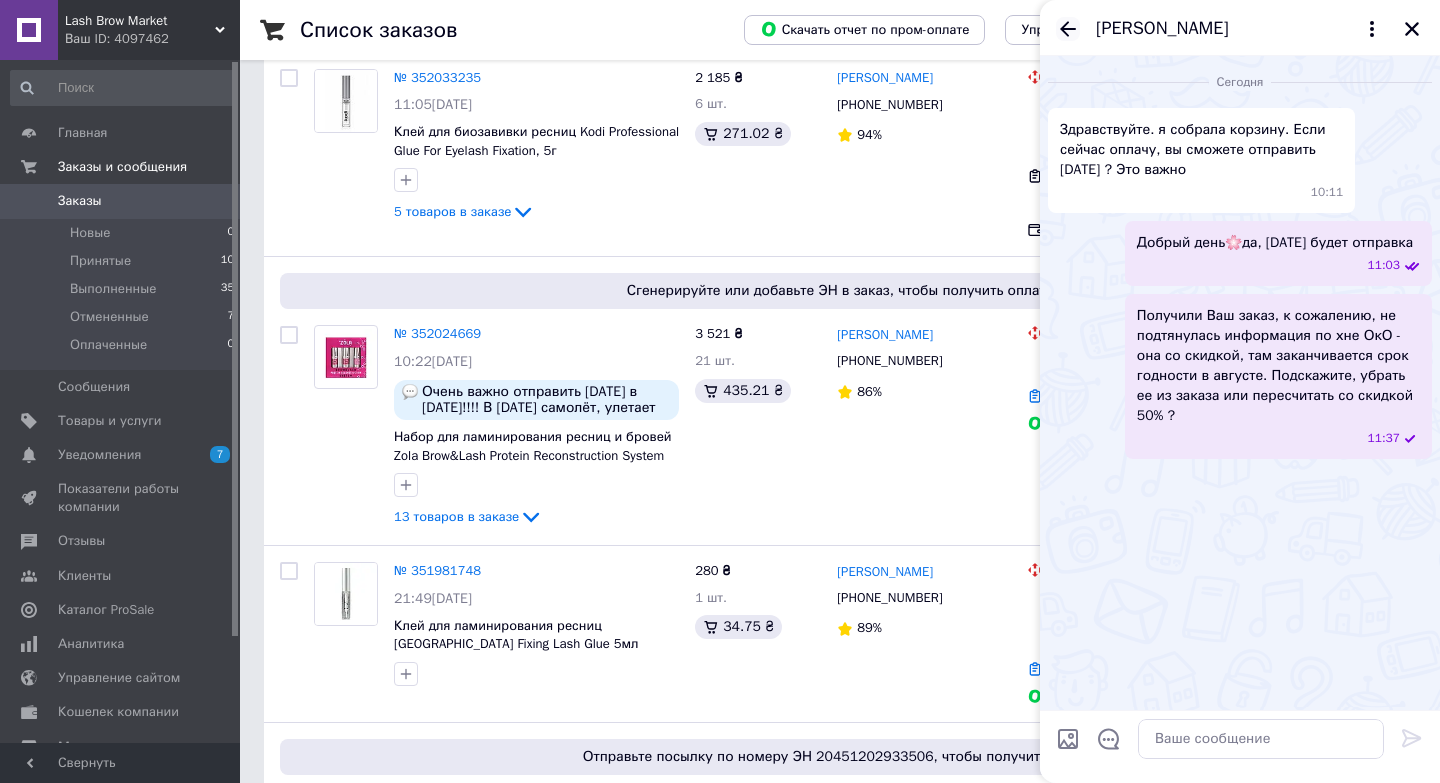click 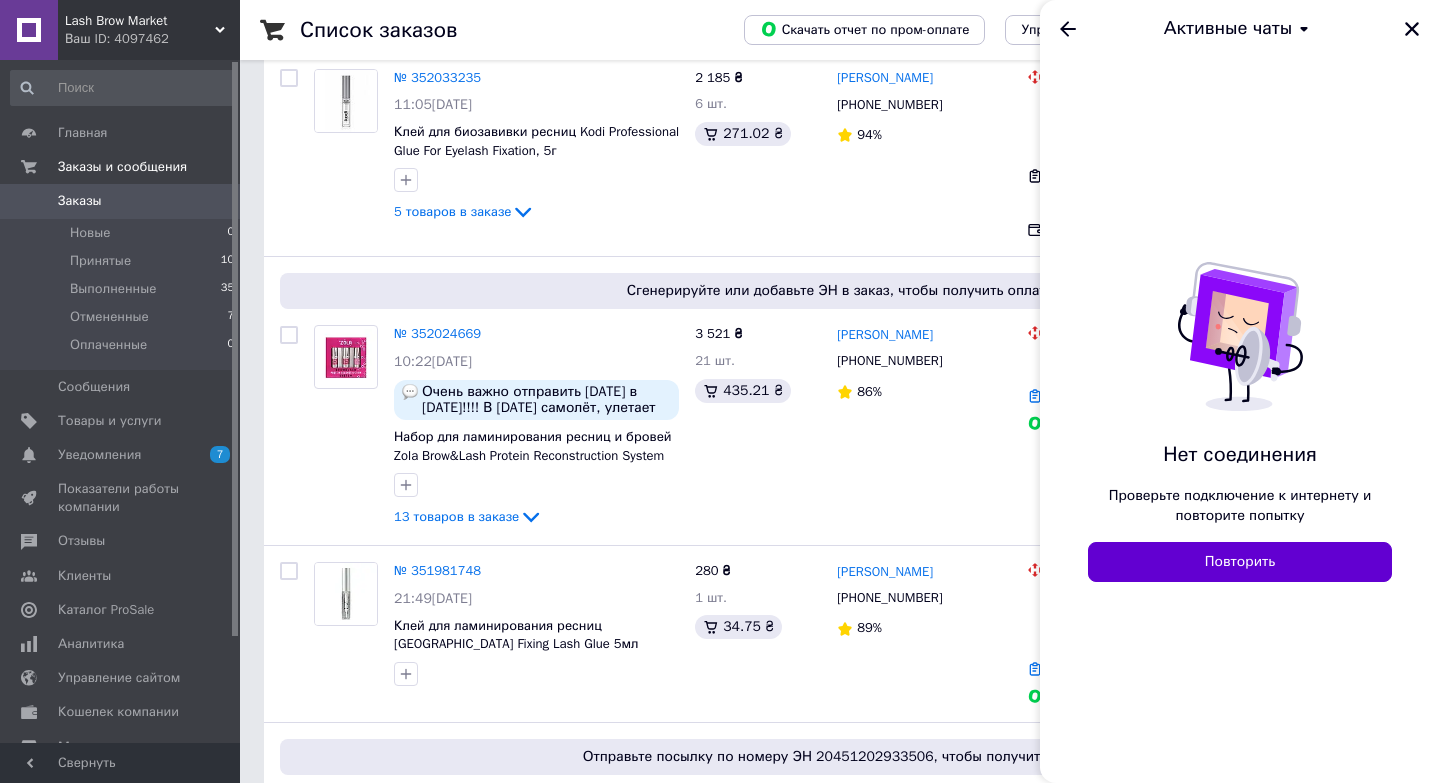 click on "Повторить" at bounding box center [1240, 562] 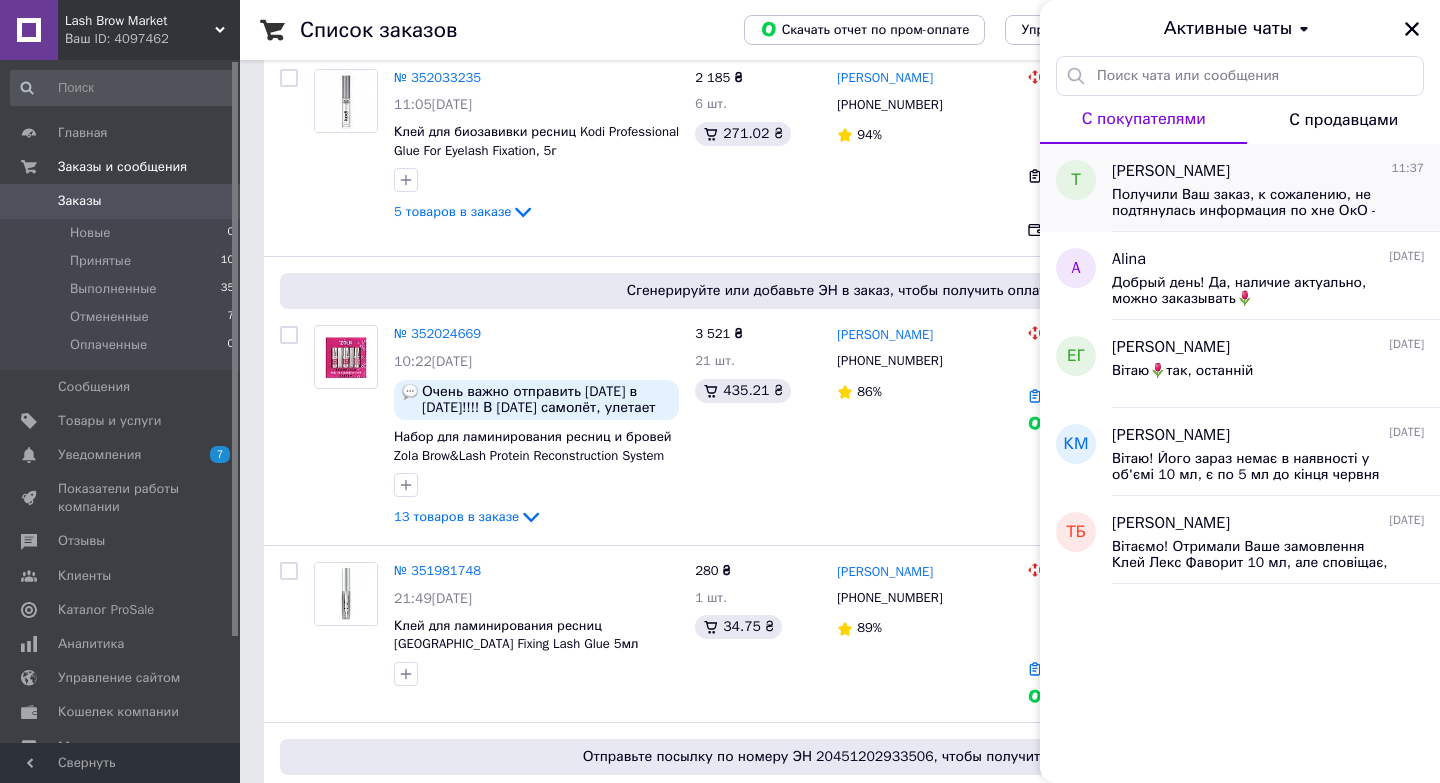 click on "Получили Ваш заказ, к сожалению, не подтянулась информация по хне ОкО - она со скидкой, там заканчивается срок годности в августе. Подскажите, убрать ее из заказа или пересчитать со скидкой 50% ?" at bounding box center [1254, 203] 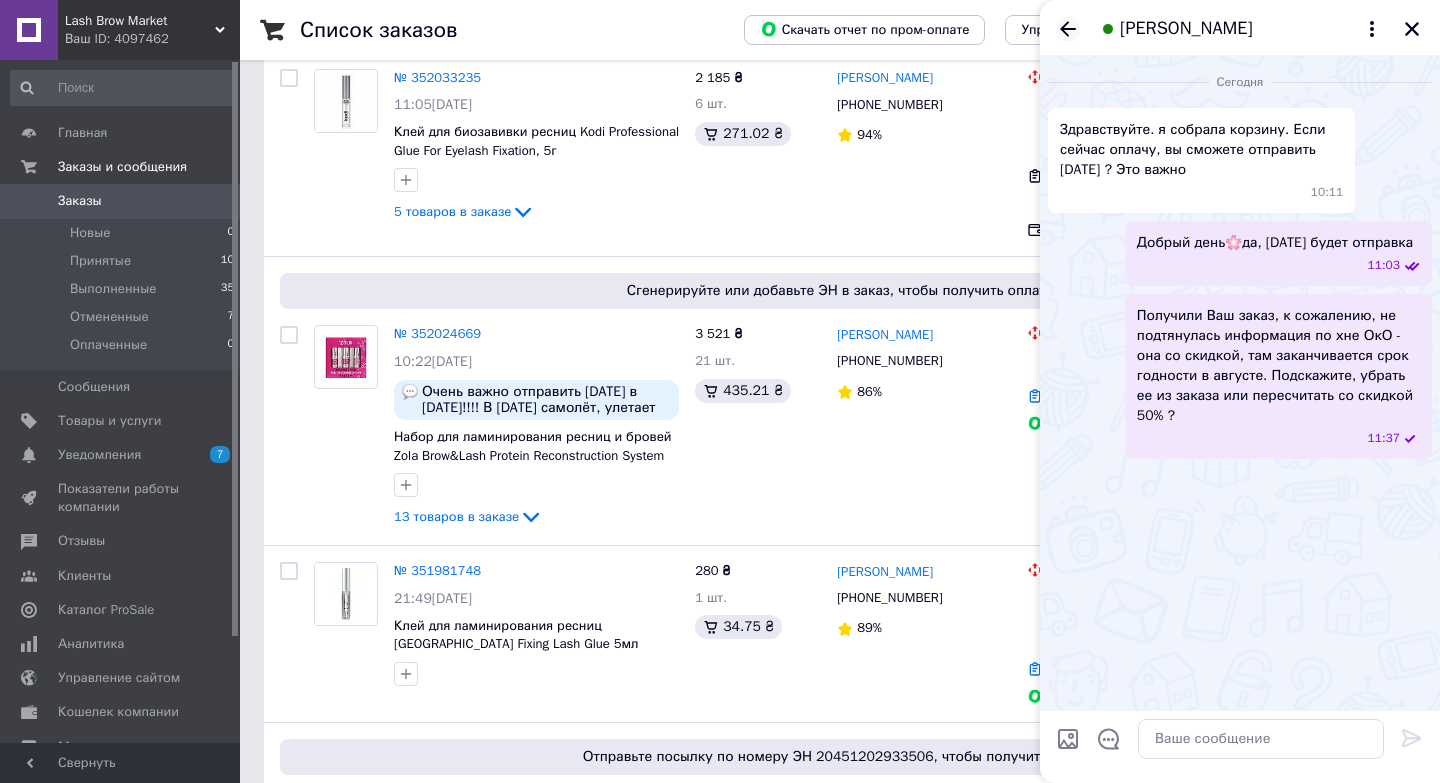 click 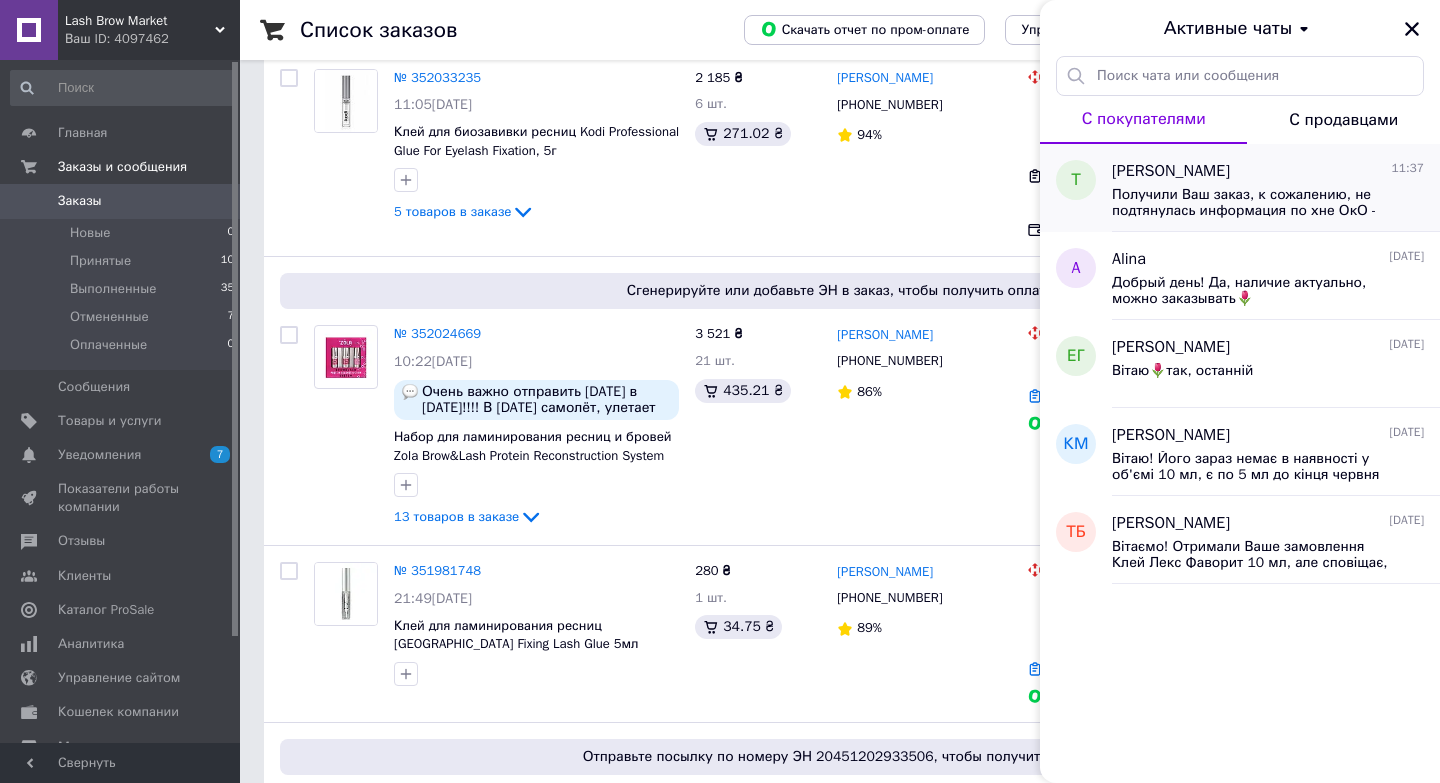 click on "Получили Ваш заказ, к сожалению, не подтянулась информация по хне ОкО - она со скидкой, там заканчивается срок годности в августе. Подскажите, убрать ее из заказа или пересчитать со скидкой 50% ?" at bounding box center (1254, 203) 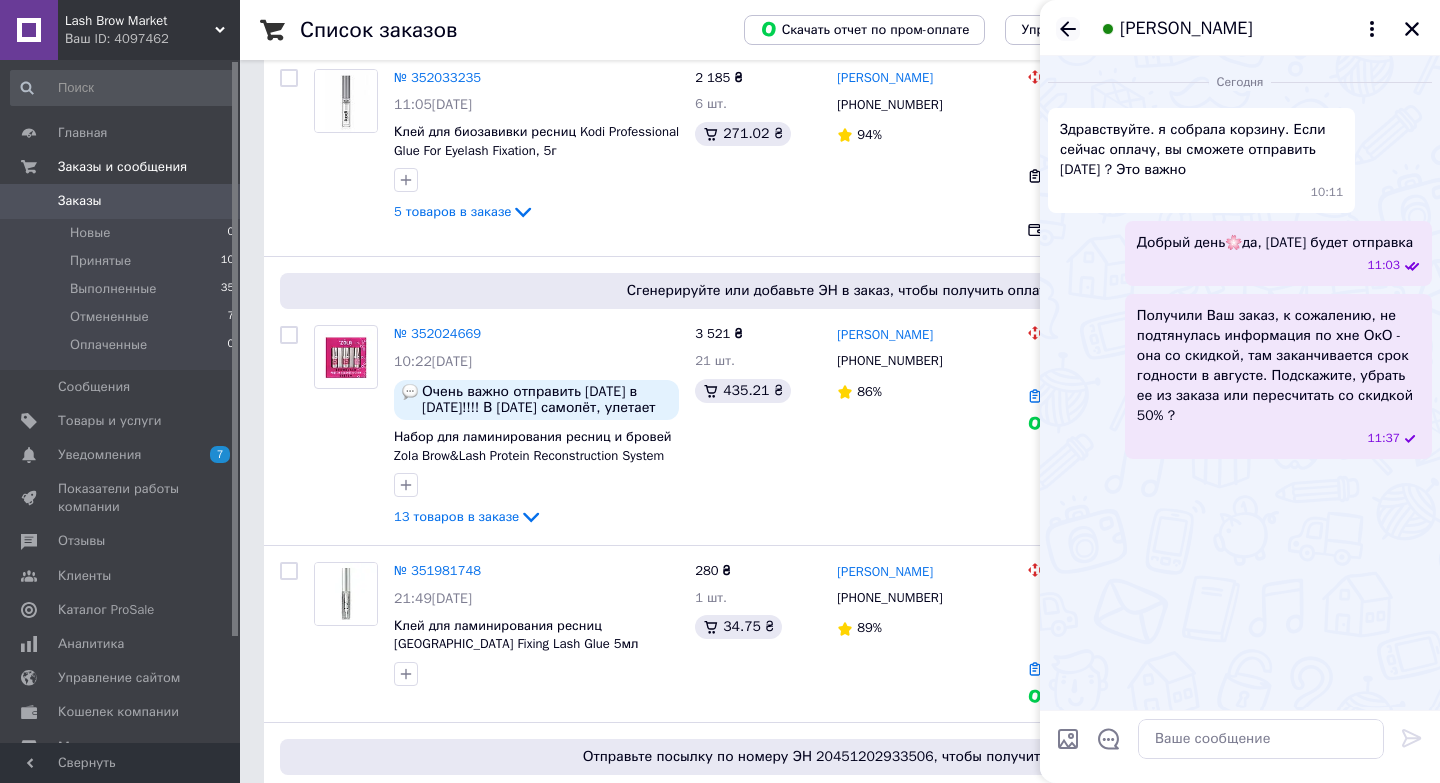 click 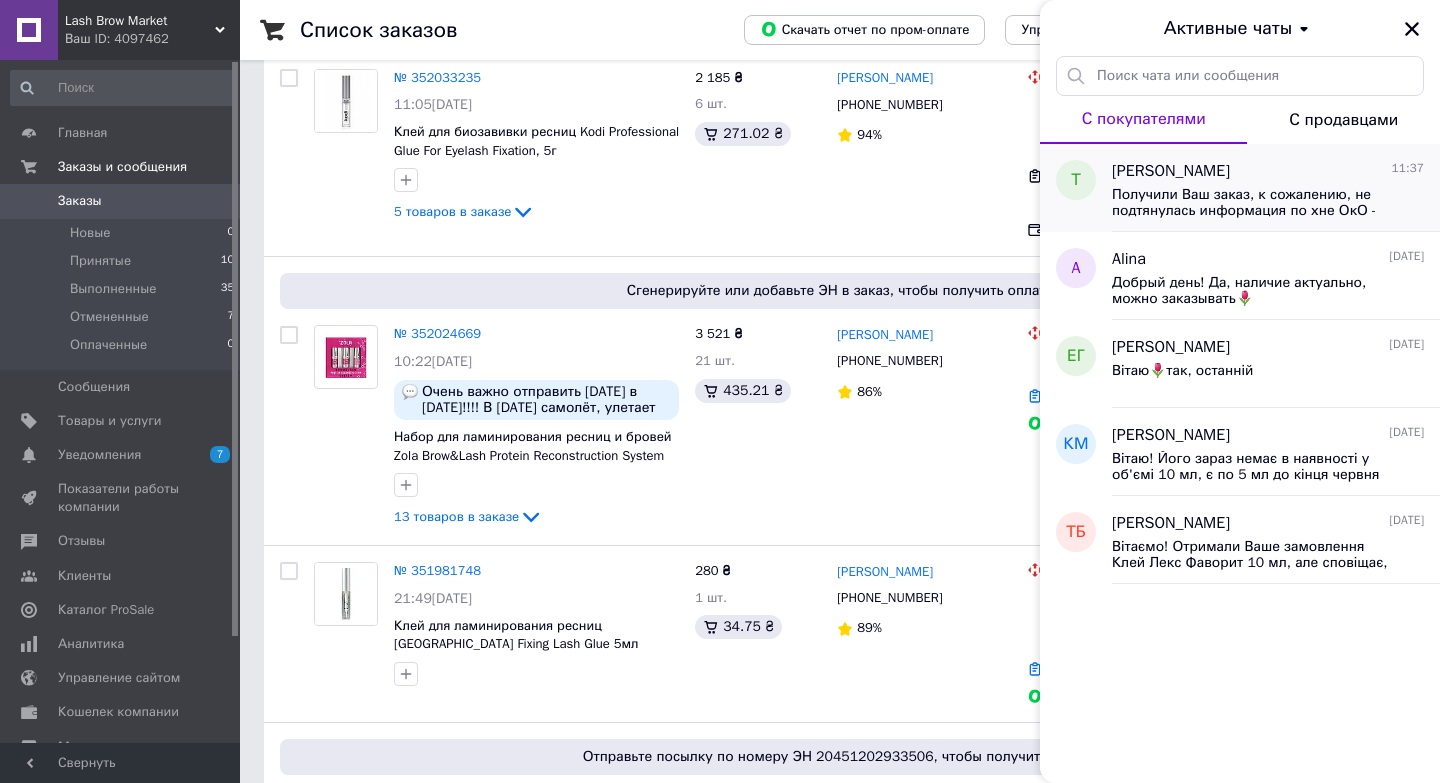 click on "Получили Ваш заказ, к сожалению, не подтянулась информация по хне ОкО - она со скидкой, там заканчивается срок годности в августе. Подскажите, убрать ее из заказа или пересчитать со скидкой 50% ?" at bounding box center (1254, 203) 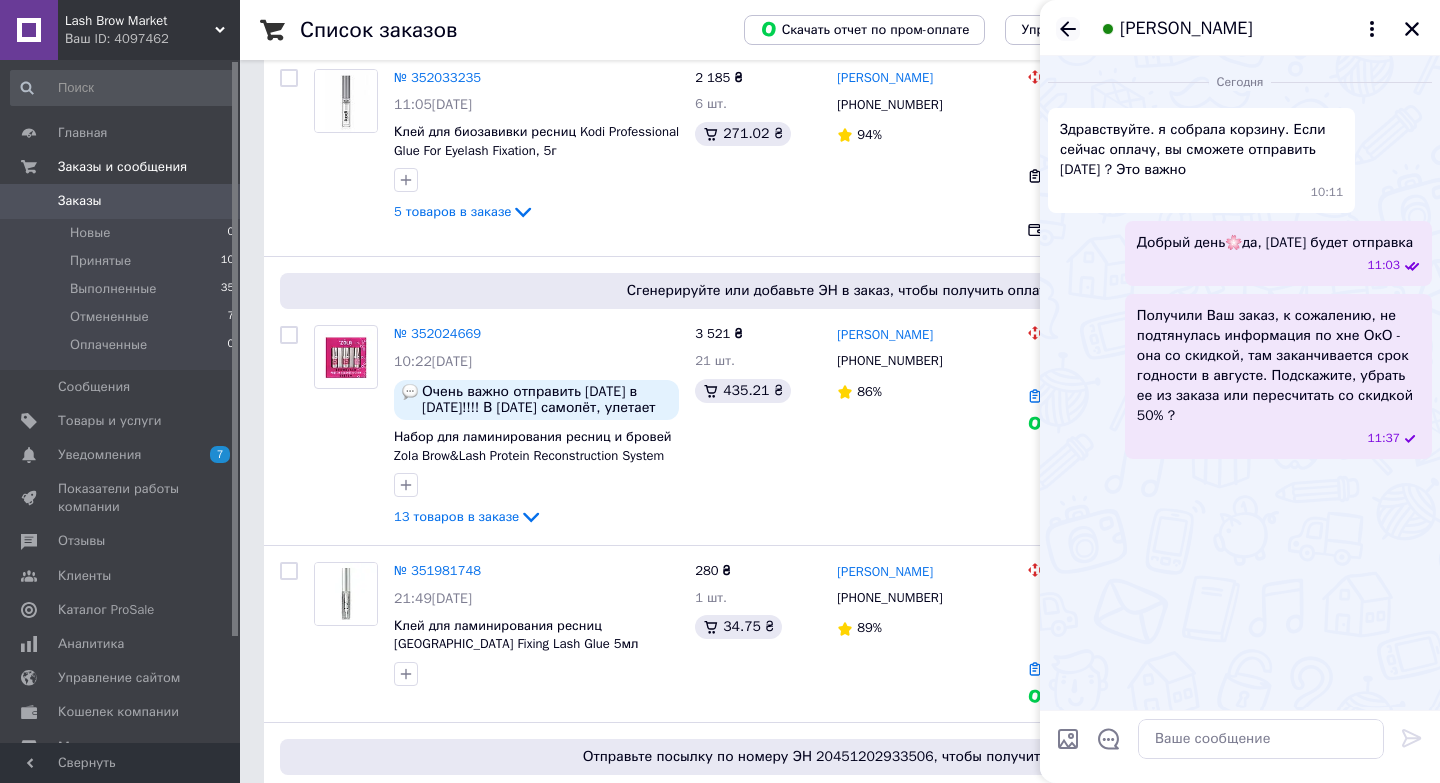 click 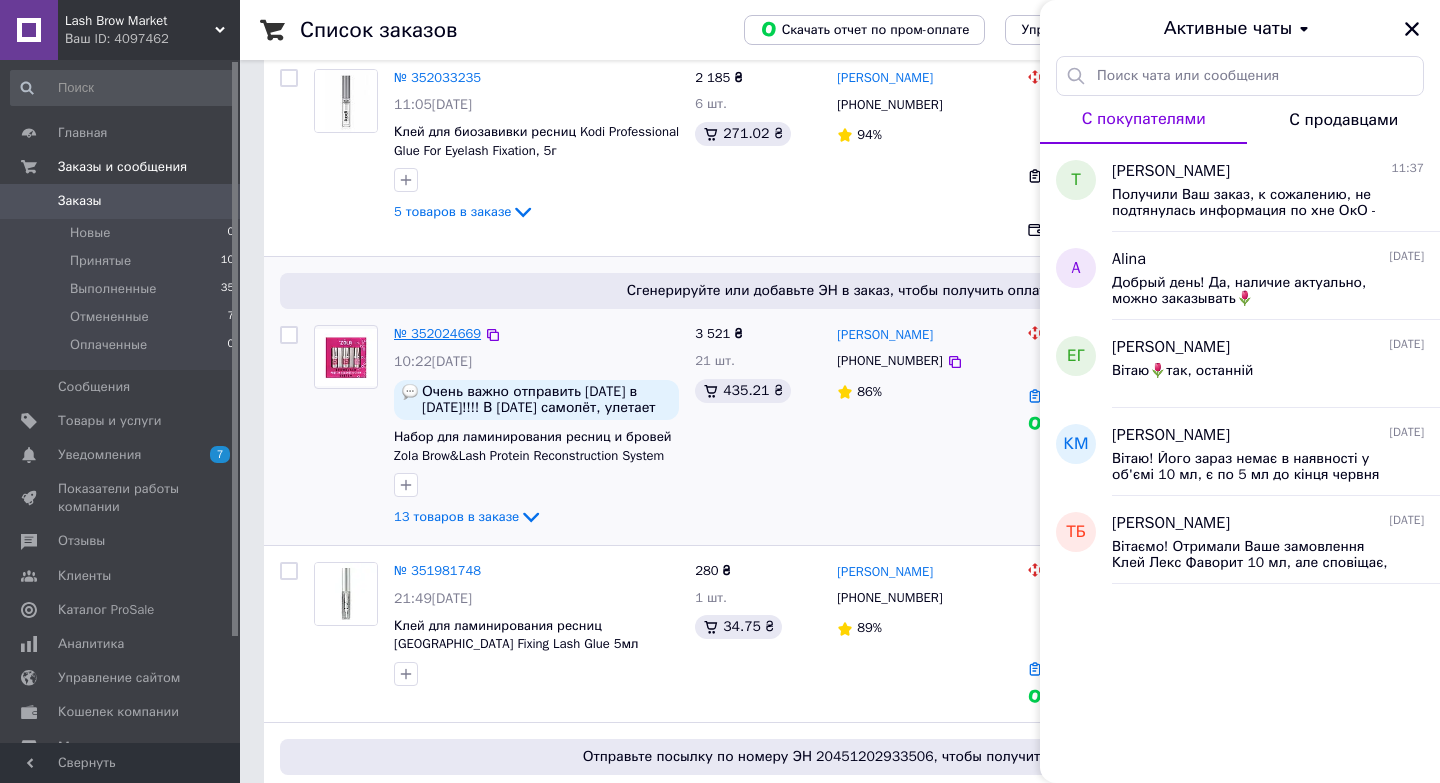 click on "№ 352024669" at bounding box center [437, 333] 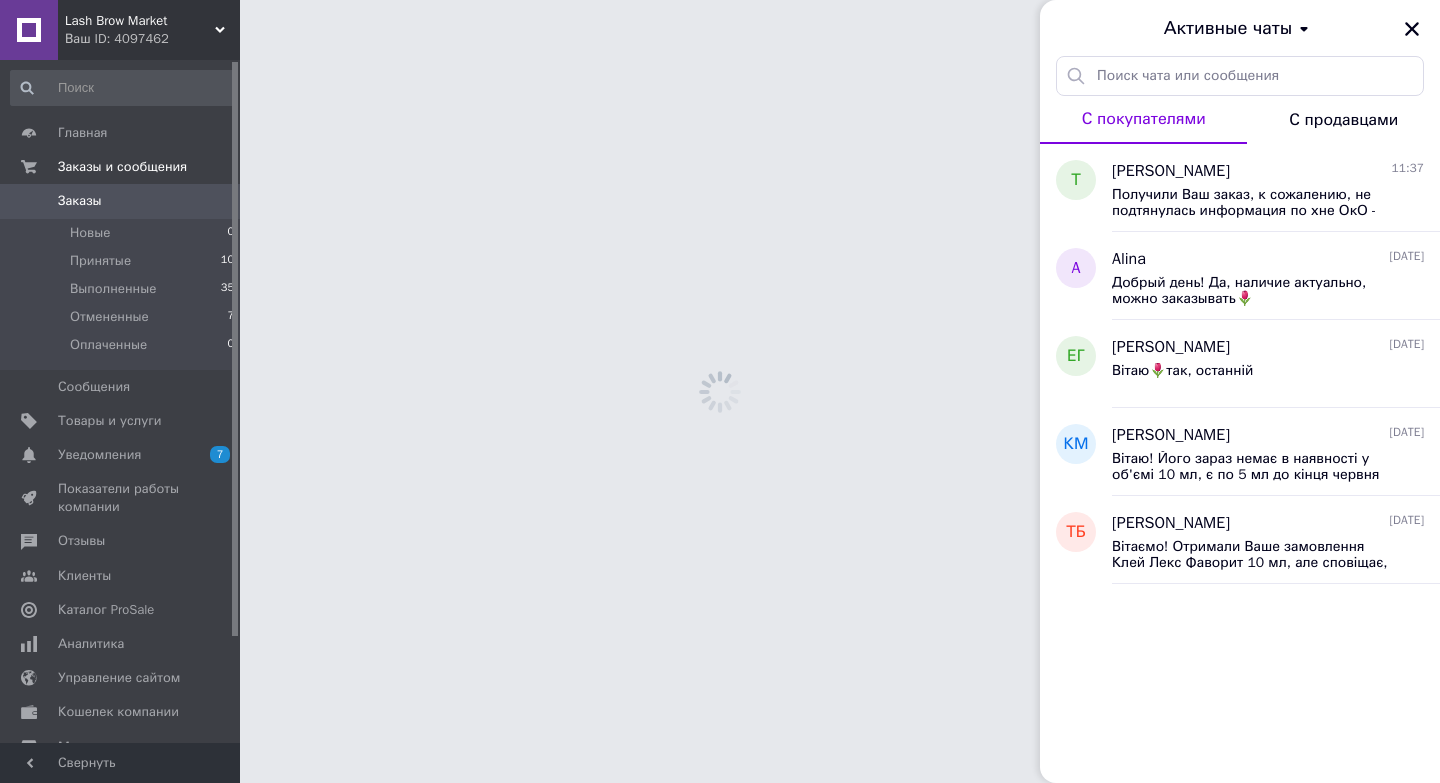 scroll, scrollTop: 0, scrollLeft: 0, axis: both 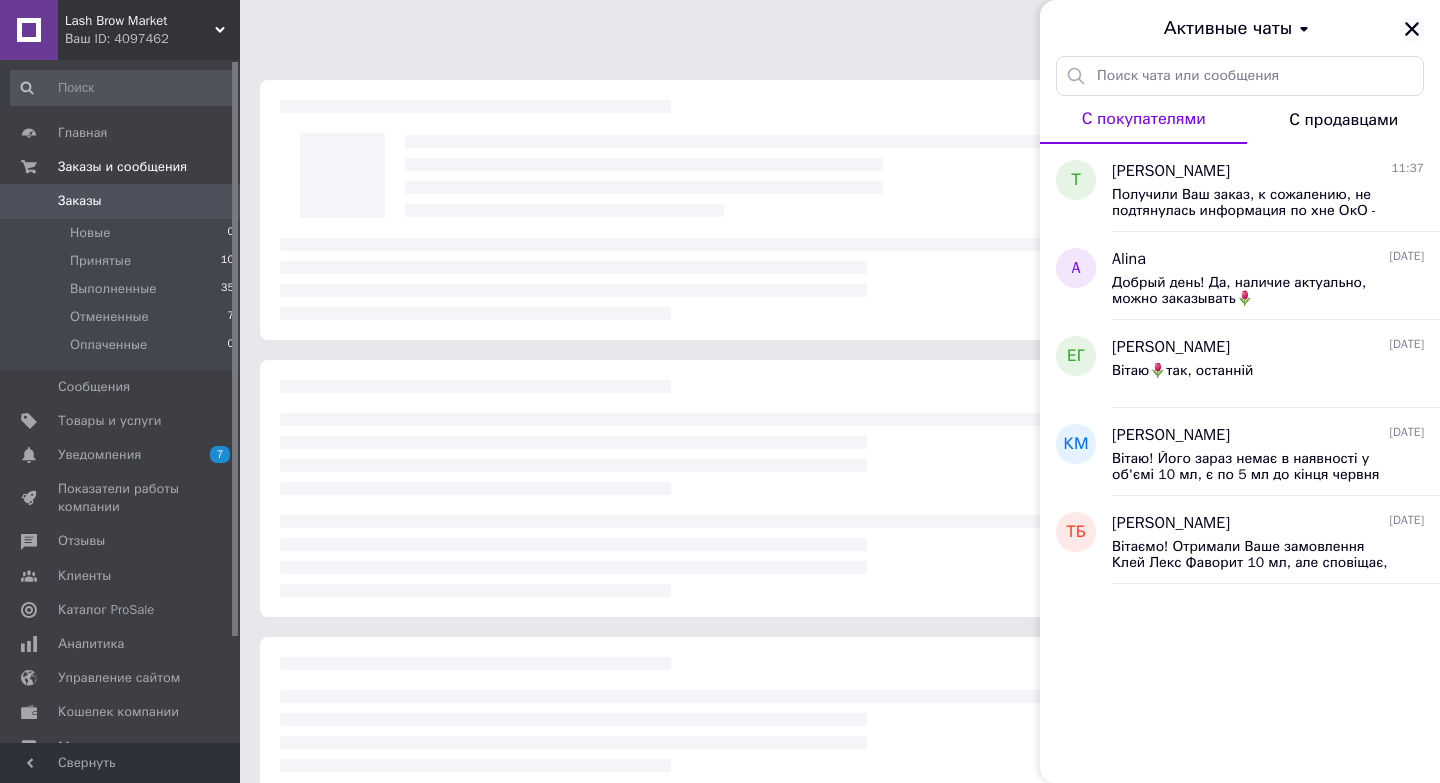 click at bounding box center [1412, 29] 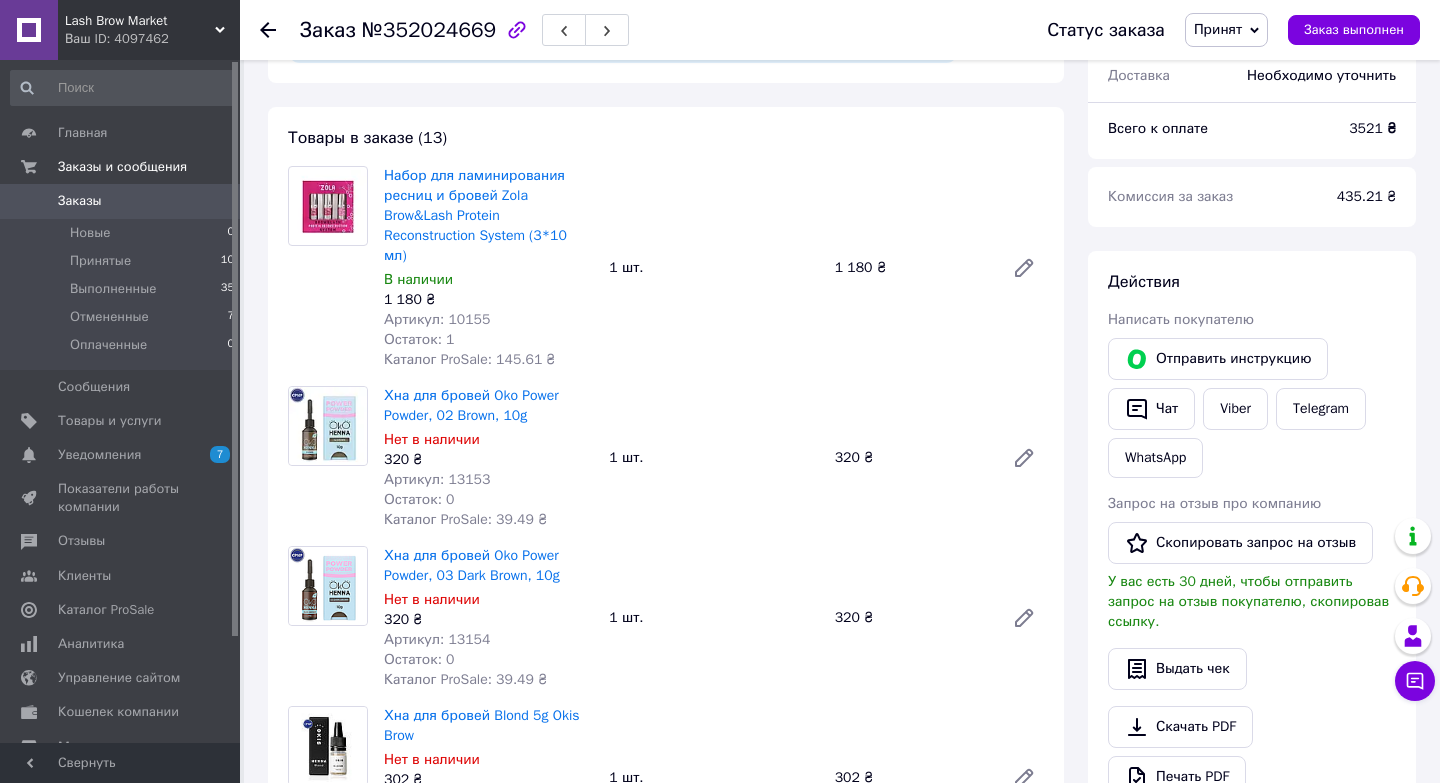 scroll, scrollTop: 717, scrollLeft: 0, axis: vertical 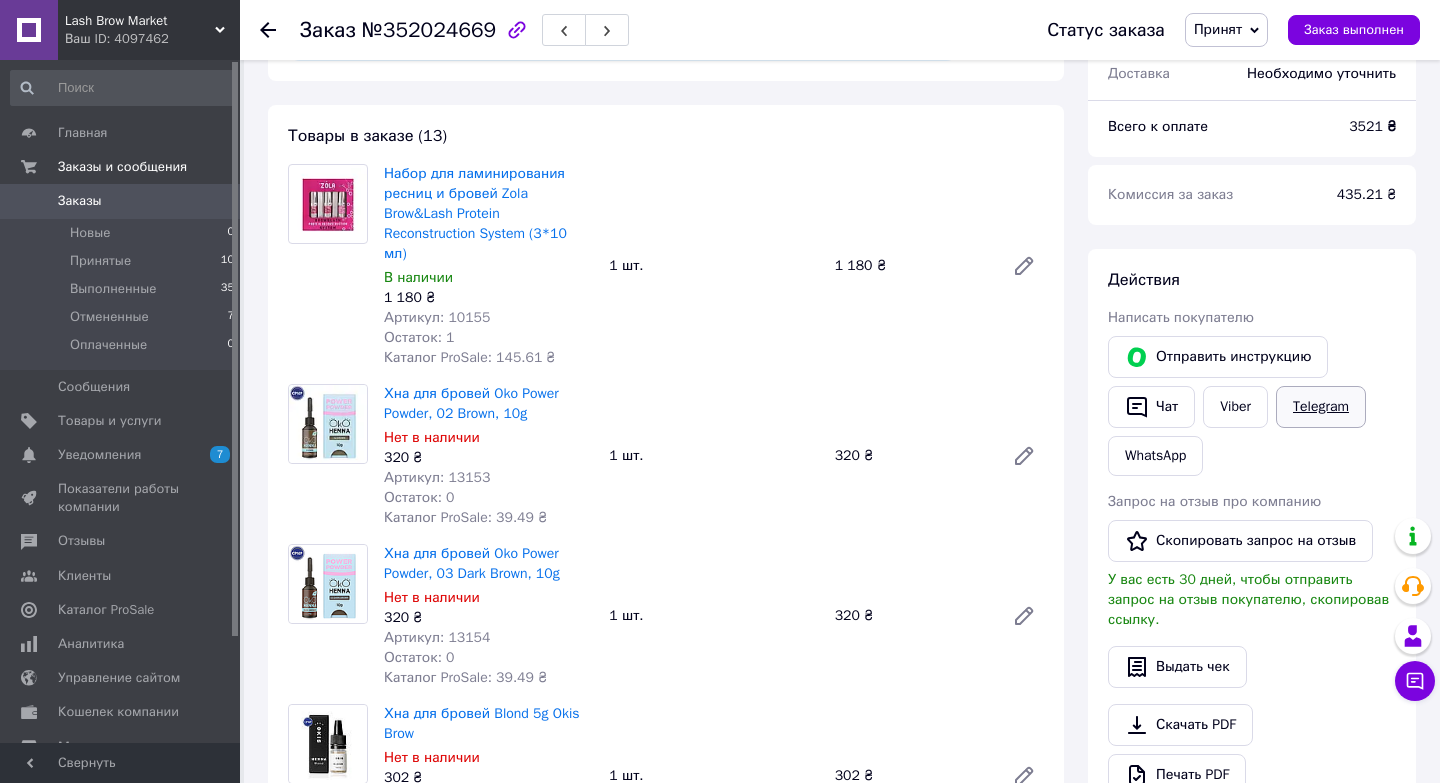 click on "Telegram" at bounding box center [1321, 407] 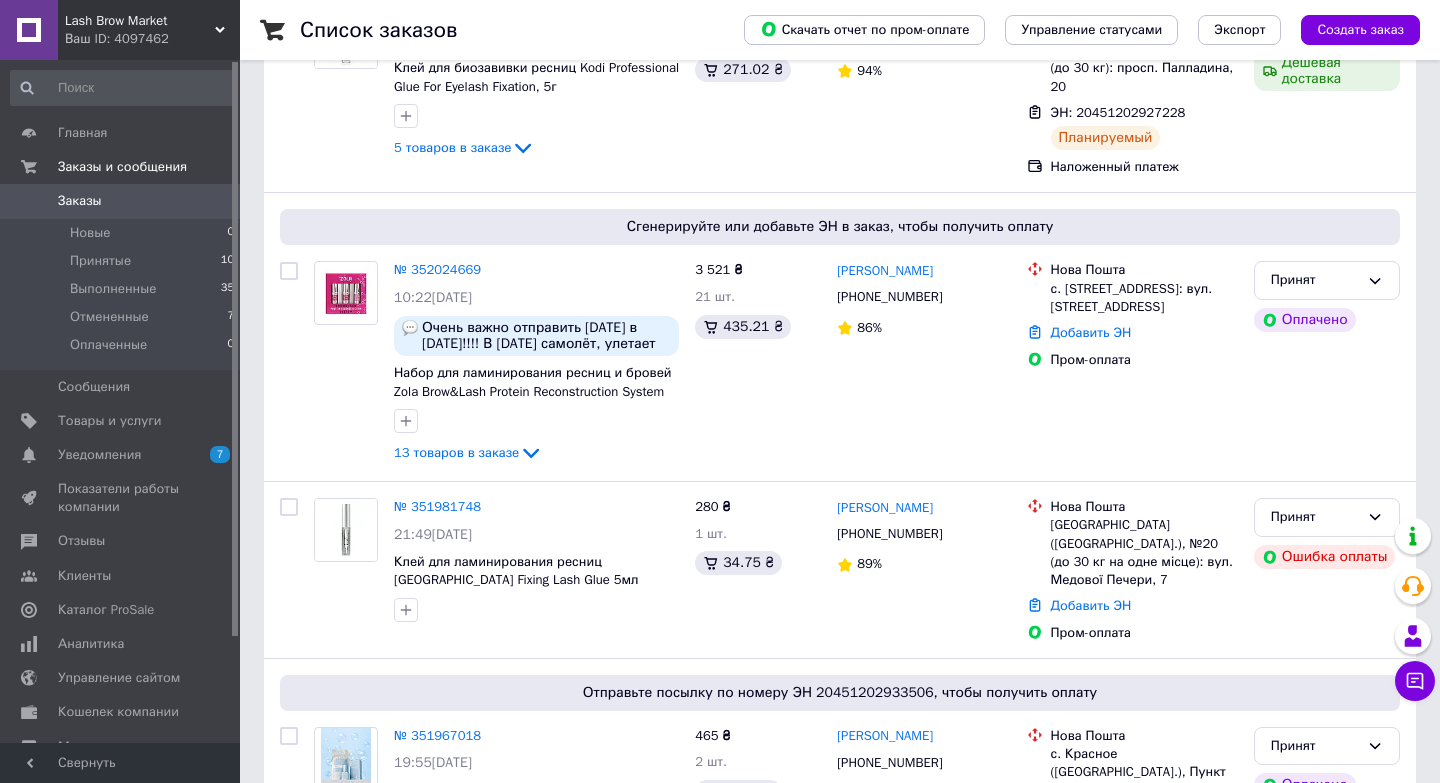 scroll, scrollTop: 562, scrollLeft: 0, axis: vertical 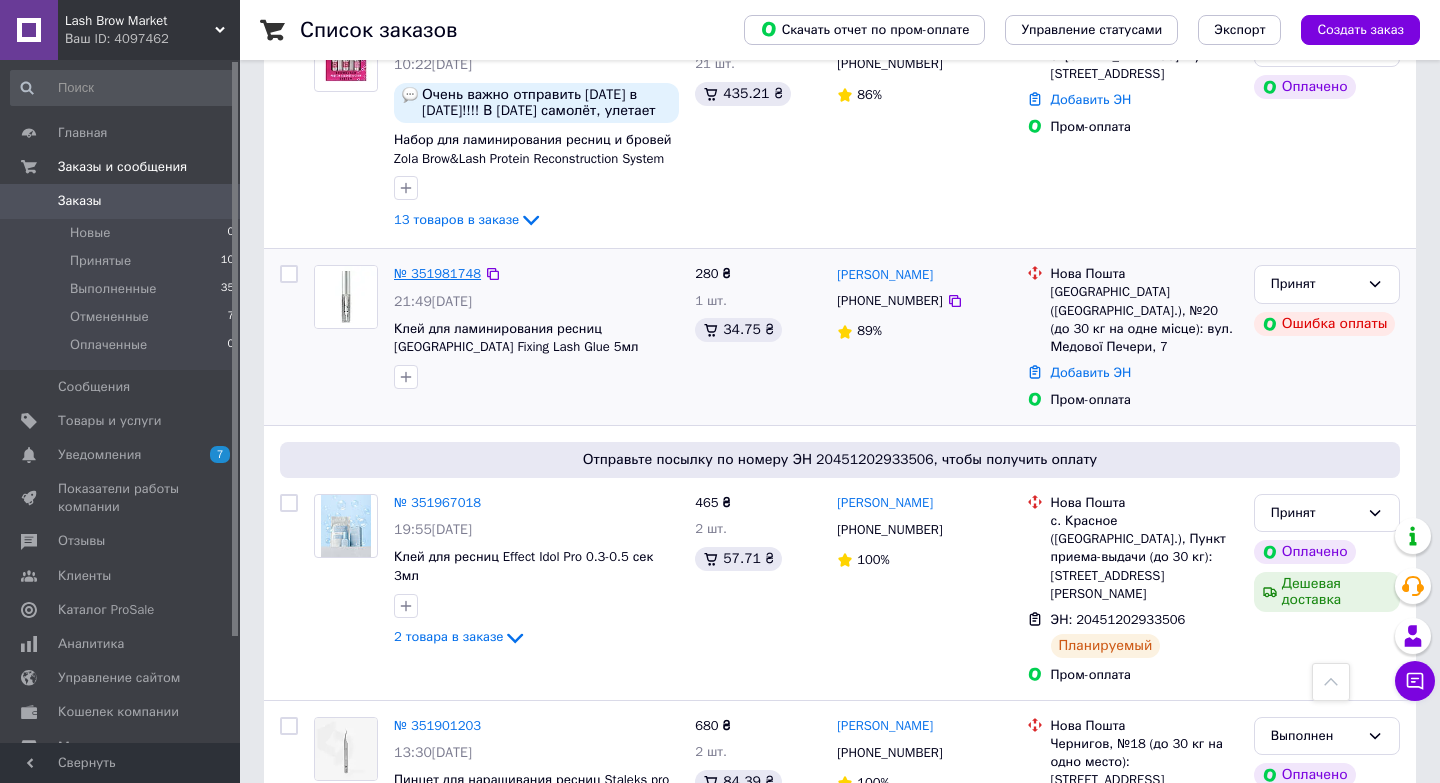click on "№ 351981748" at bounding box center [437, 273] 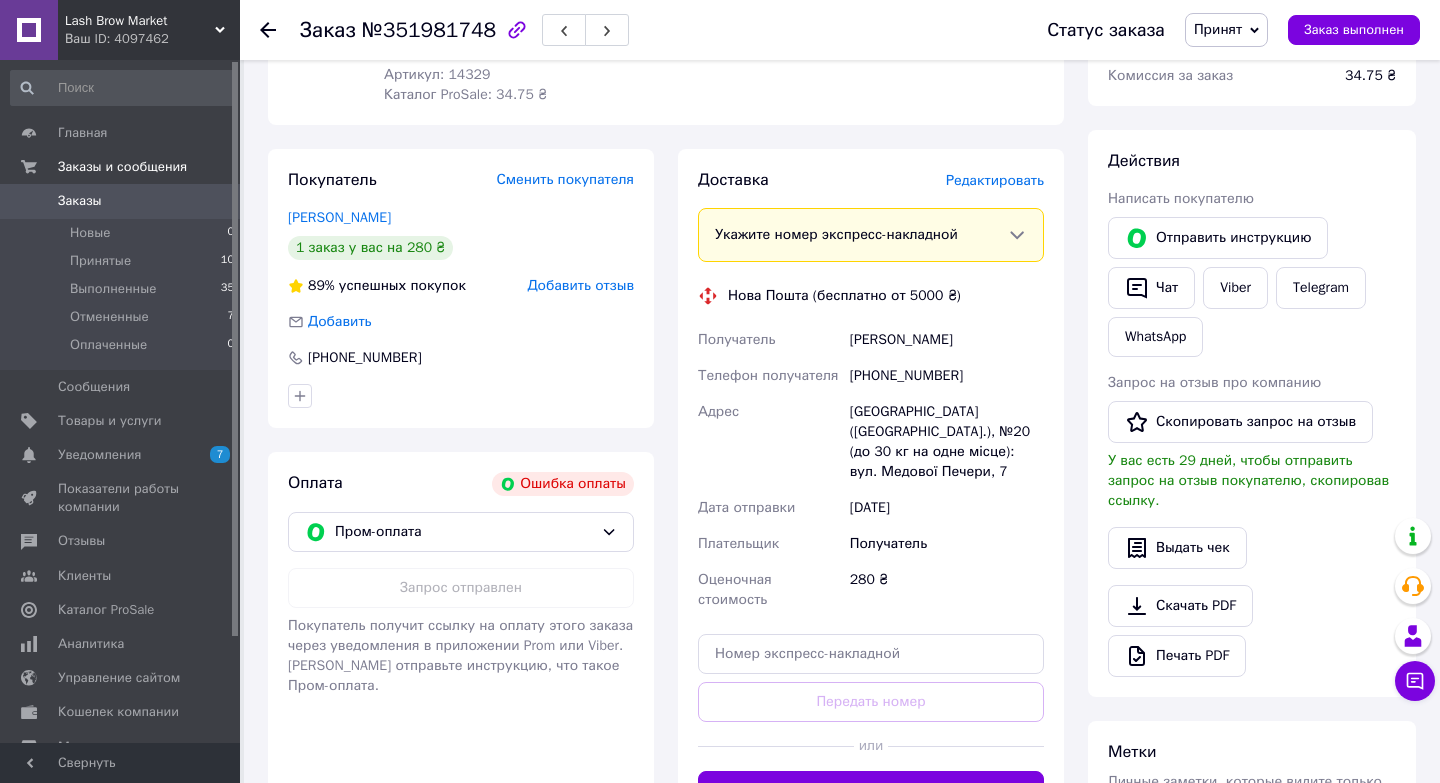 scroll, scrollTop: 274, scrollLeft: 0, axis: vertical 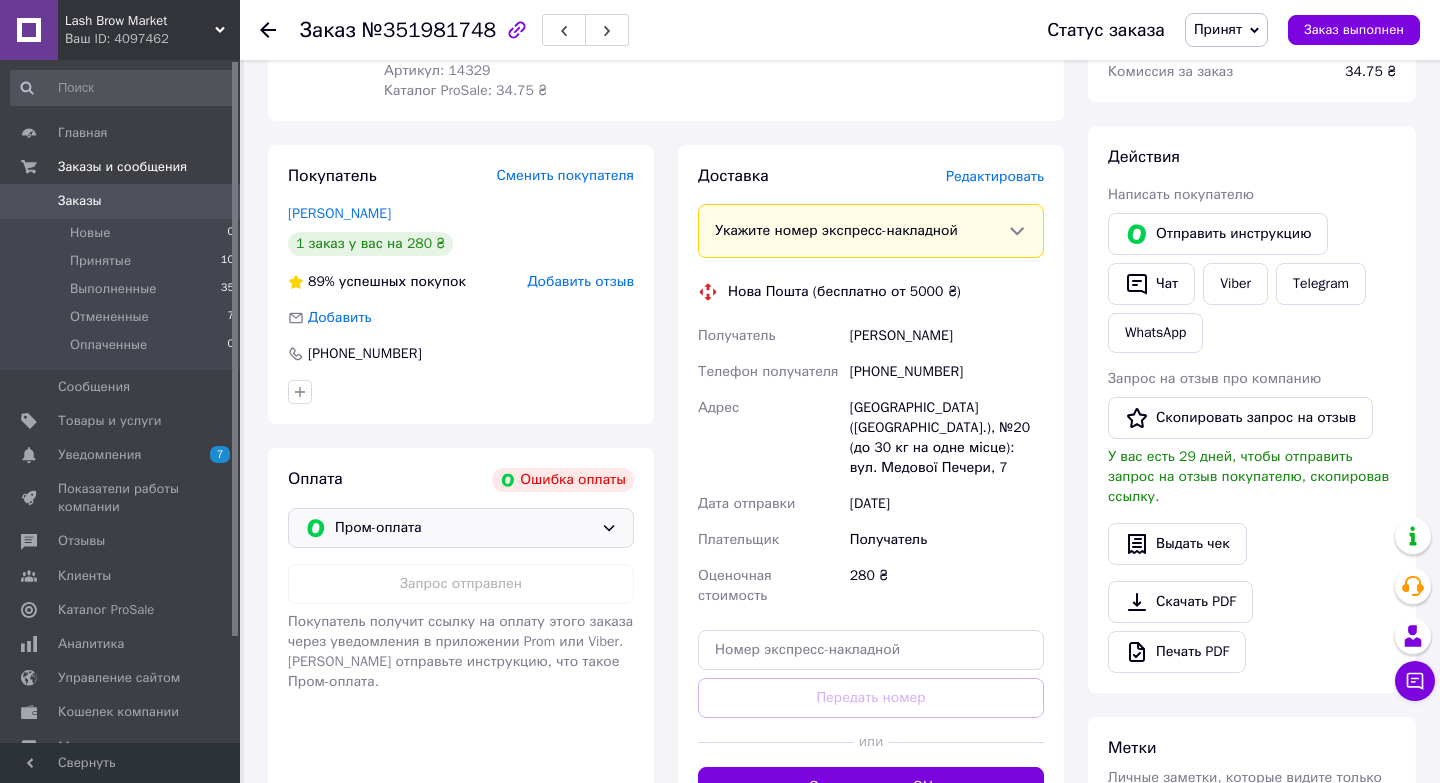 click on "Пром-оплата" at bounding box center [464, 528] 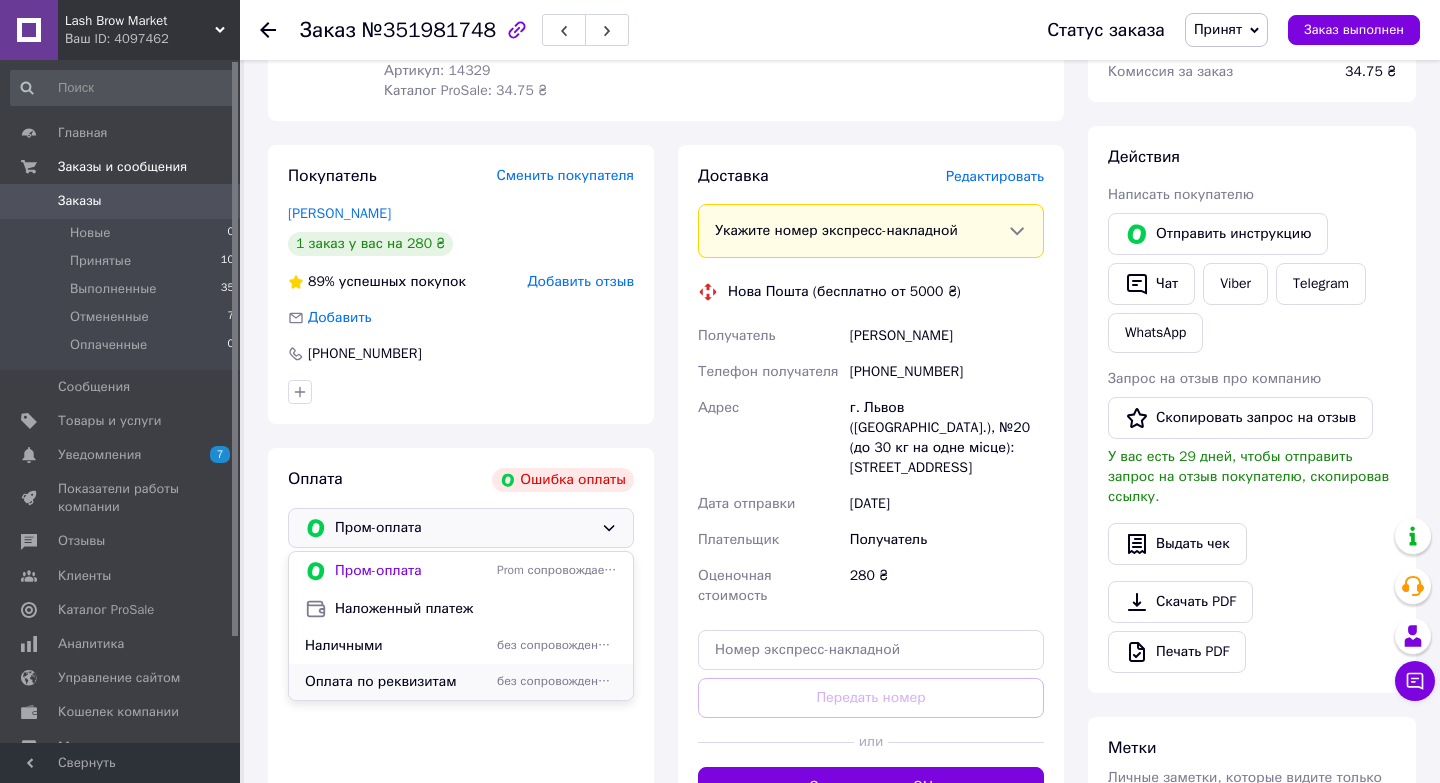 click on "Оплата по реквизитам" at bounding box center [397, 682] 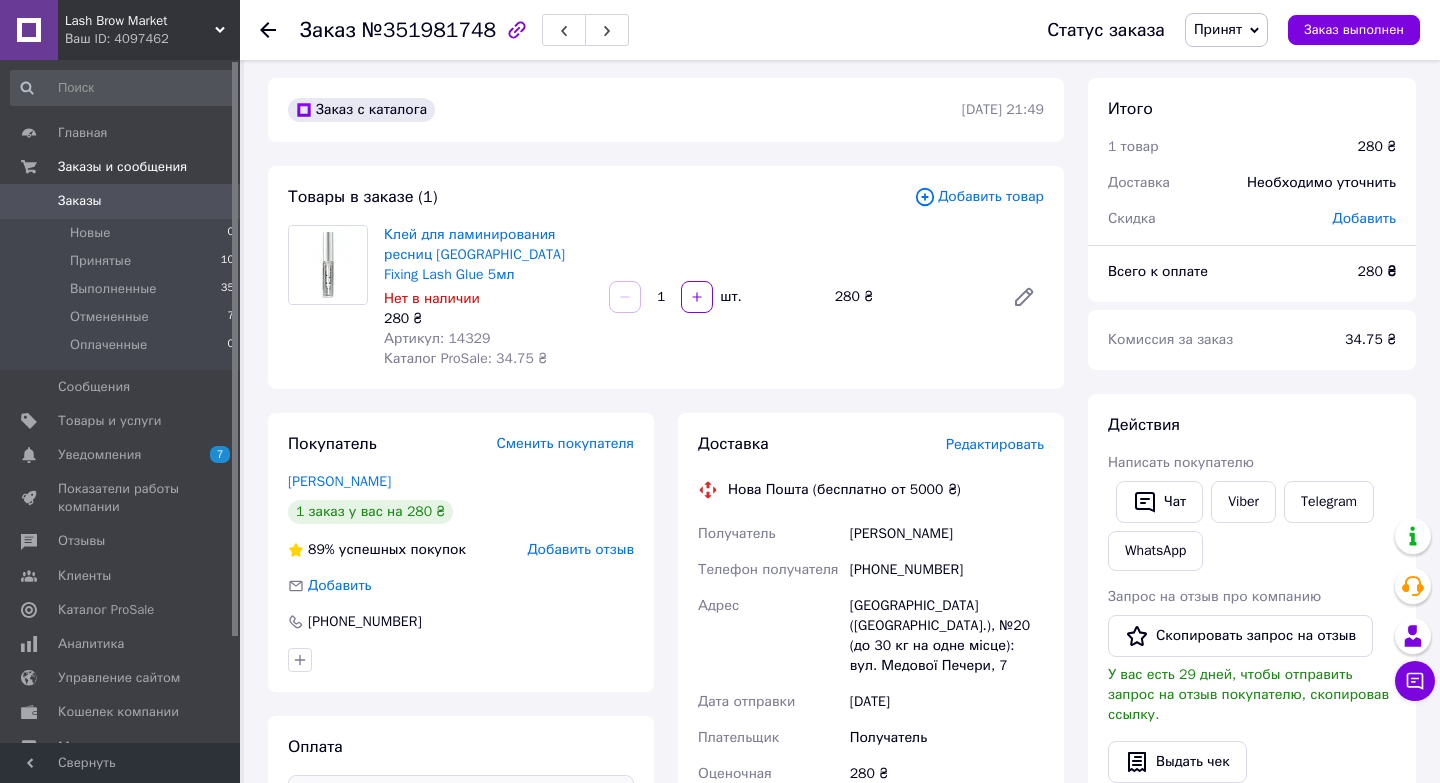scroll, scrollTop: 0, scrollLeft: 0, axis: both 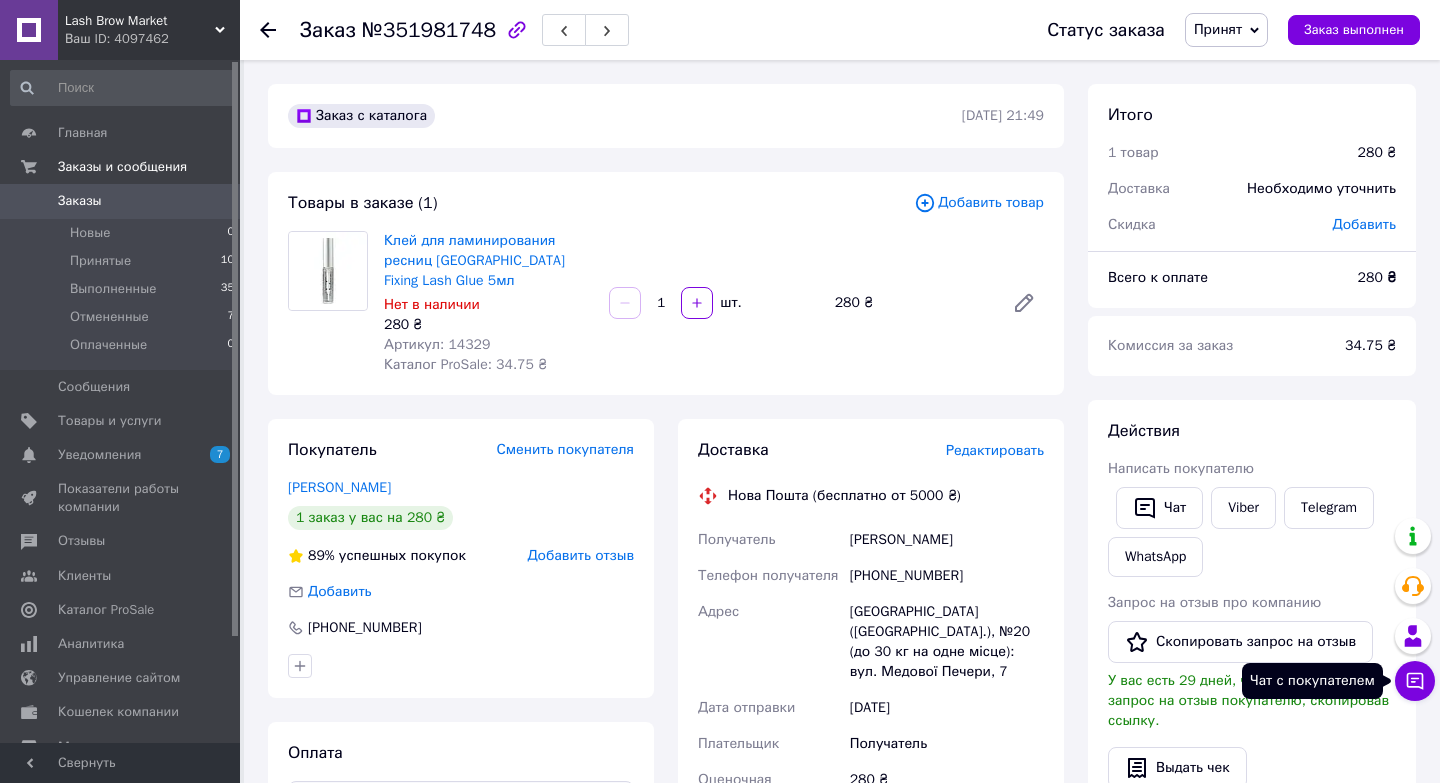 click on "Чат с покупателем" at bounding box center (1415, 681) 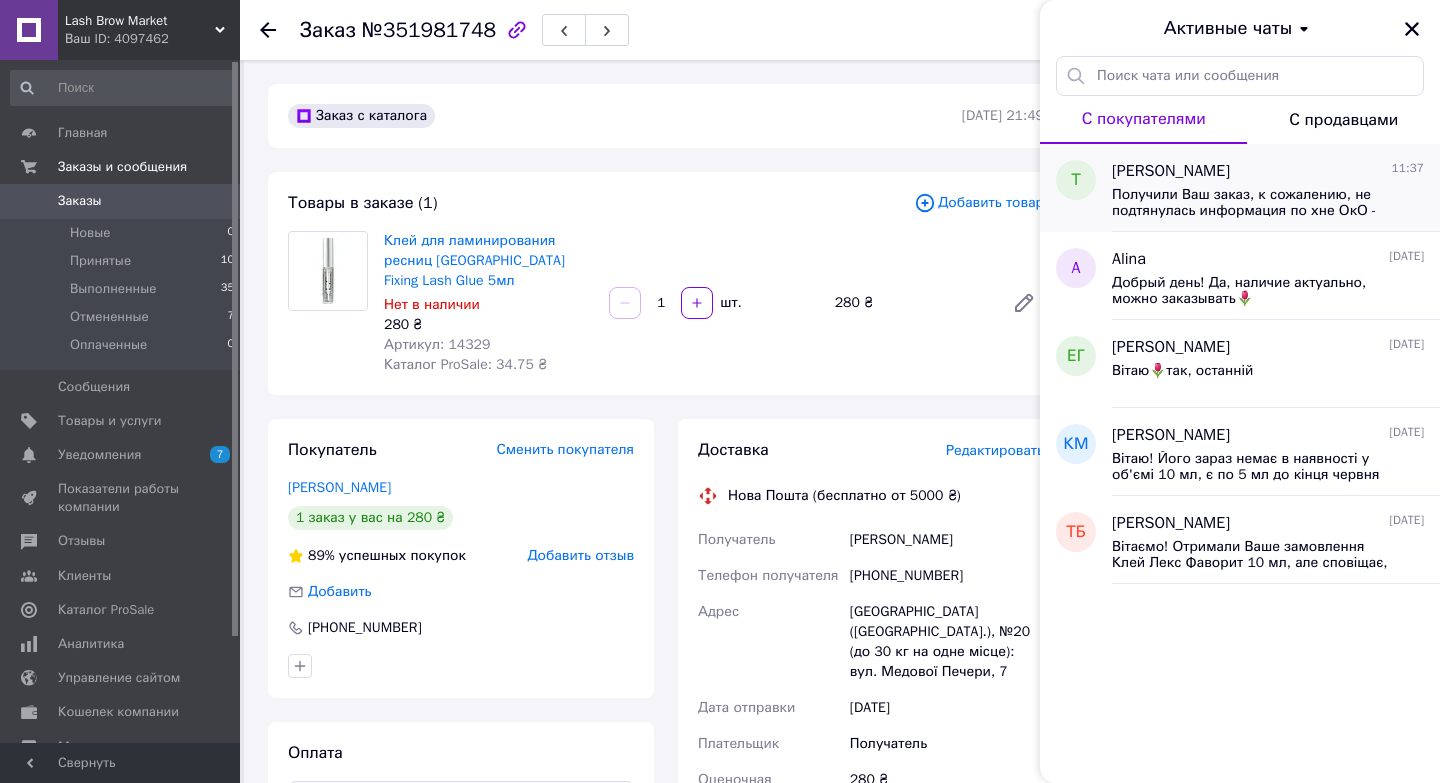 click on "Получили Ваш заказ, к сожалению, не подтянулась информация по хне ОкО - она со скидкой, там заканчивается срок годности в августе. Подскажите, убрать ее из заказа или пересчитать со скидкой 50% ?" at bounding box center [1254, 203] 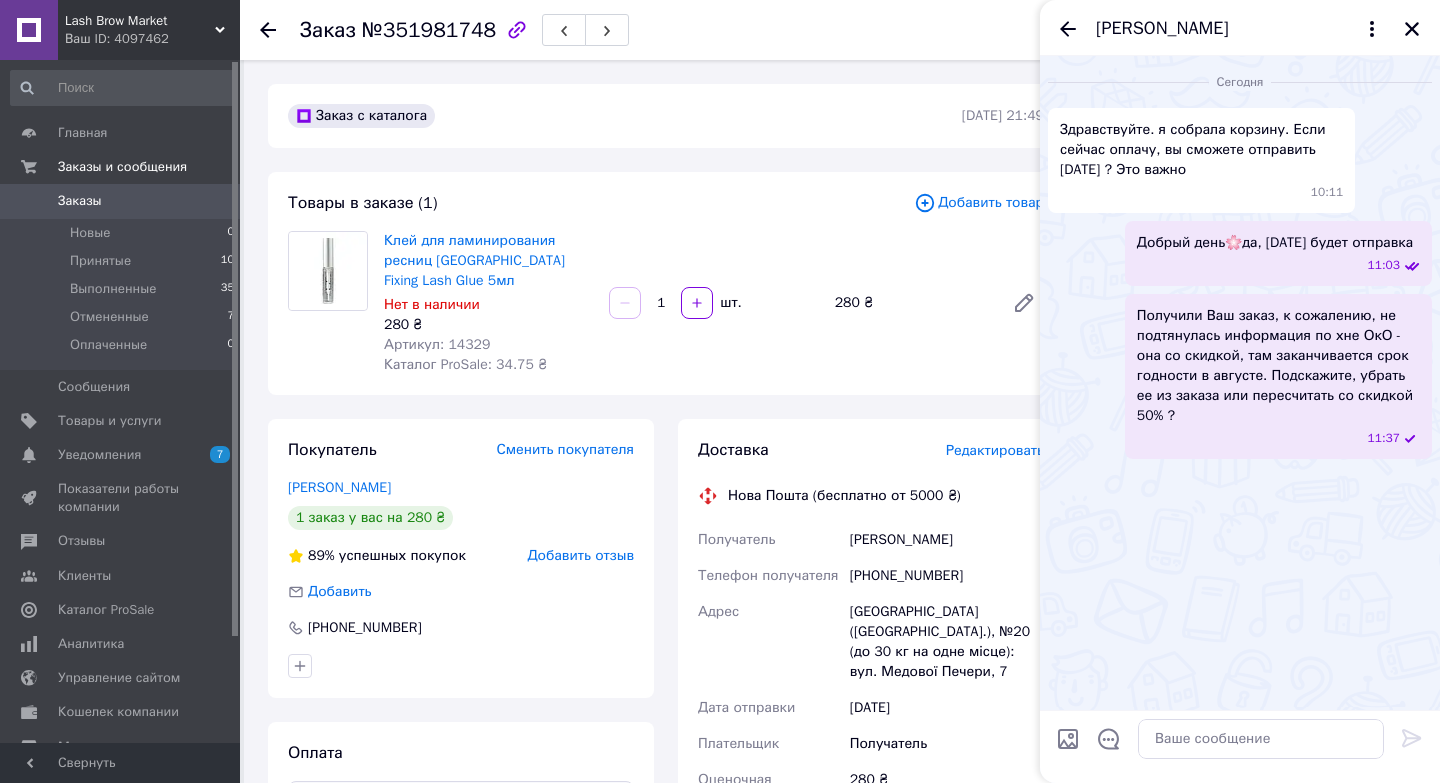 click on "[PERSON_NAME]" at bounding box center [1240, 28] 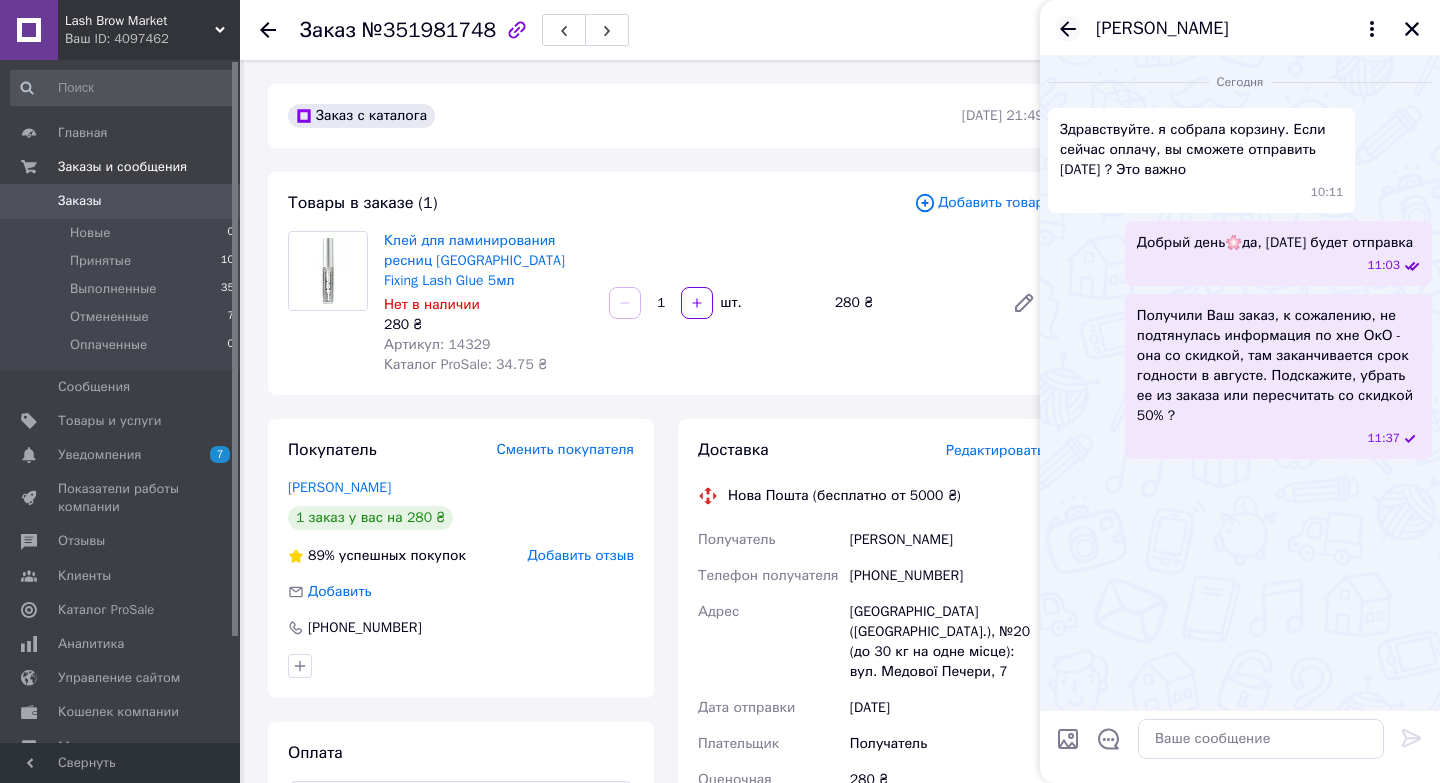 click 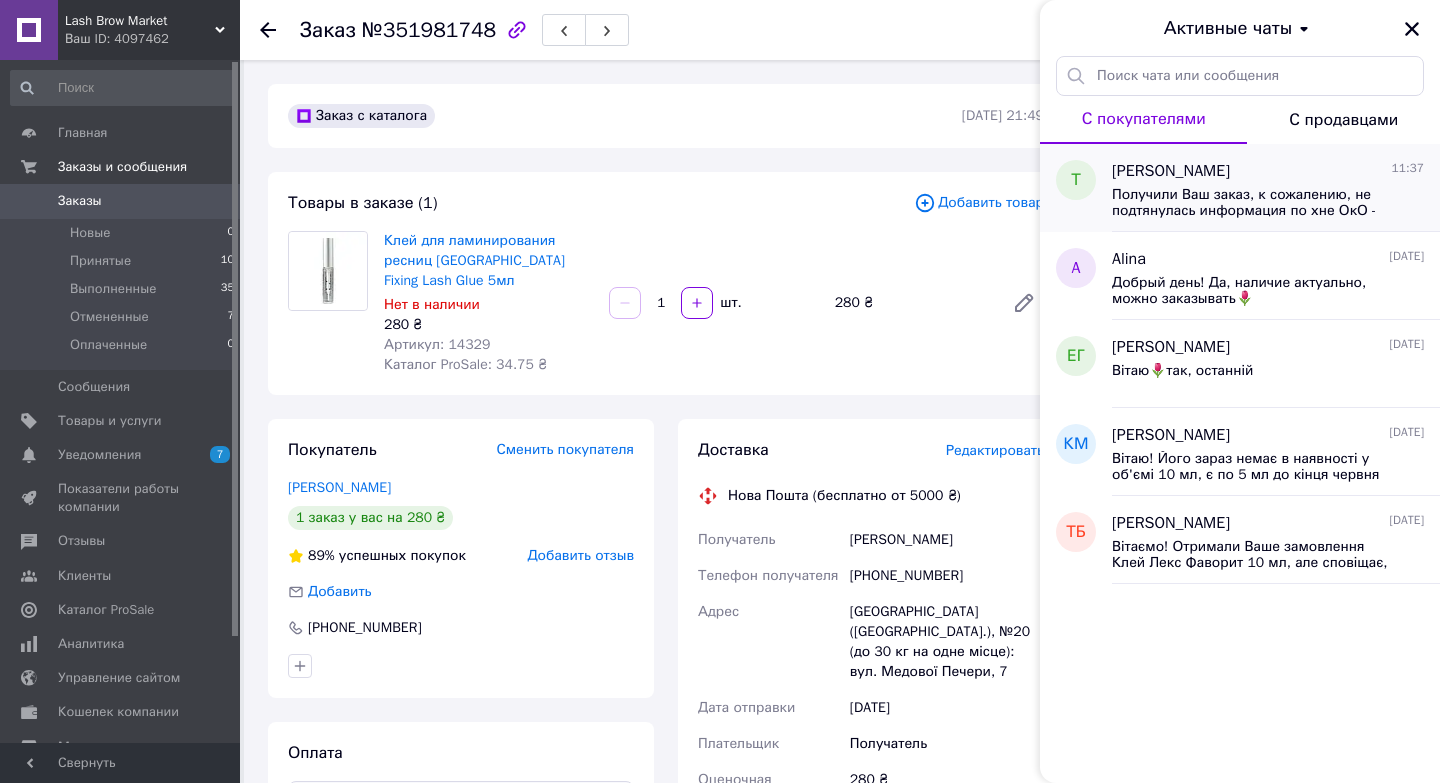 click on "Получили Ваш заказ, к сожалению, не подтянулась информация по хне ОкО - она со скидкой, там заканчивается срок годности в августе. Подскажите, убрать ее из заказа или пересчитать со скидкой 50% ?" at bounding box center [1254, 203] 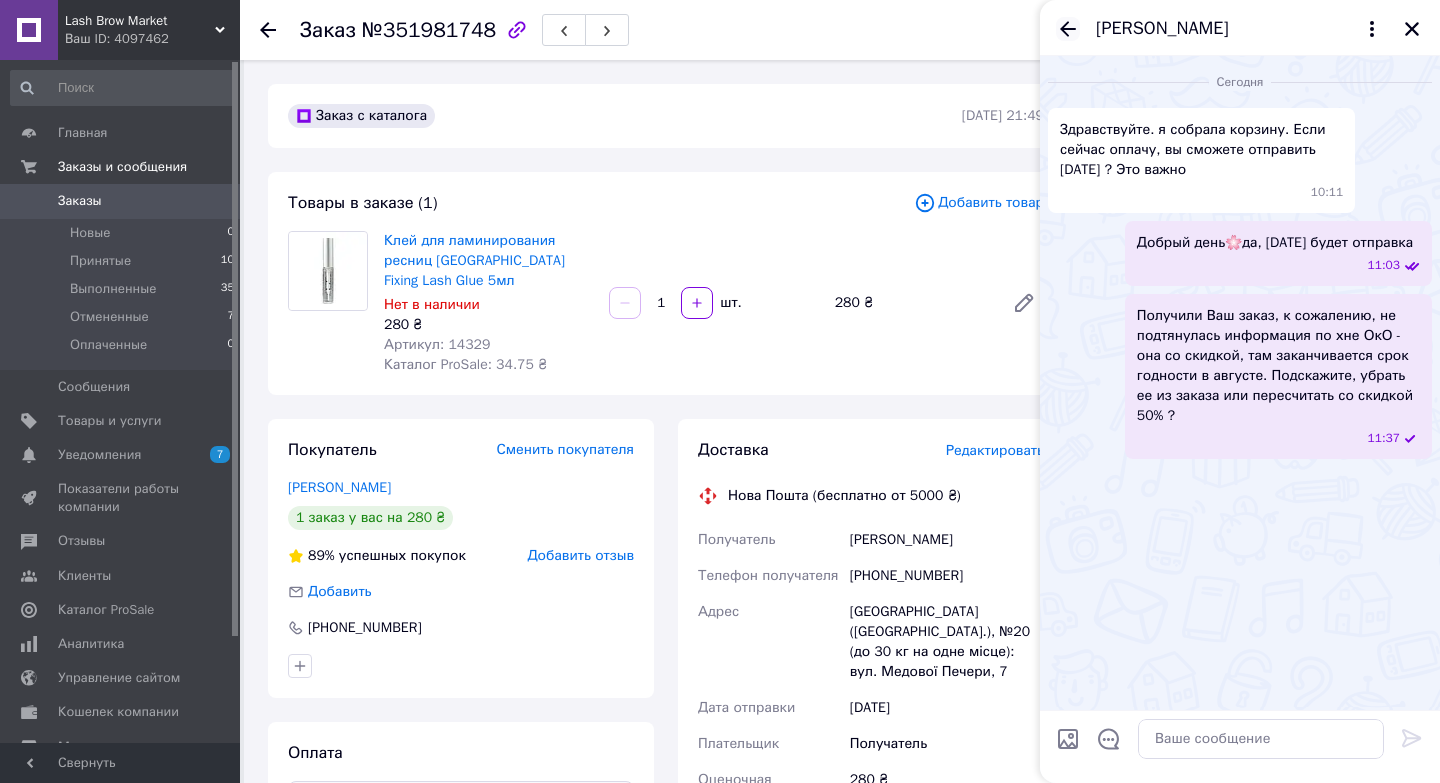 click 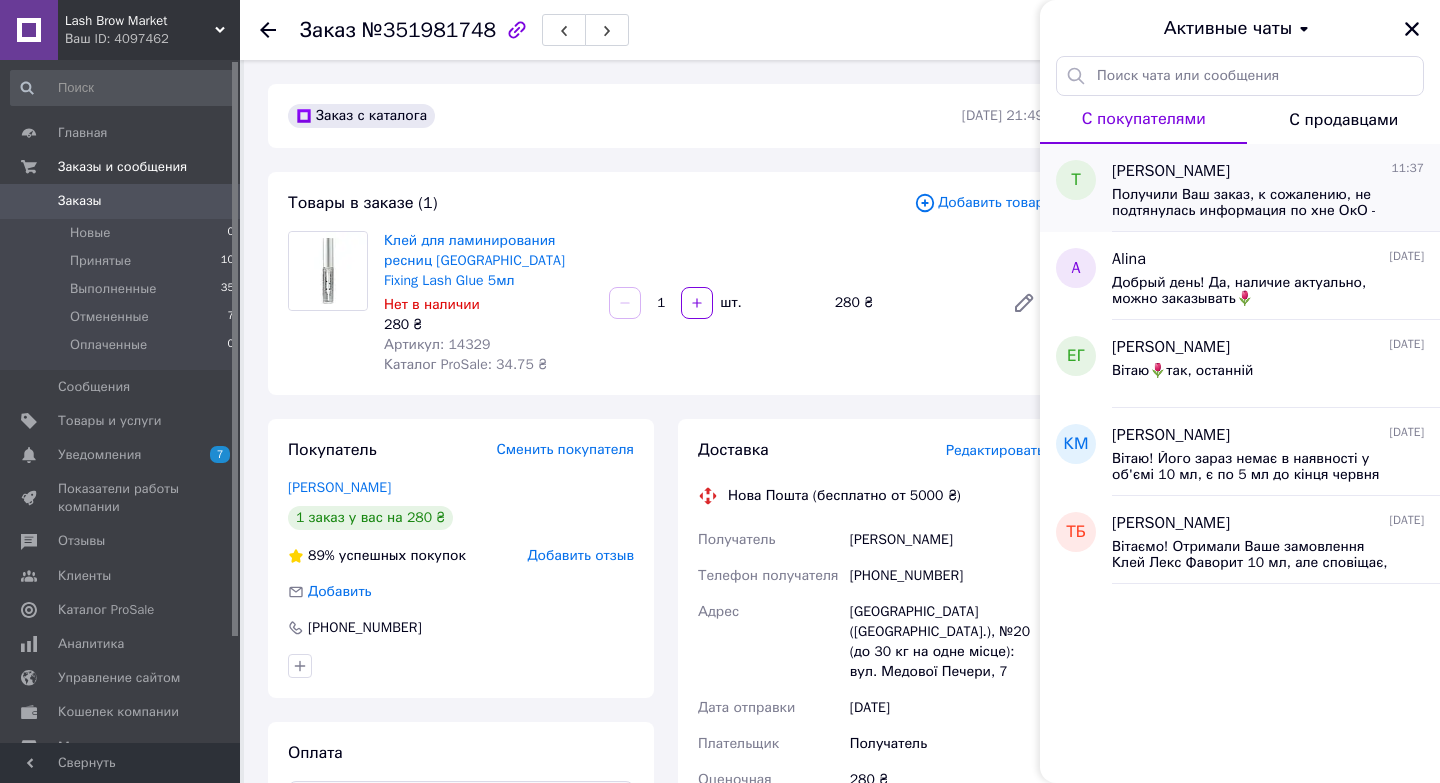 click on "Получили Ваш заказ, к сожалению, не подтянулась информация по хне ОкО - она со скидкой, там заканчивается срок годности в августе. Подскажите, убрать ее из заказа или пересчитать со скидкой 50% ?" at bounding box center (1254, 203) 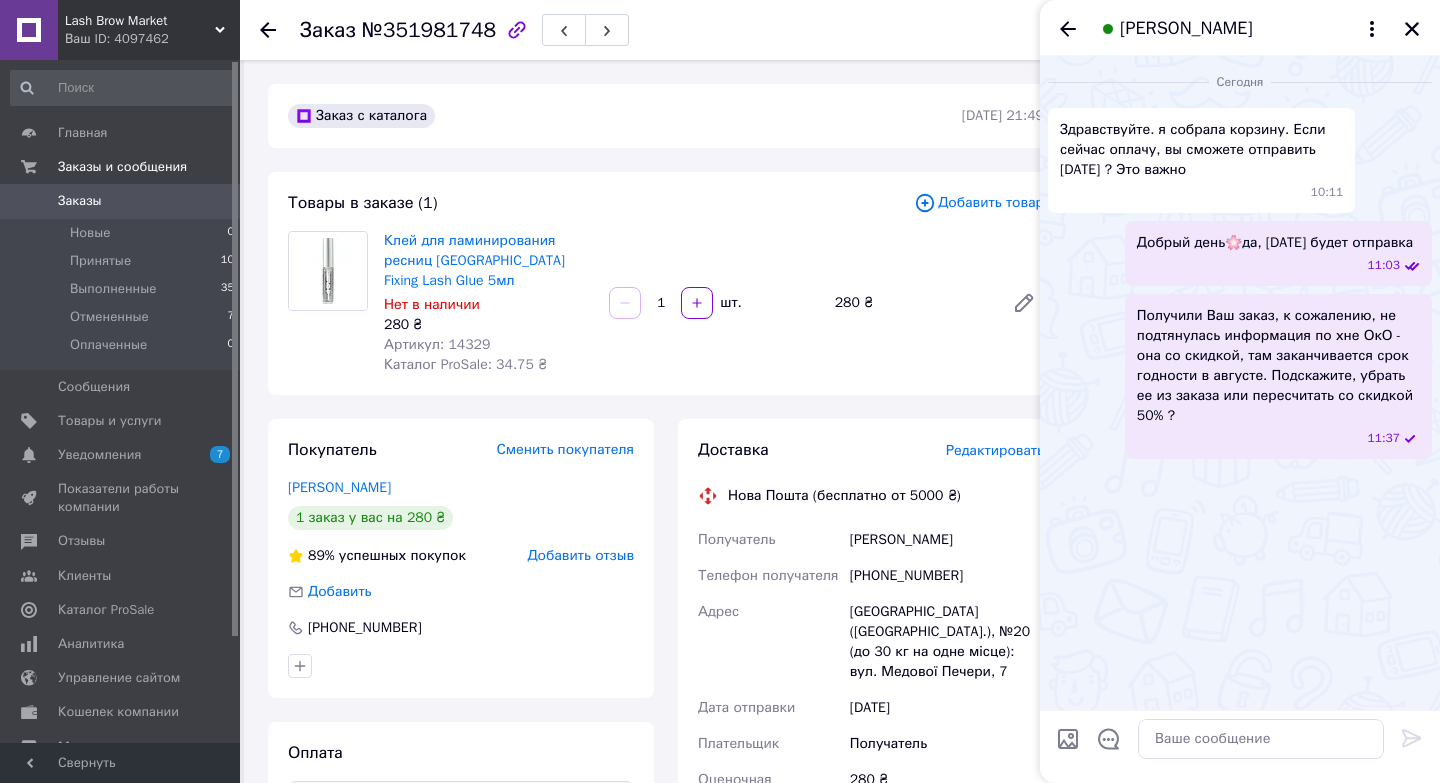 click on "Заказы" at bounding box center (80, 201) 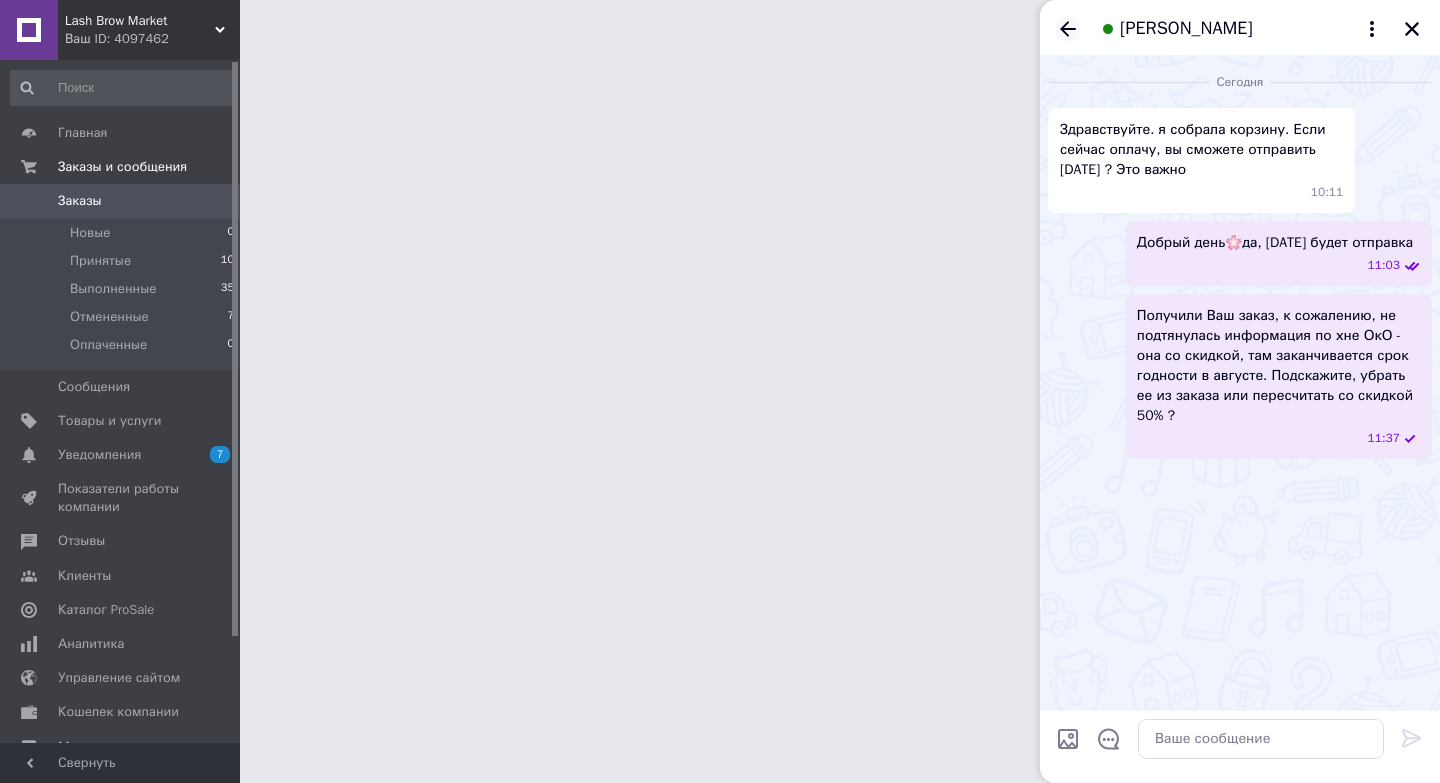 click 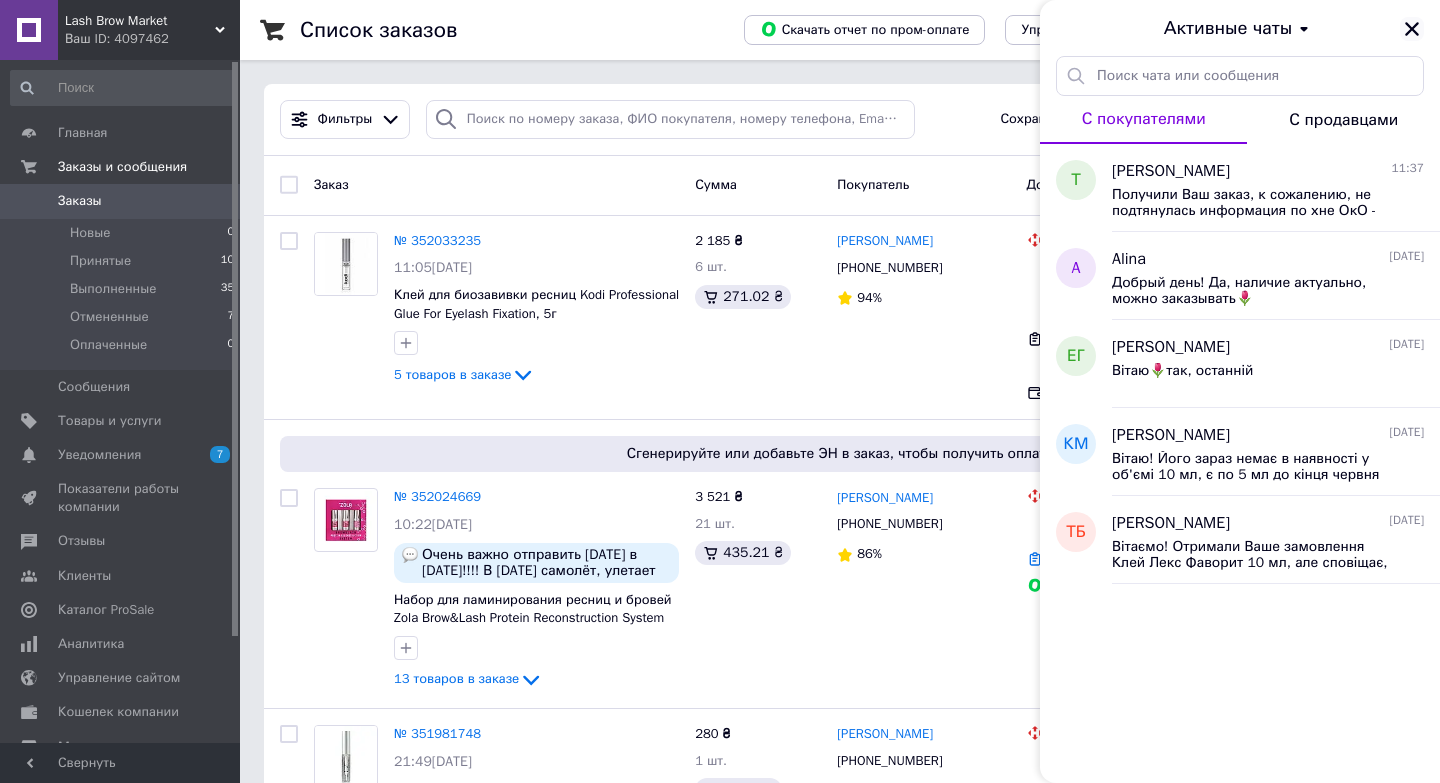 click 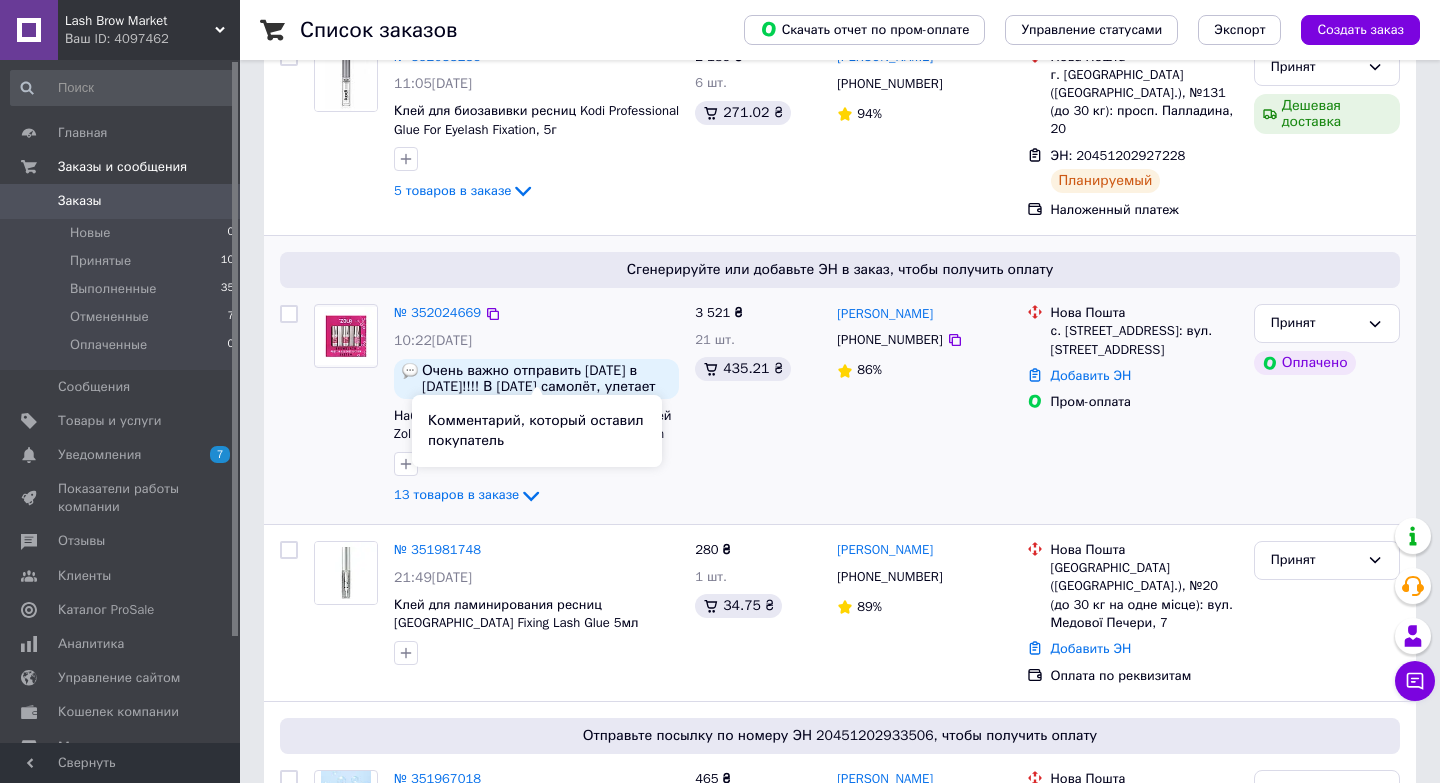 scroll, scrollTop: 182, scrollLeft: 0, axis: vertical 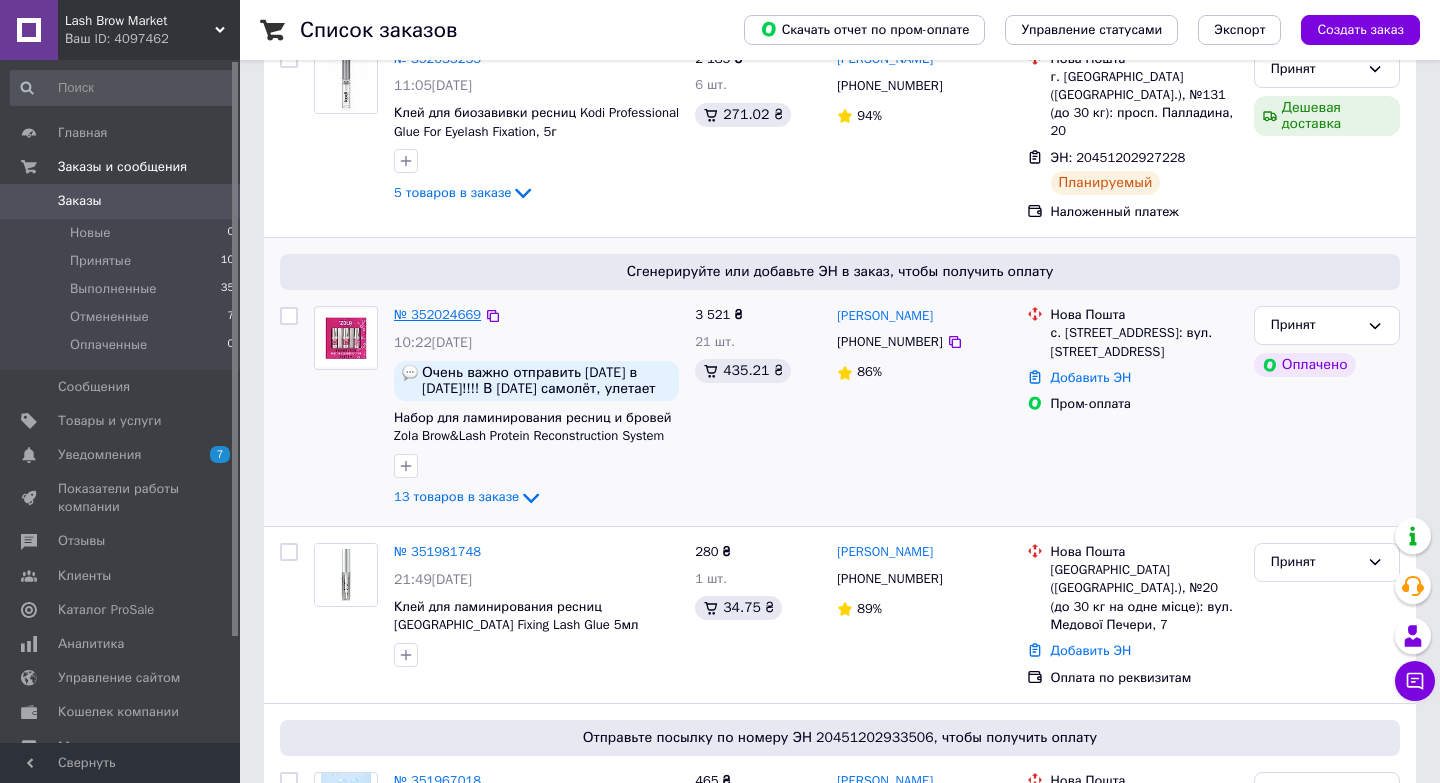click on "№ 352024669" at bounding box center (437, 314) 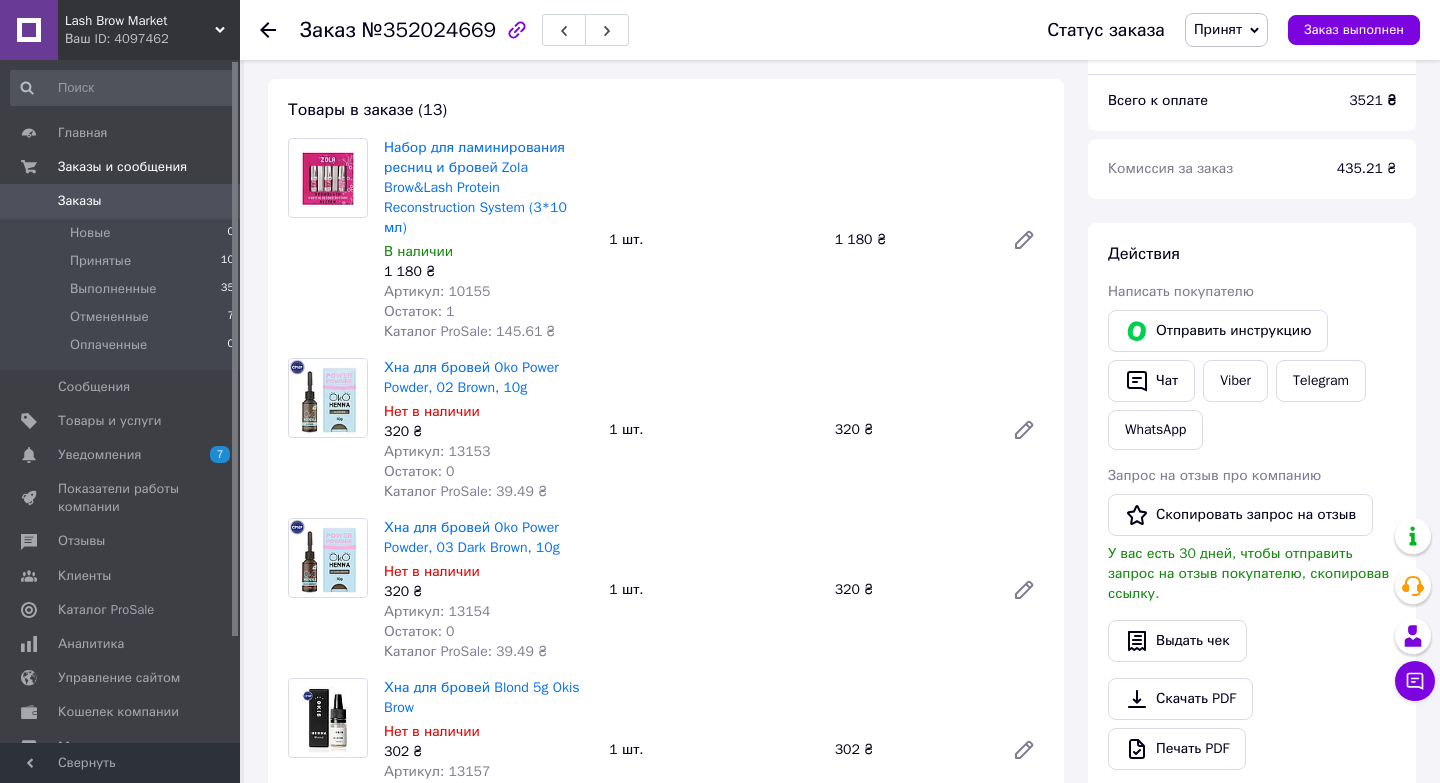 scroll, scrollTop: 685, scrollLeft: 0, axis: vertical 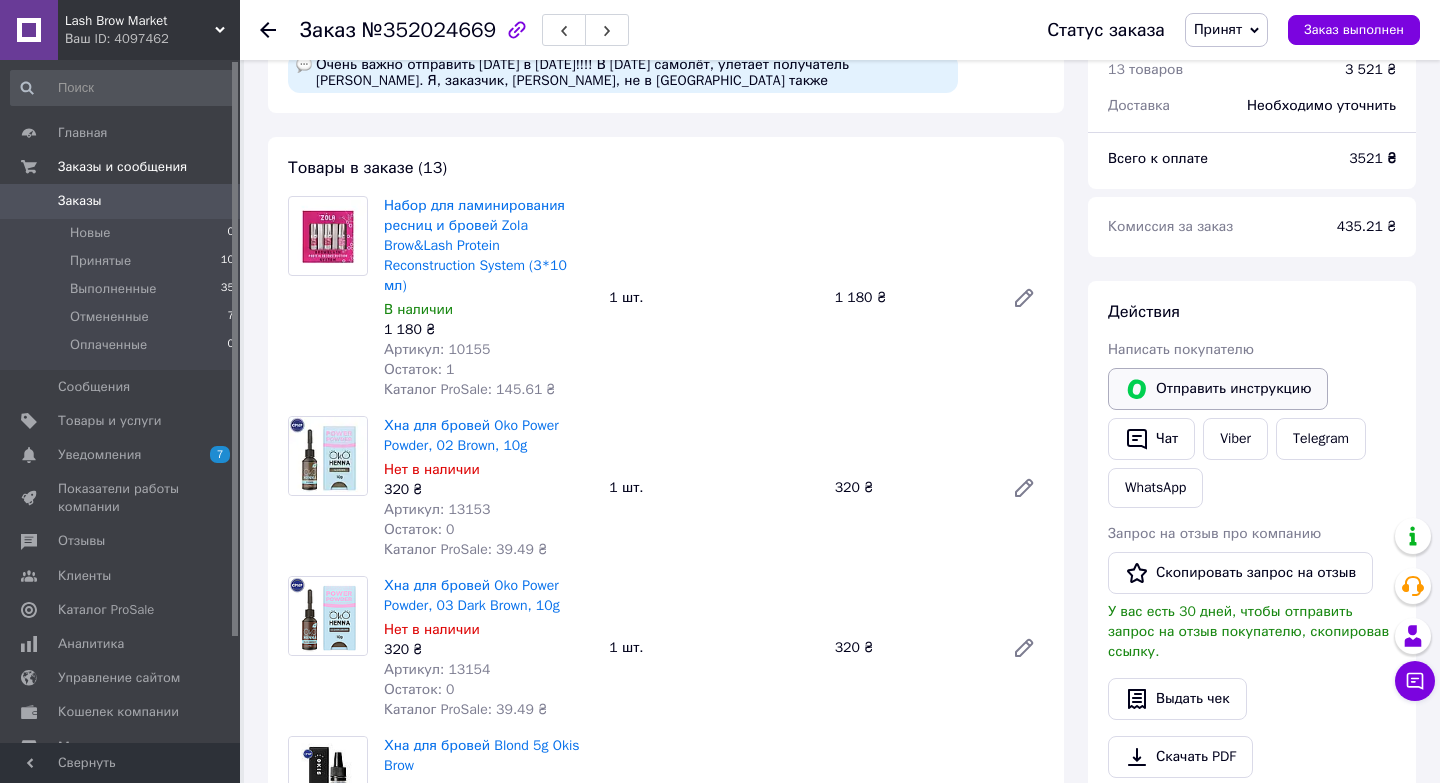 click on "Отправить инструкцию" at bounding box center [1218, 389] 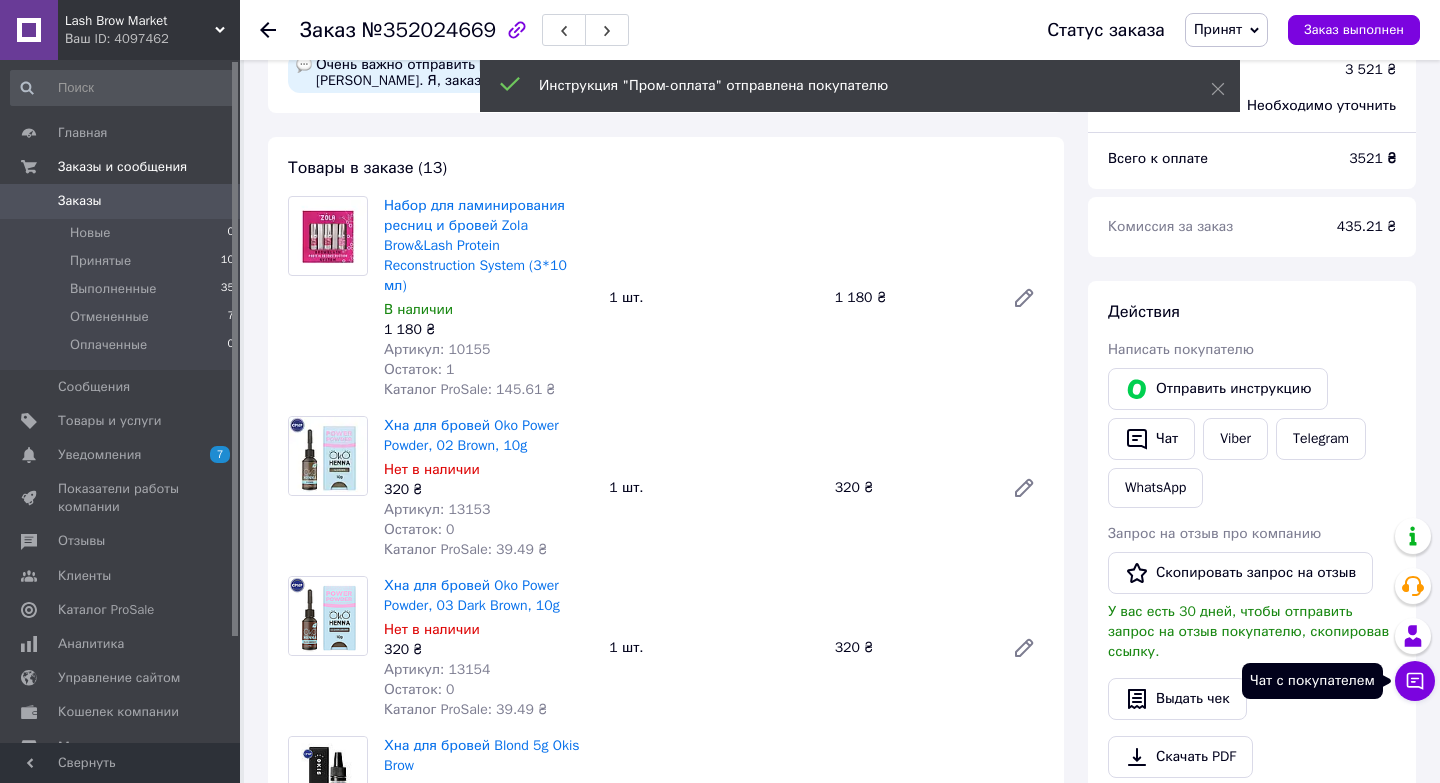 click 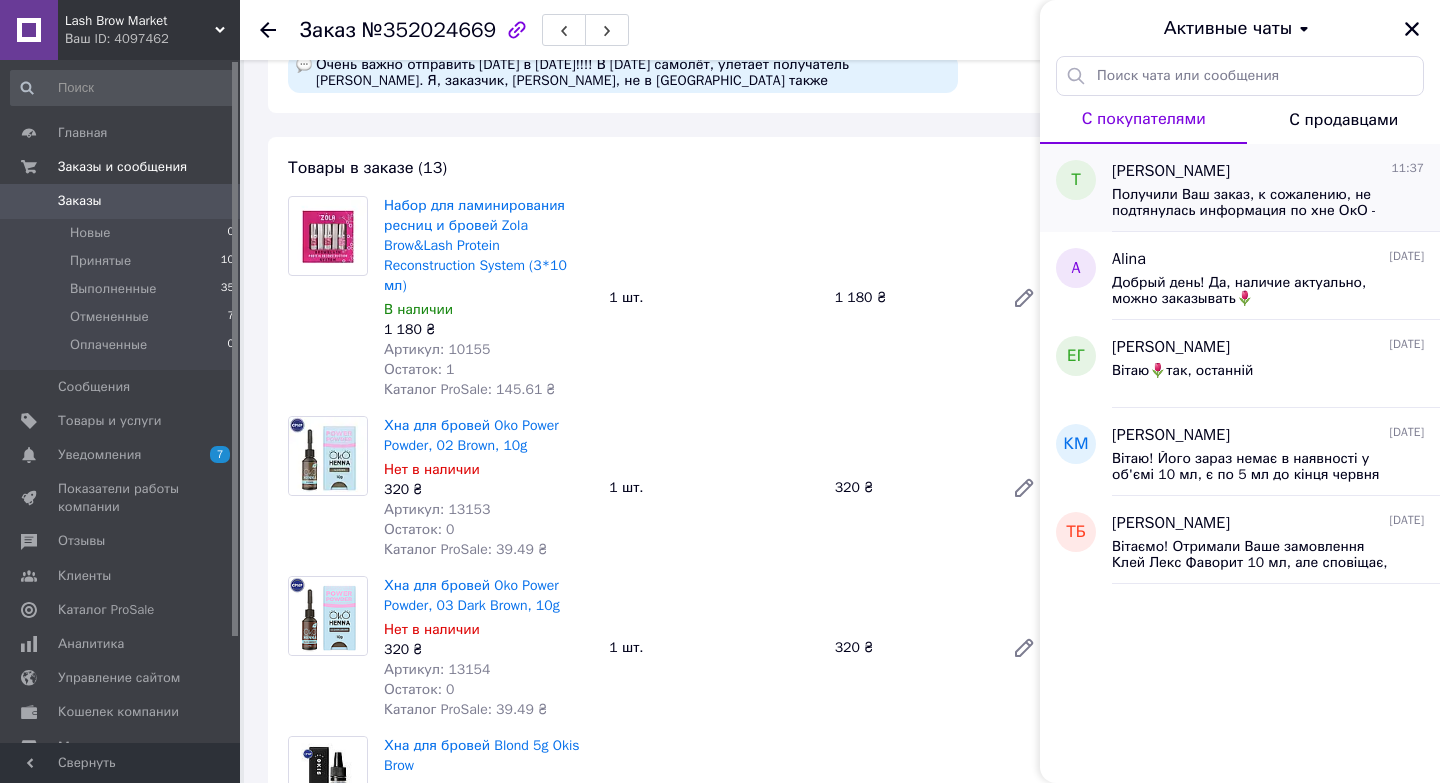 click on "[PERSON_NAME] 11:37" at bounding box center [1268, 171] 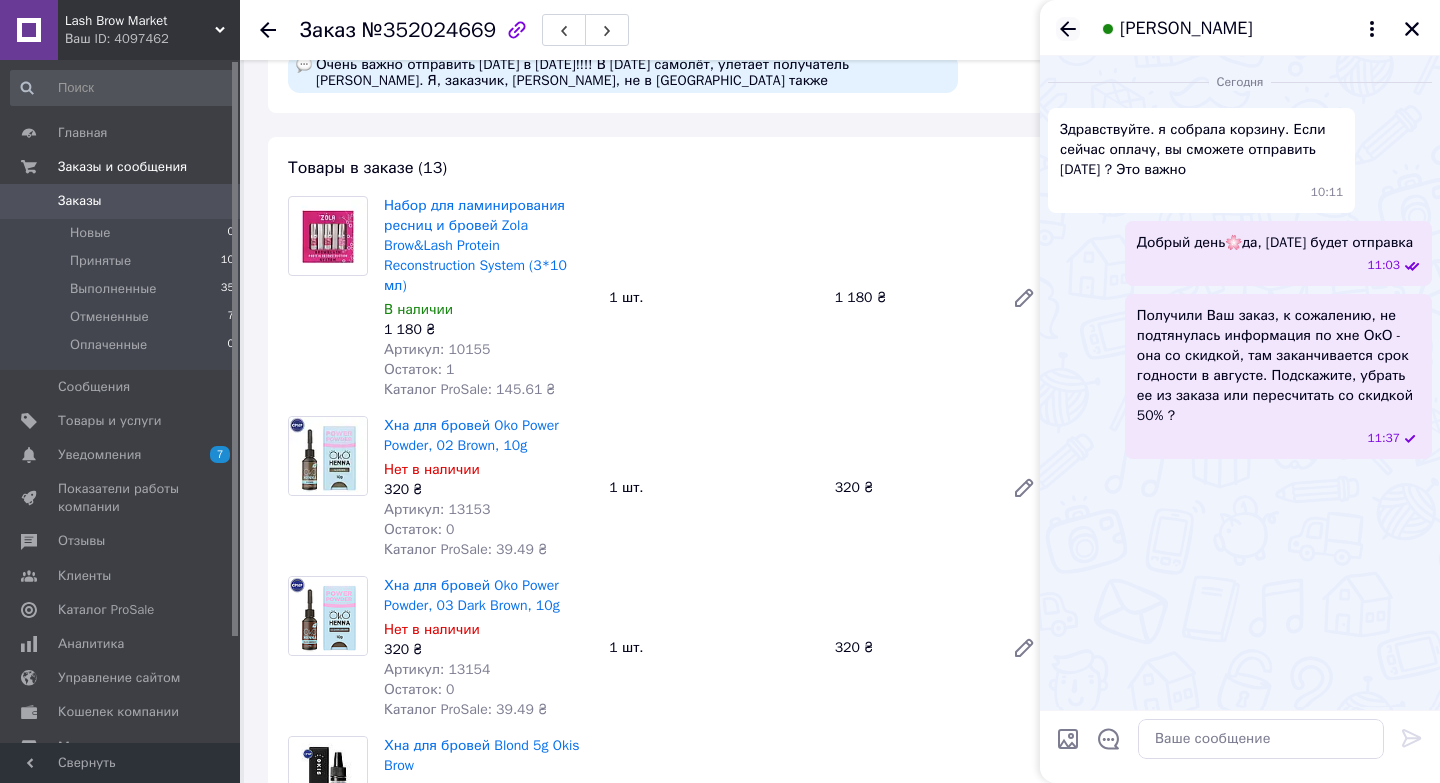 click 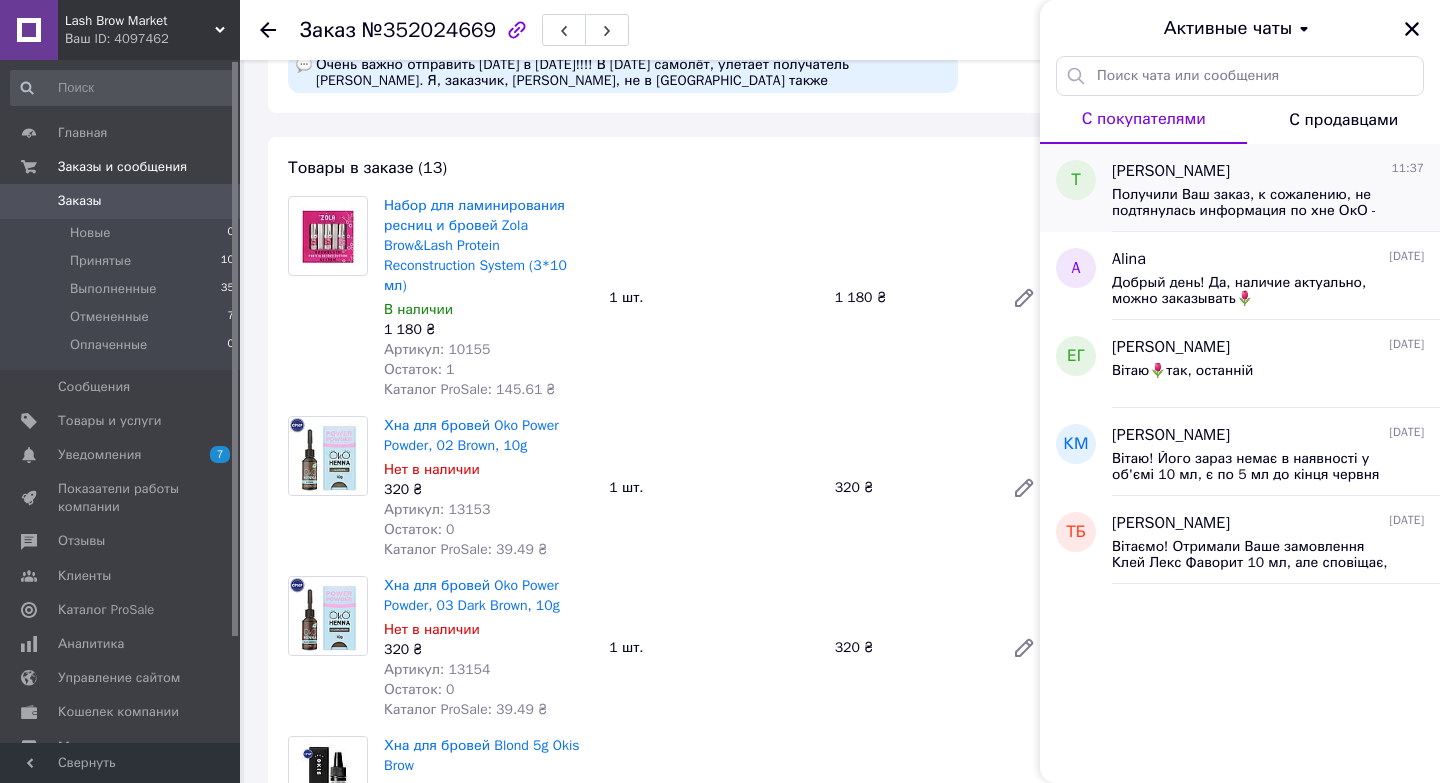 click on "Получили Ваш заказ, к сожалению, не подтянулась информация по хне ОкО - она со скидкой, там заканчивается срок годности в августе. Подскажите, убрать ее из заказа или пересчитать со скидкой 50% ?" at bounding box center (1254, 203) 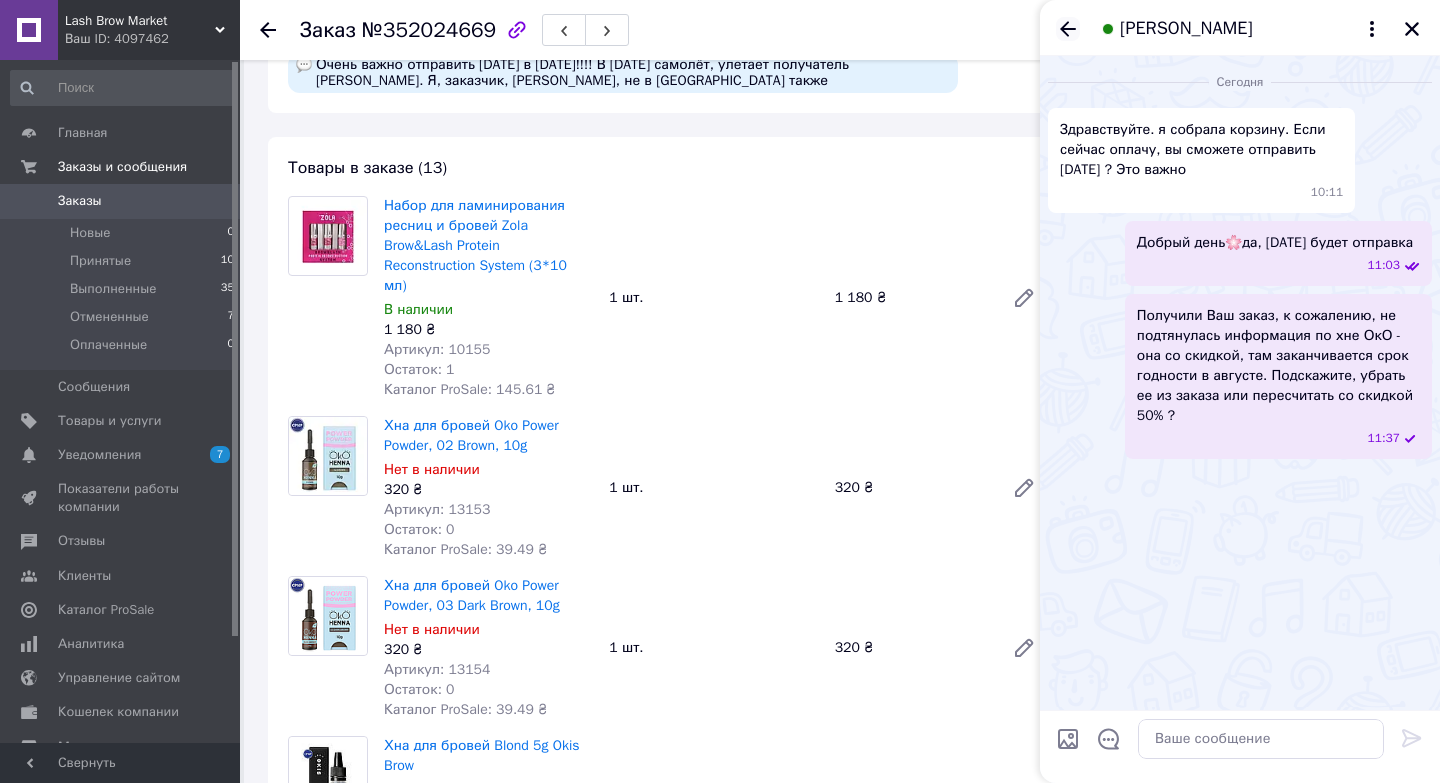 click 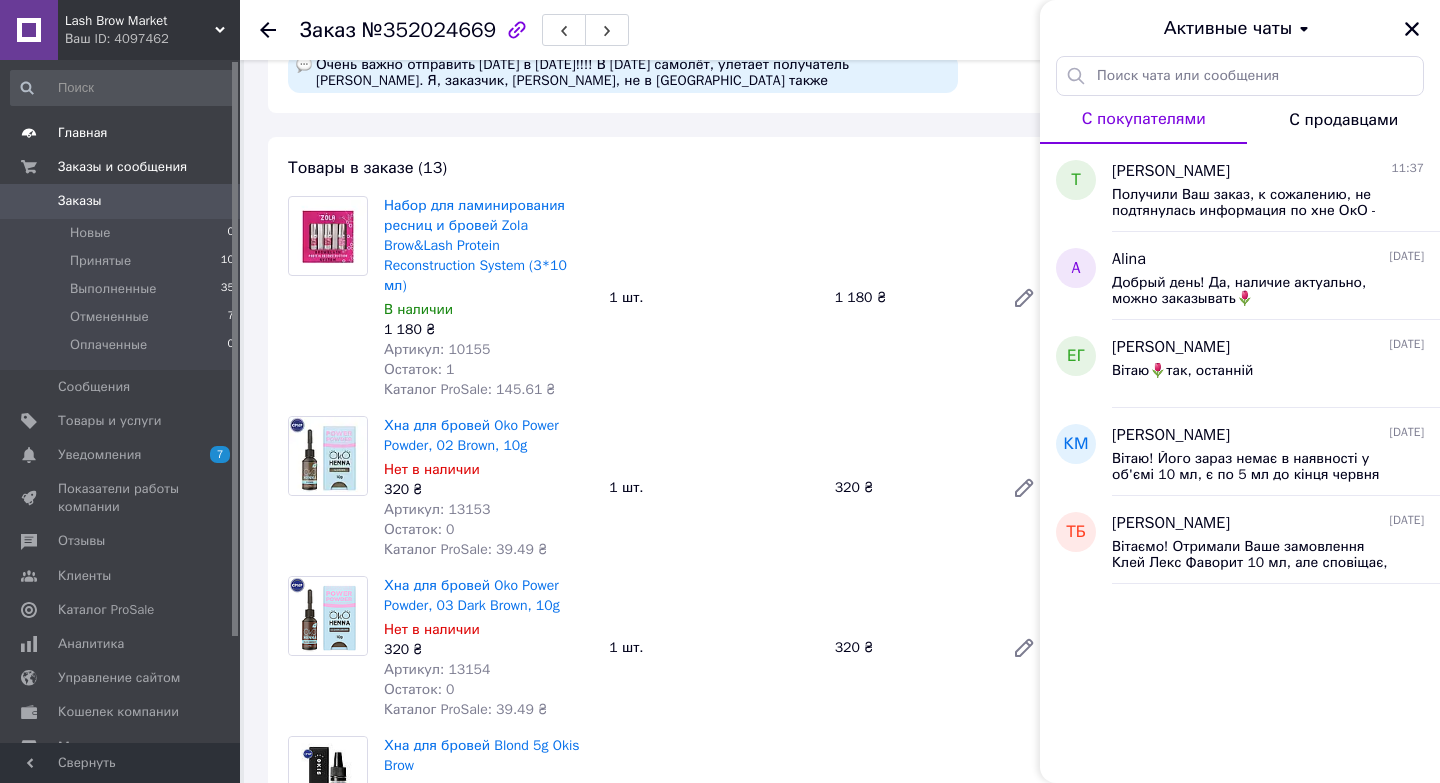 click on "Главная" at bounding box center [83, 133] 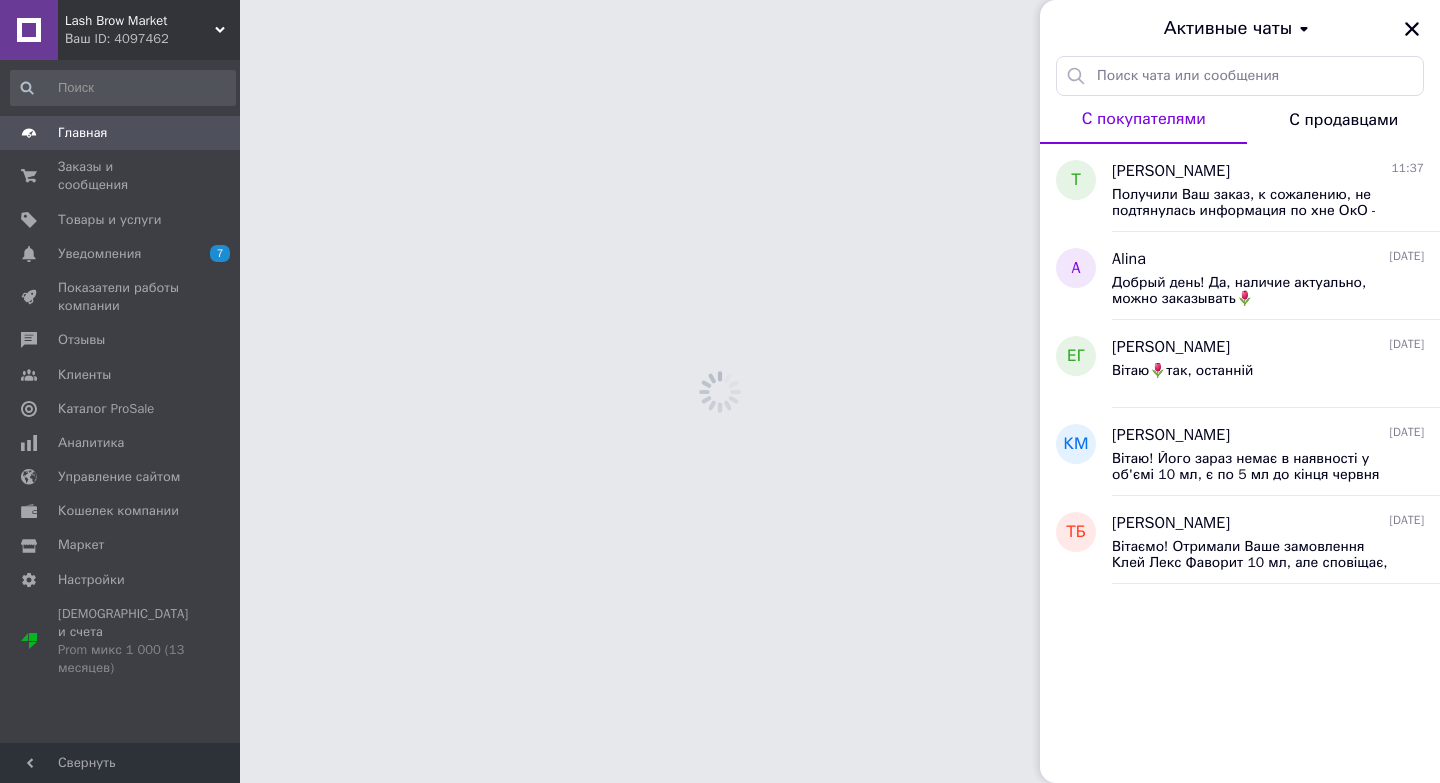 scroll, scrollTop: 0, scrollLeft: 0, axis: both 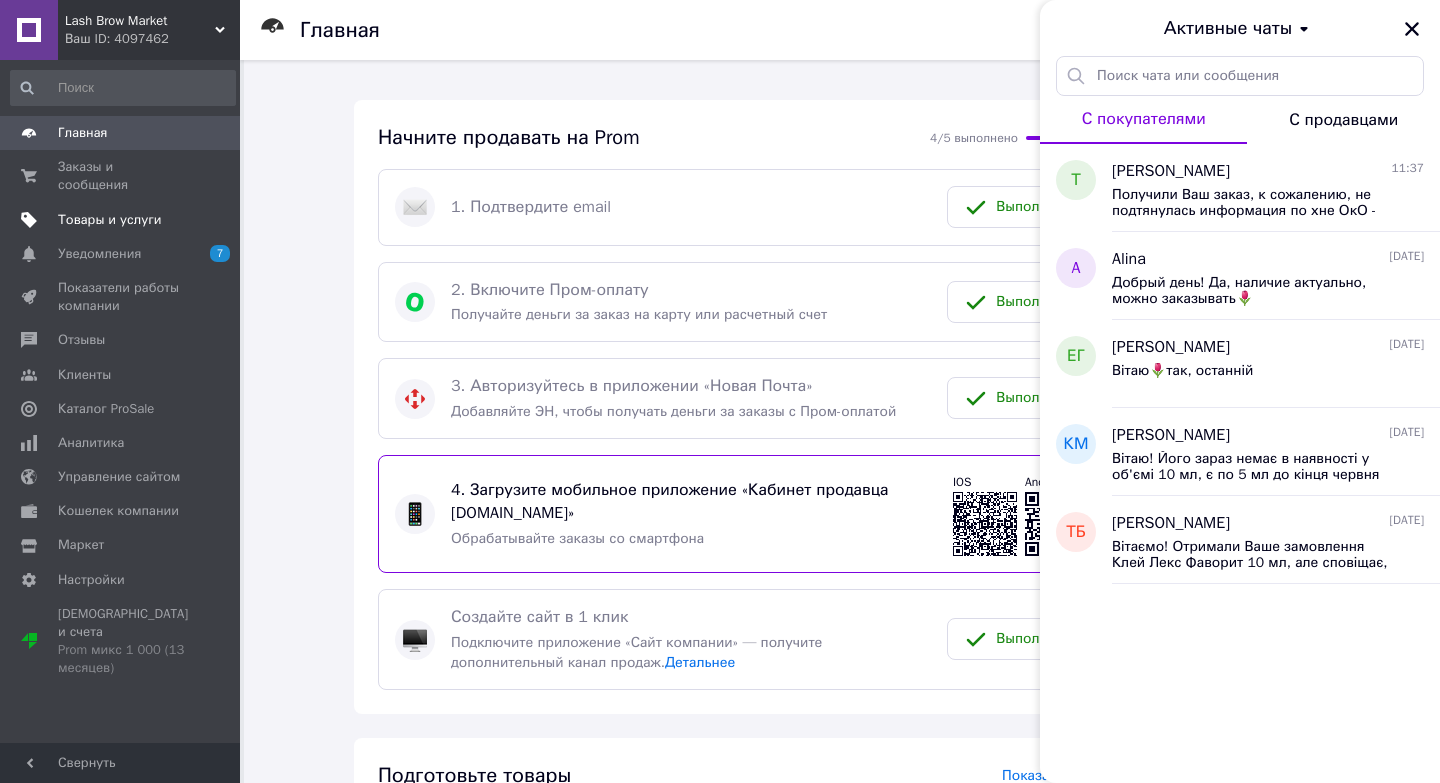 click on "Товары и услуги" at bounding box center [110, 220] 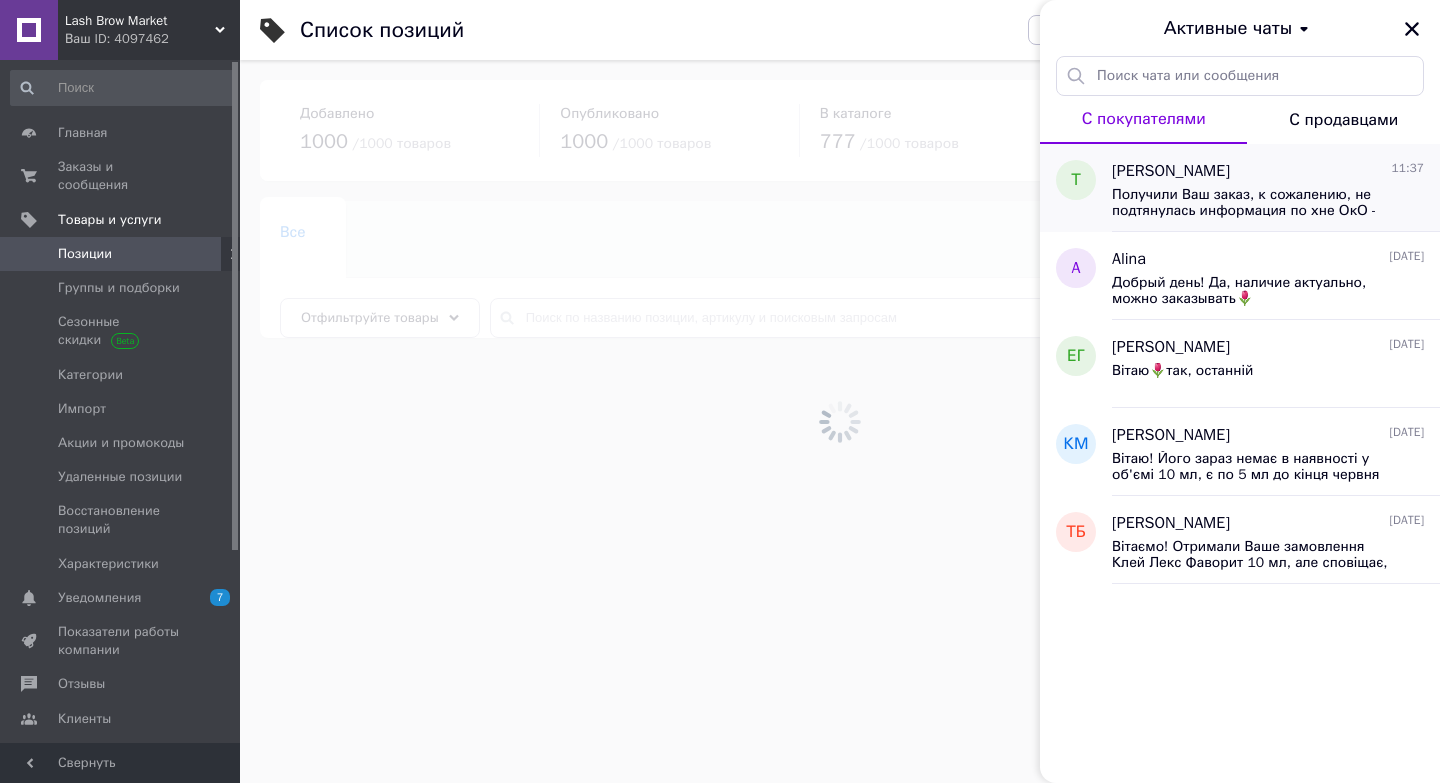 click on "Получили Ваш заказ, к сожалению, не подтянулась информация по хне ОкО - она со скидкой, там заканчивается срок годности в августе. Подскажите, убрать ее из заказа или пересчитать со скидкой 50% ?" at bounding box center (1254, 203) 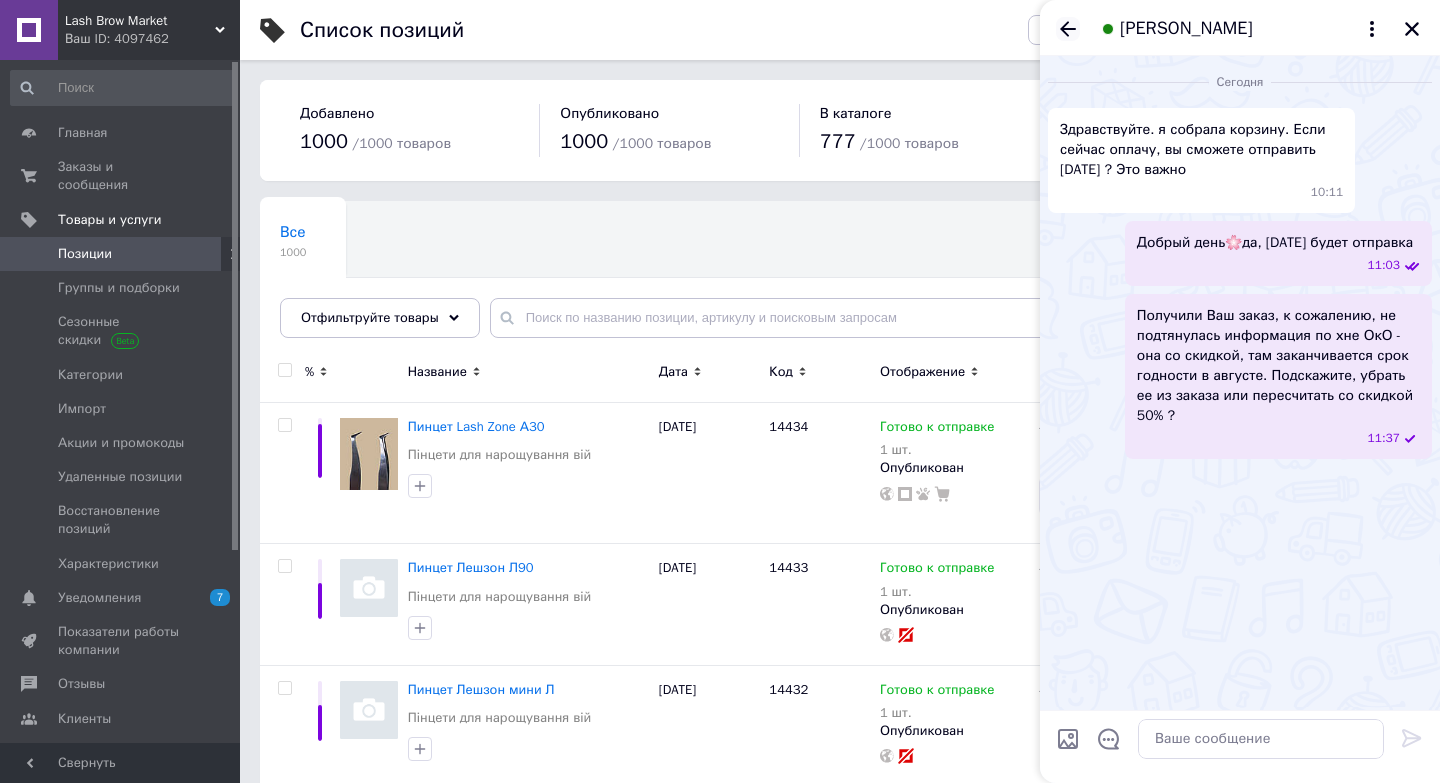 click 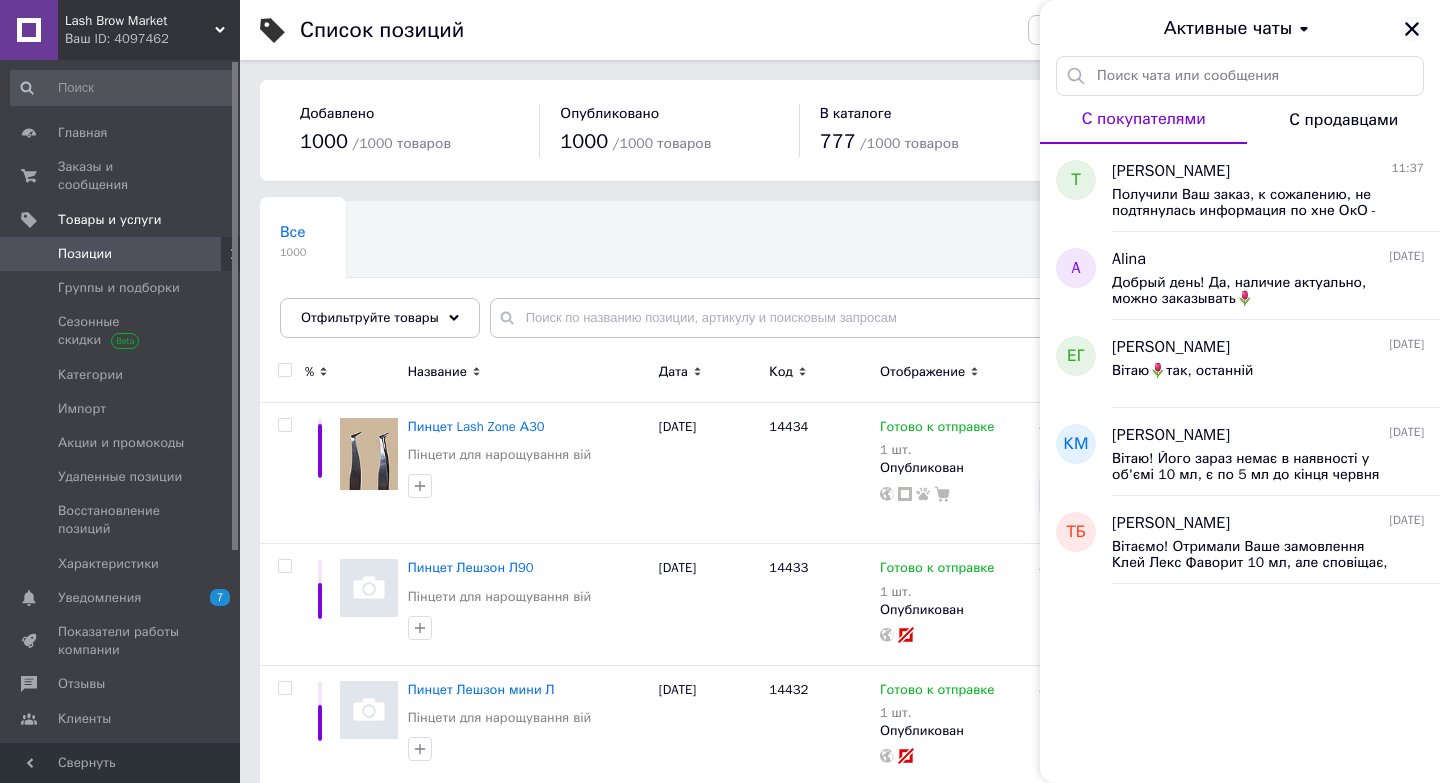 click 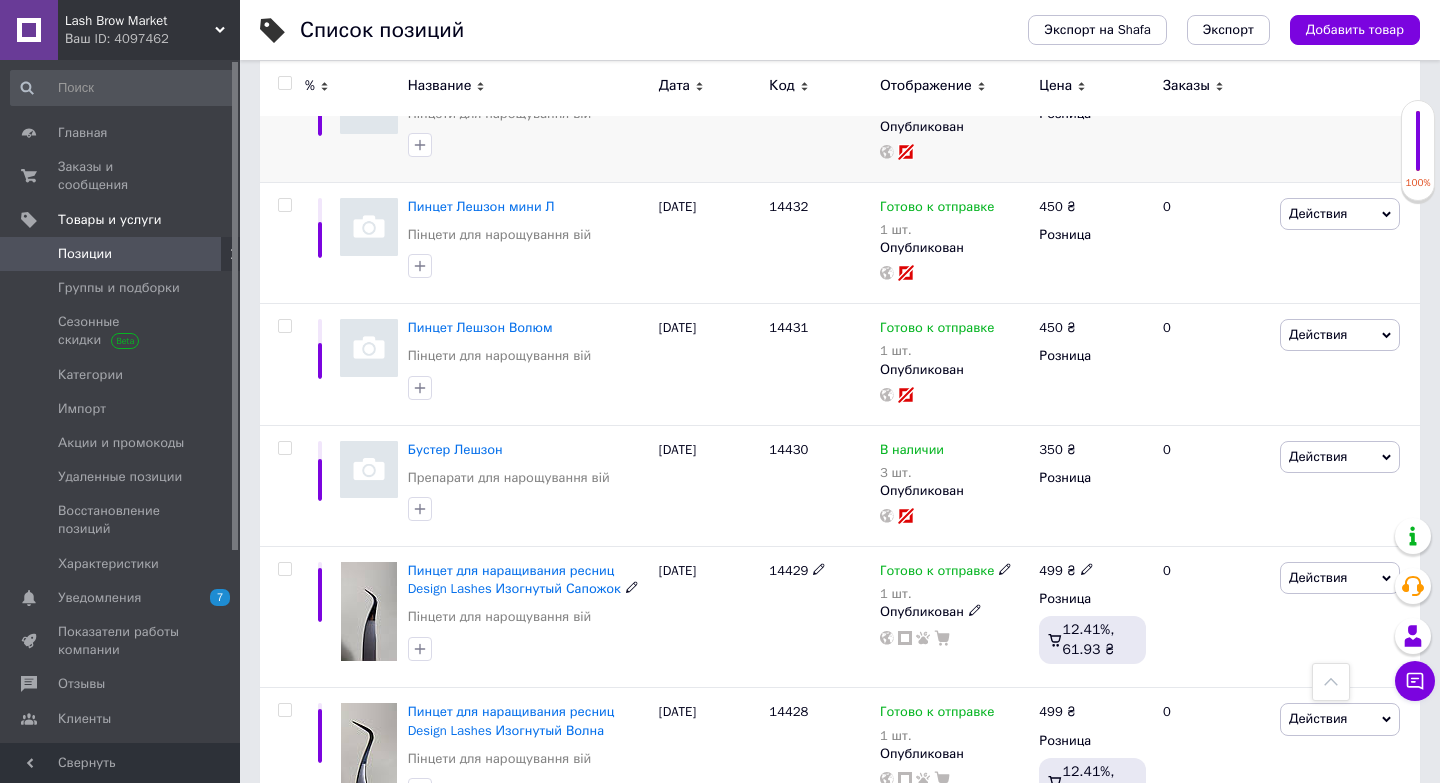 scroll, scrollTop: 489, scrollLeft: 0, axis: vertical 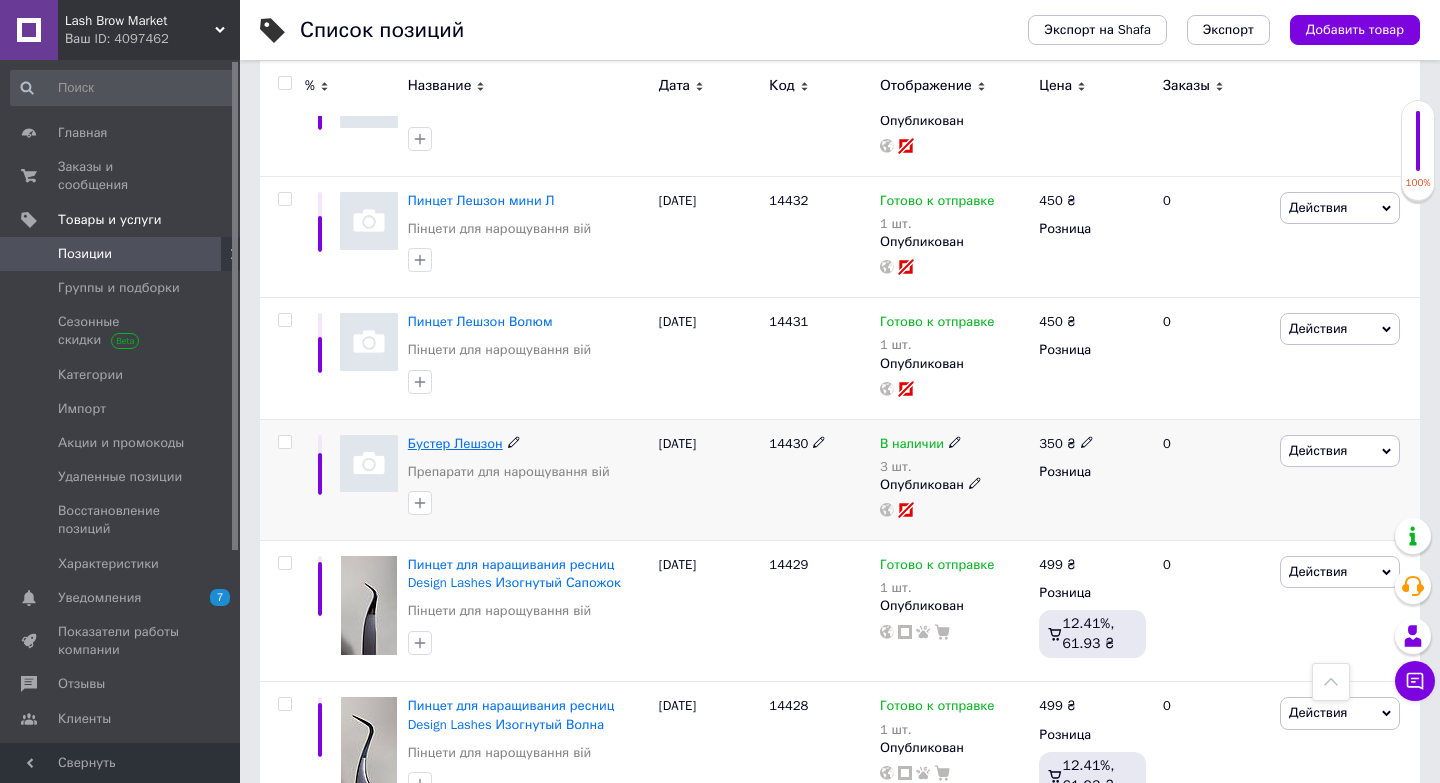 click on "Бустер Лешзон" at bounding box center (455, 443) 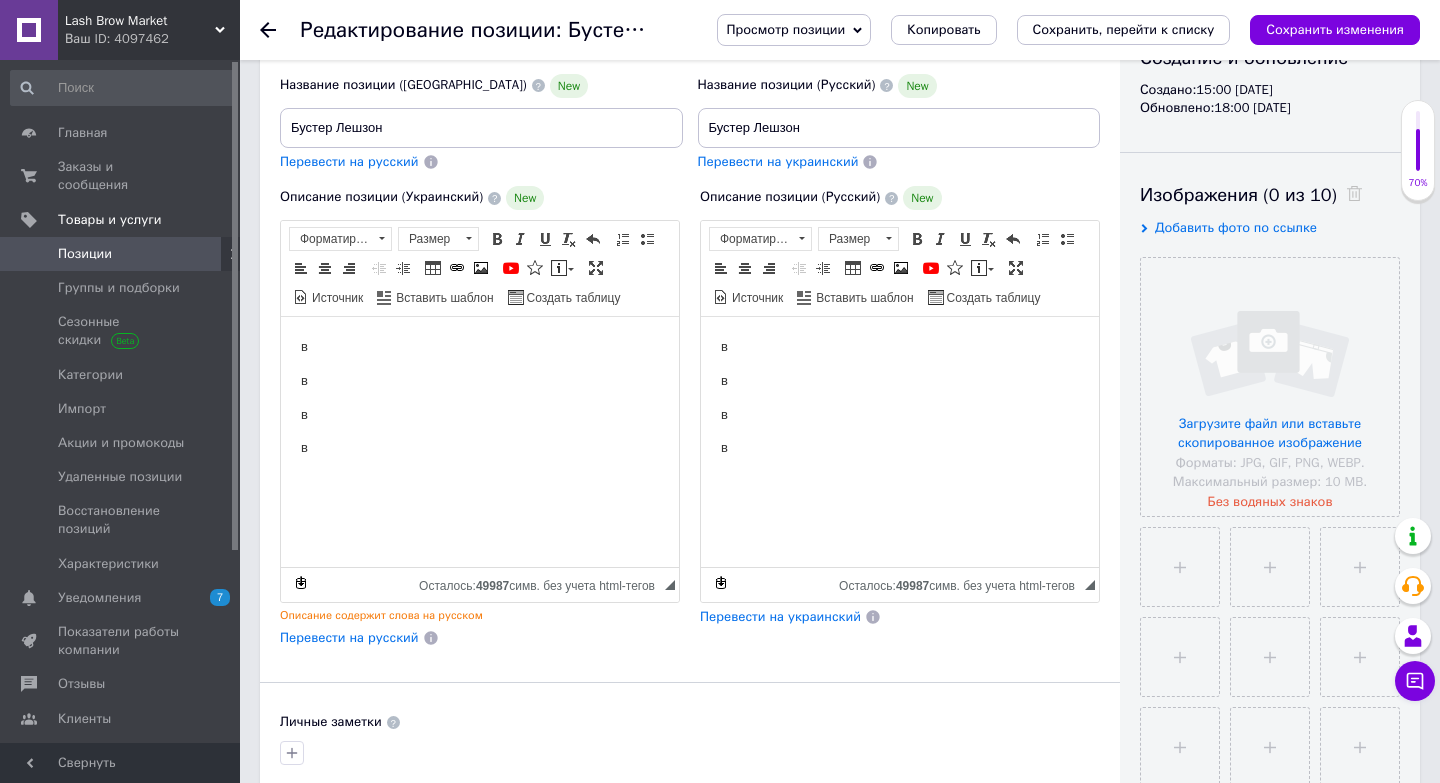 scroll, scrollTop: 237, scrollLeft: 0, axis: vertical 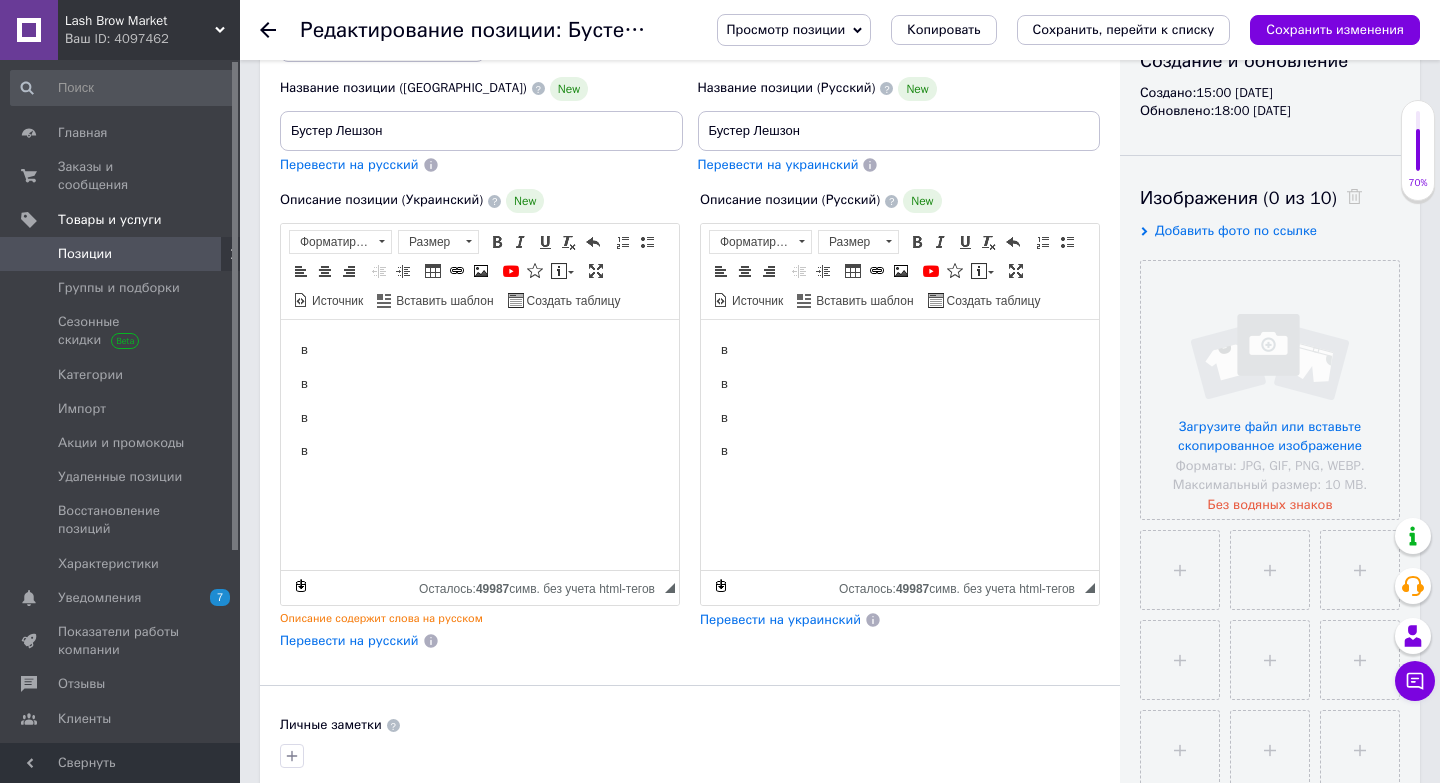 click on "Перевести на русский" at bounding box center (349, 640) 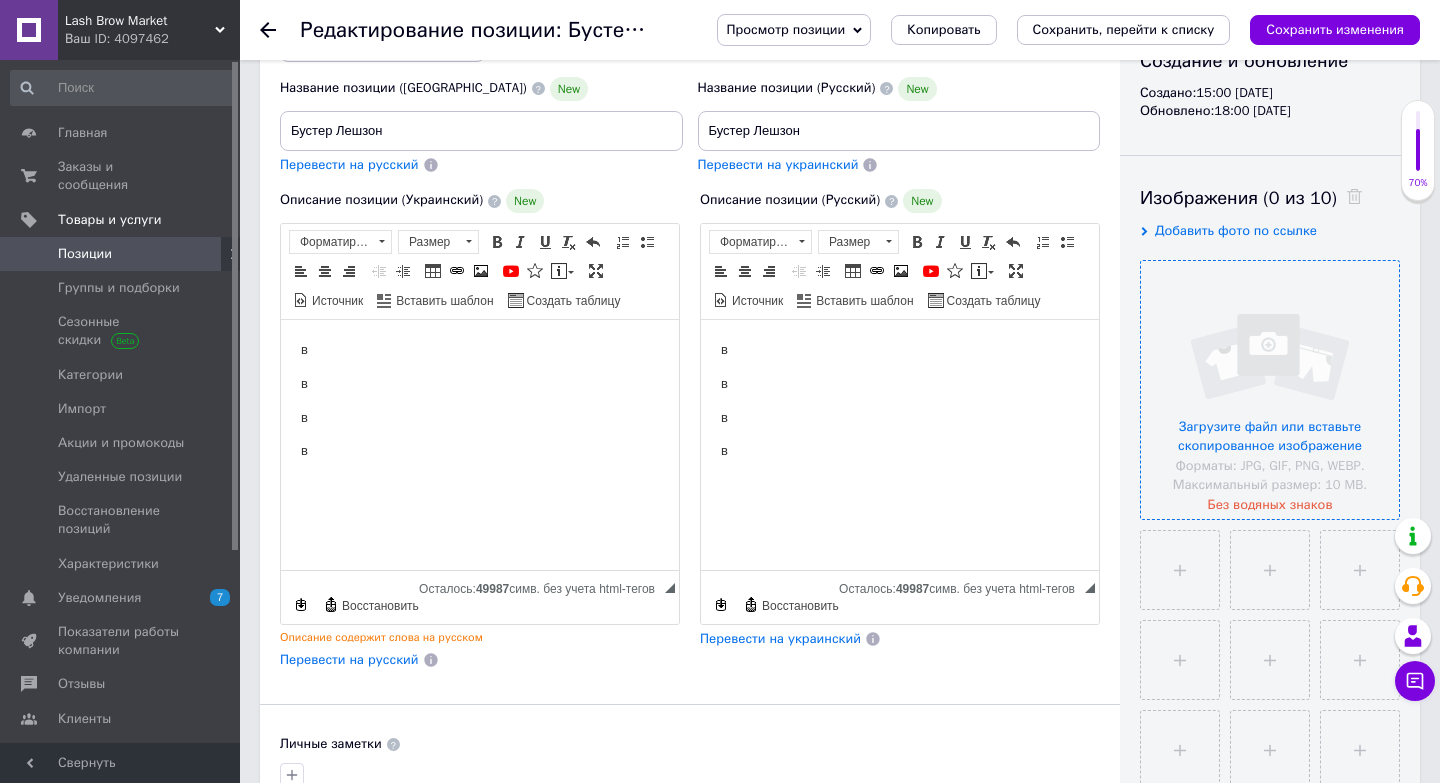 click at bounding box center (1270, 390) 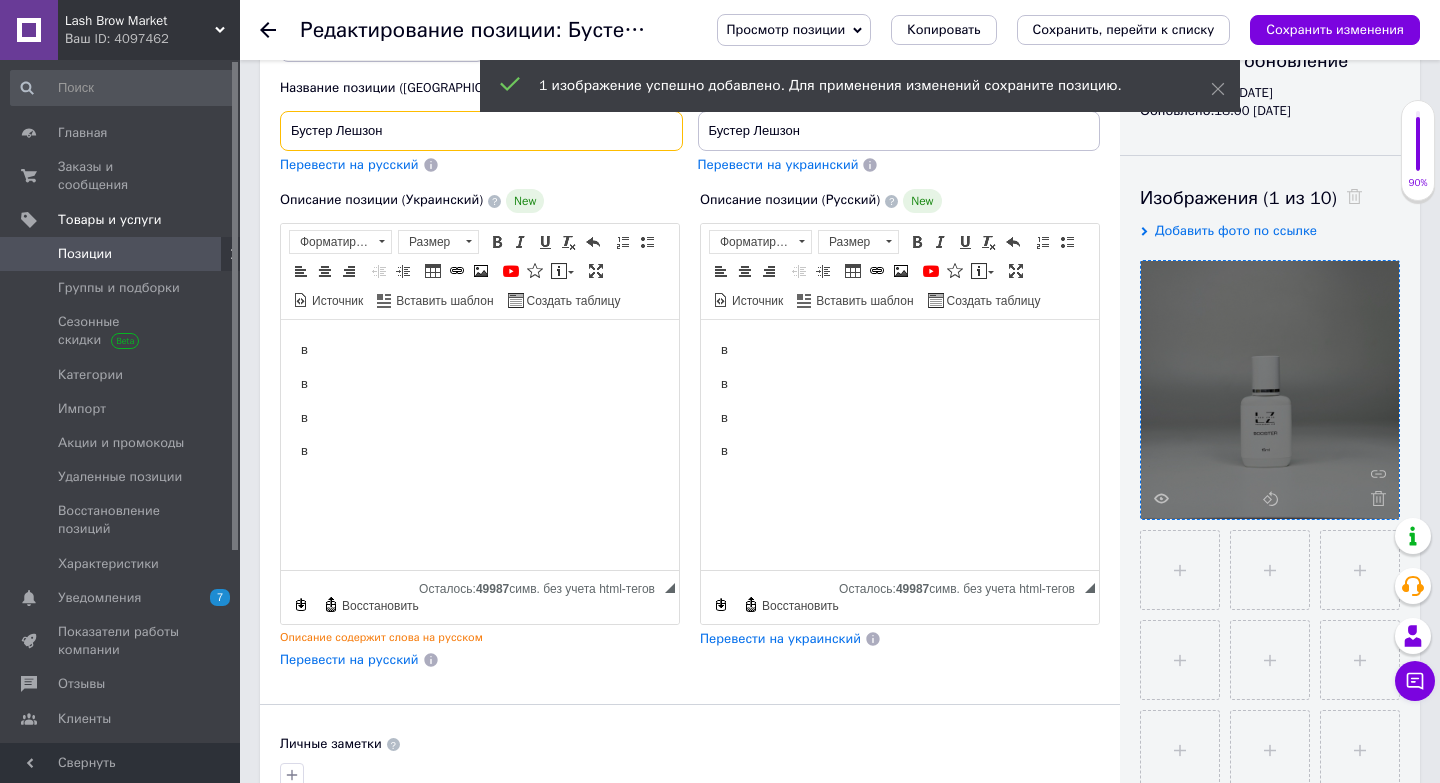 click on "Бустер Лешзон" at bounding box center (481, 131) 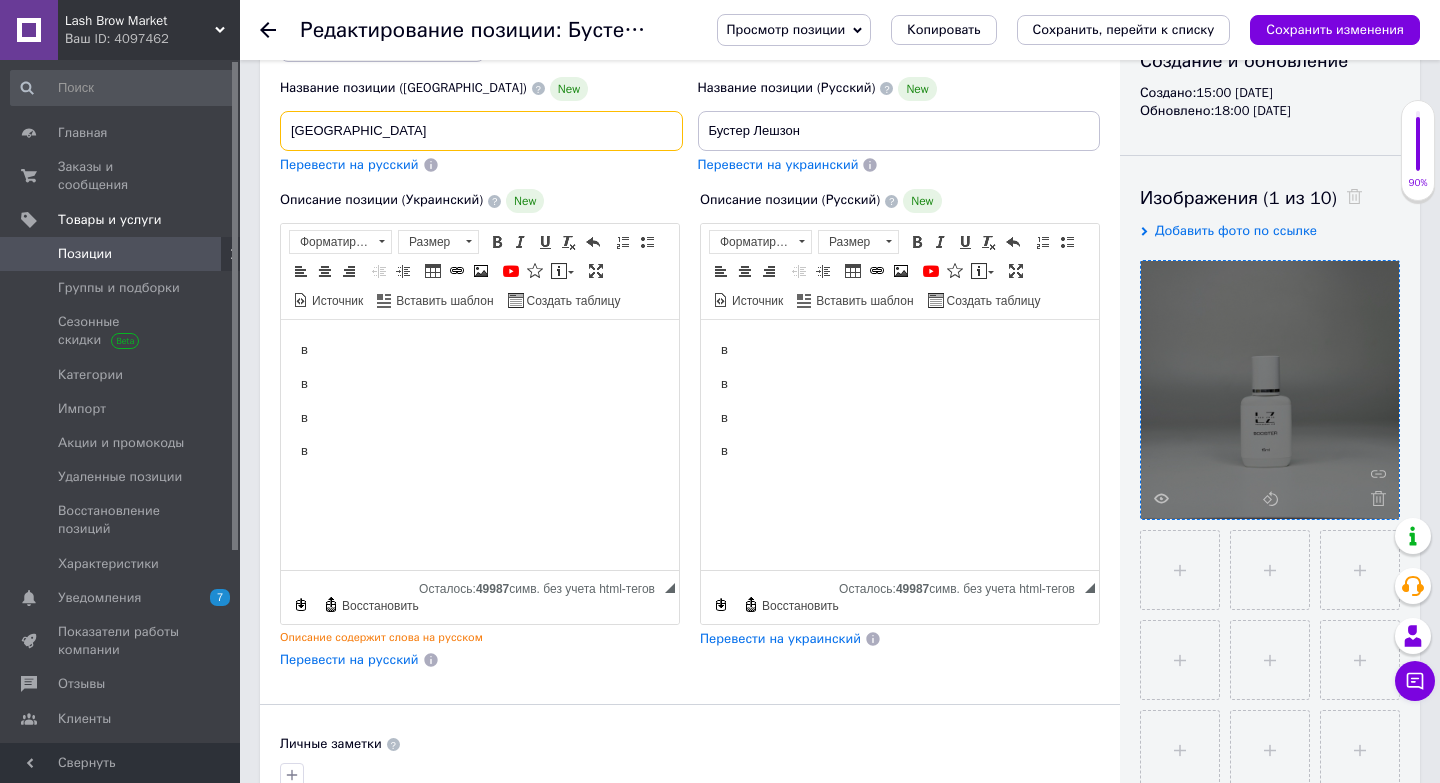 drag, startPoint x: 336, startPoint y: 131, endPoint x: 459, endPoint y: 132, distance: 123.00407 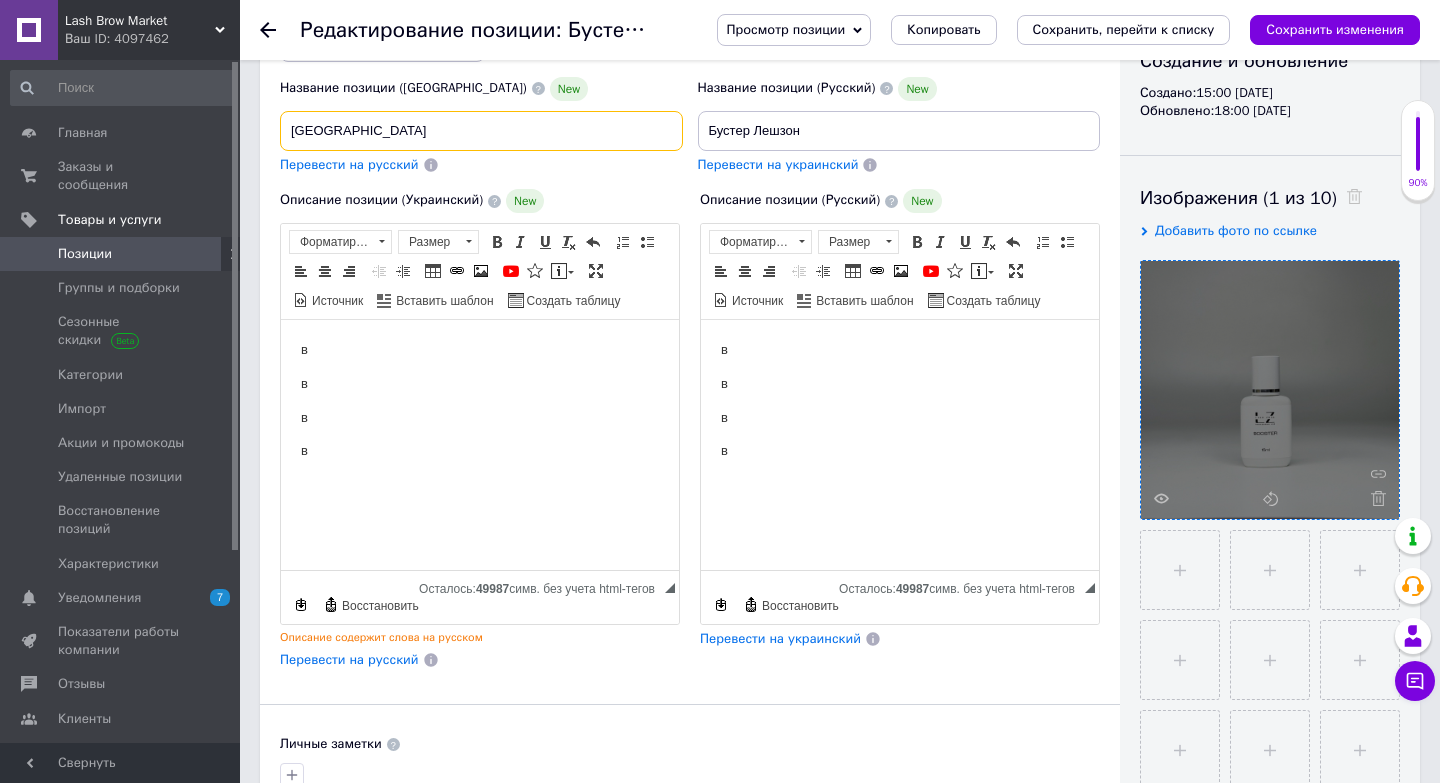 type on "Бустер Lash Zone" 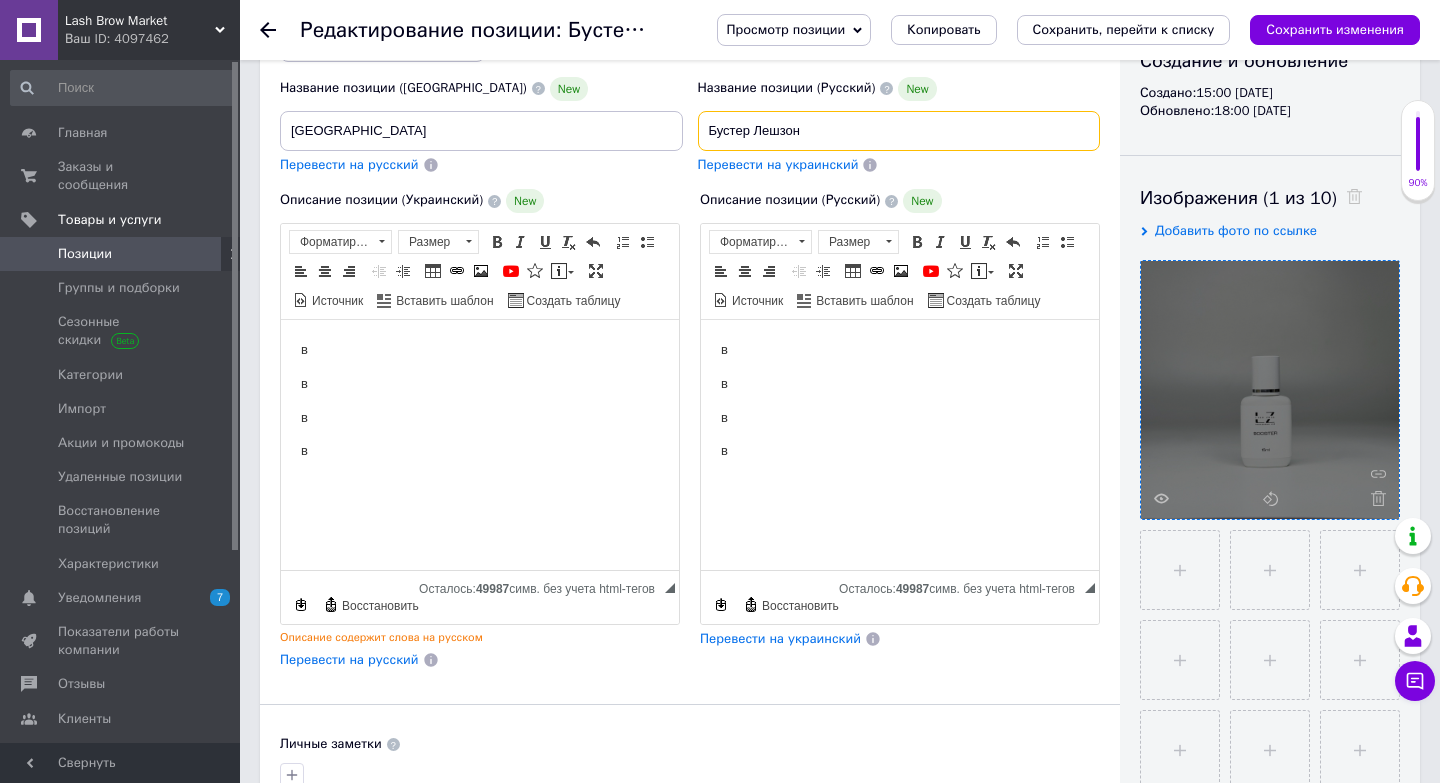 drag, startPoint x: 755, startPoint y: 127, endPoint x: 817, endPoint y: 127, distance: 62 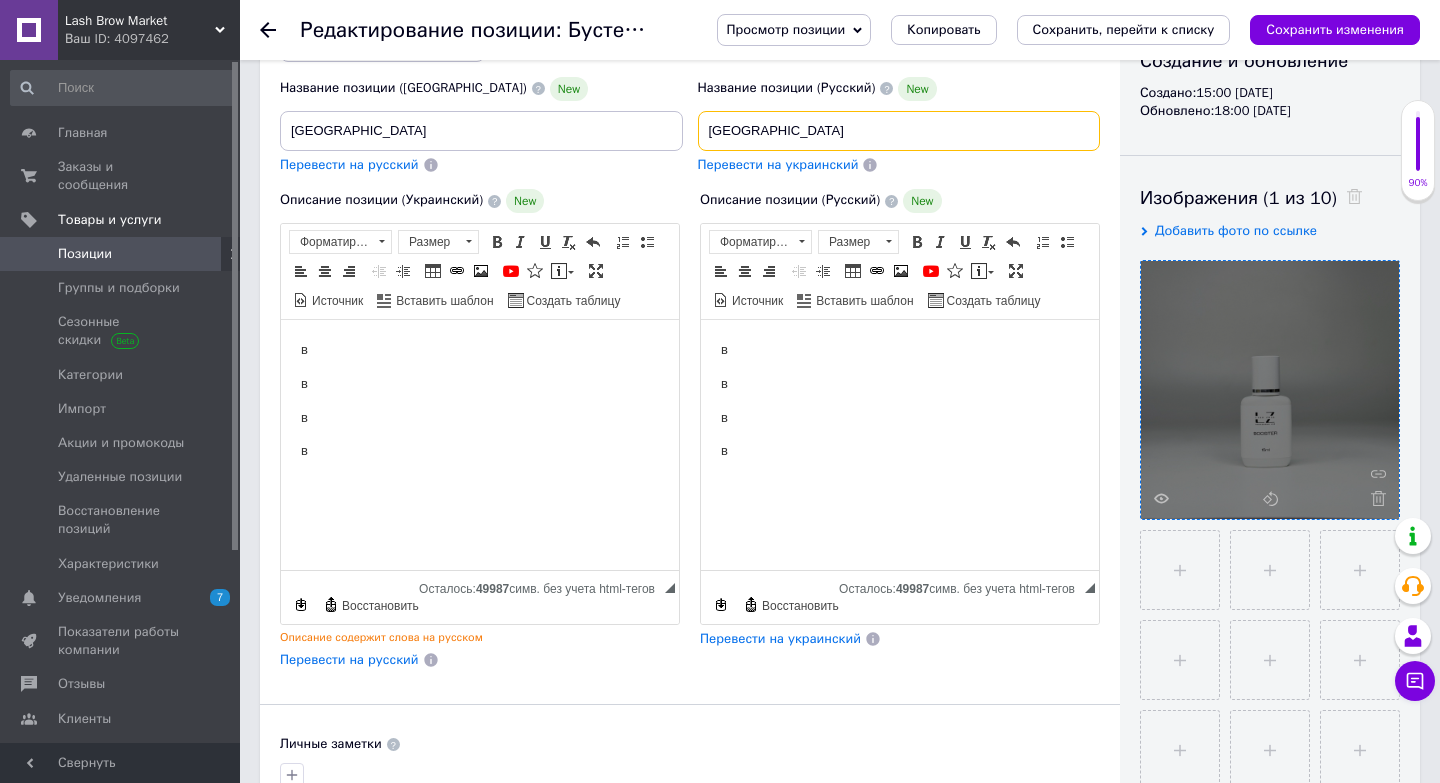 type on "Бустер Lash Zone" 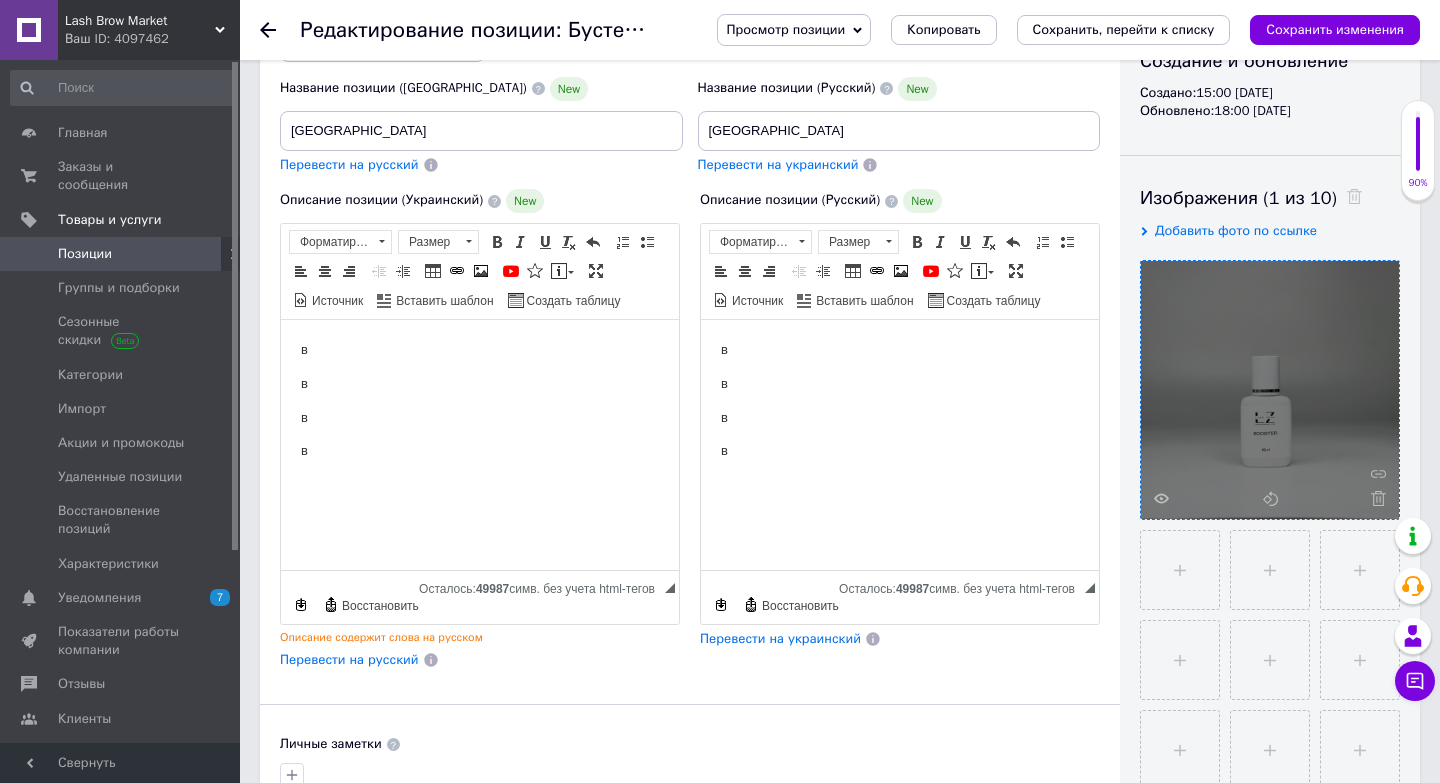 click on "в в в в" at bounding box center [480, 418] 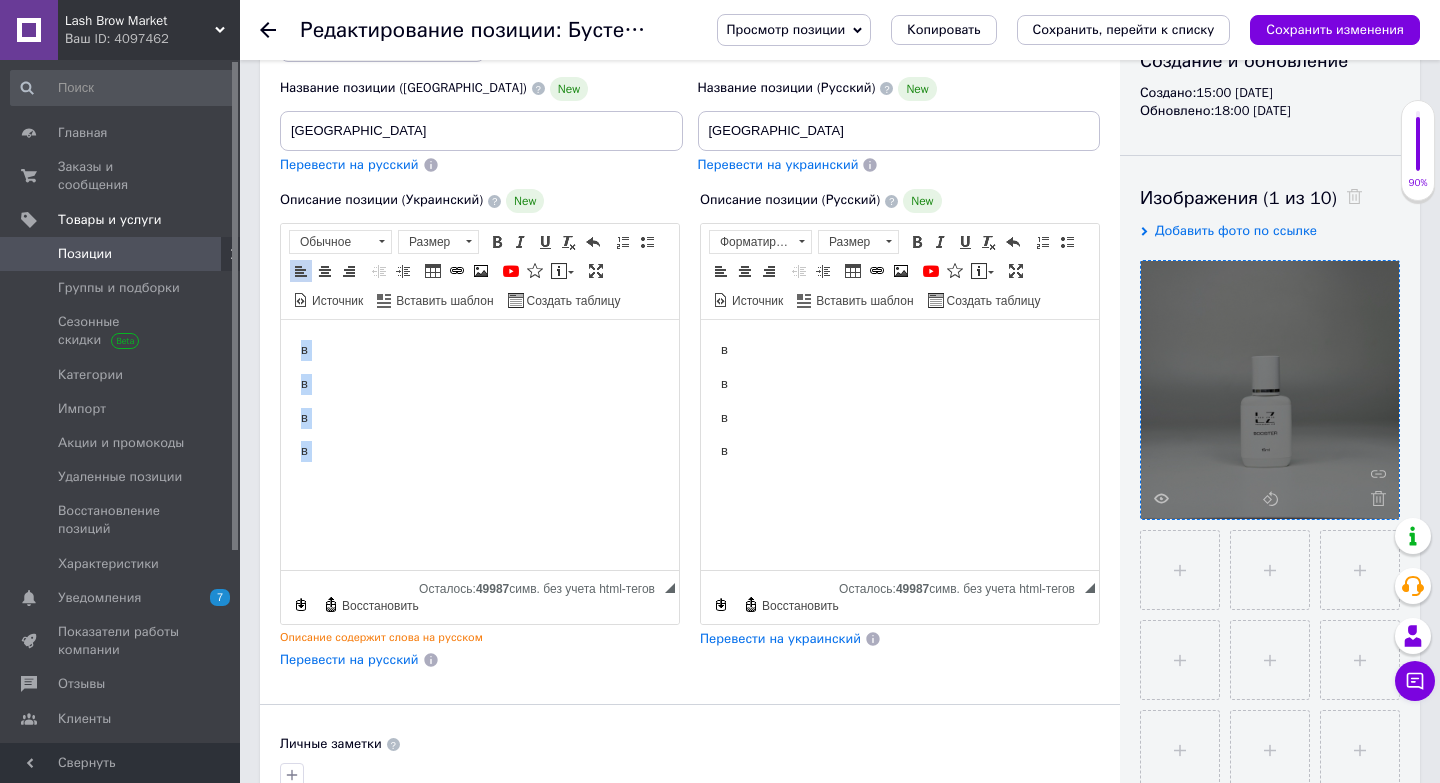 drag, startPoint x: 290, startPoint y: 348, endPoint x: 308, endPoint y: 500, distance: 153.06207 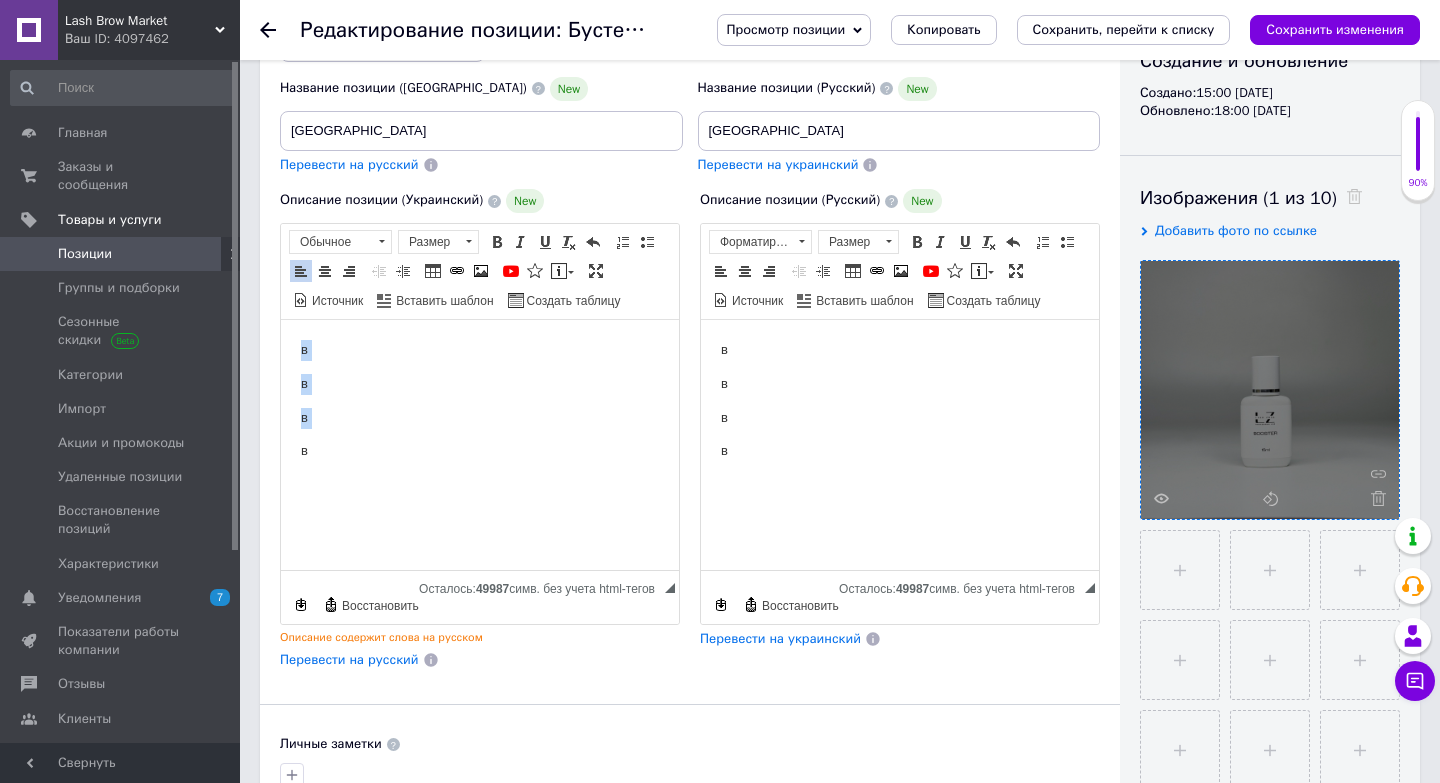 type 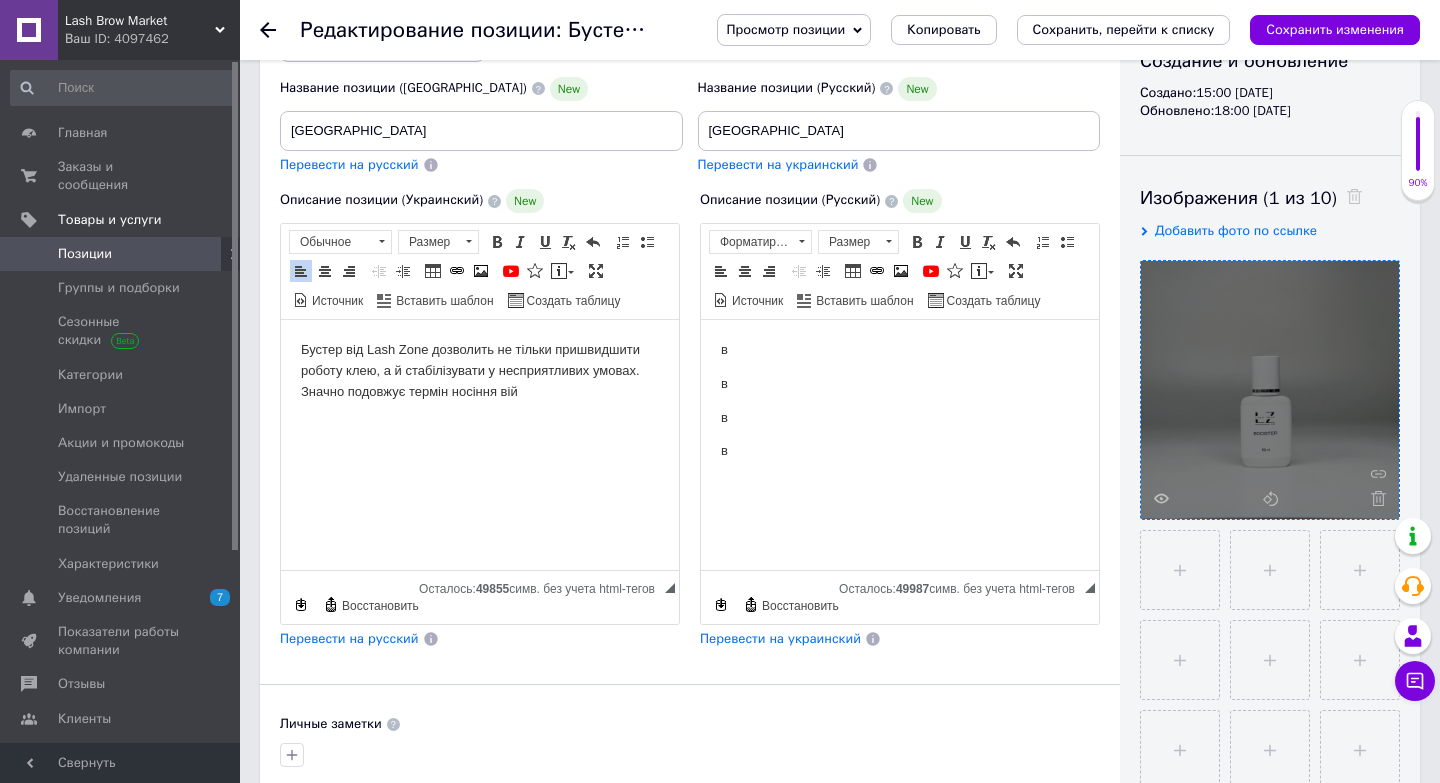click on "Перевести на русский" at bounding box center (349, 638) 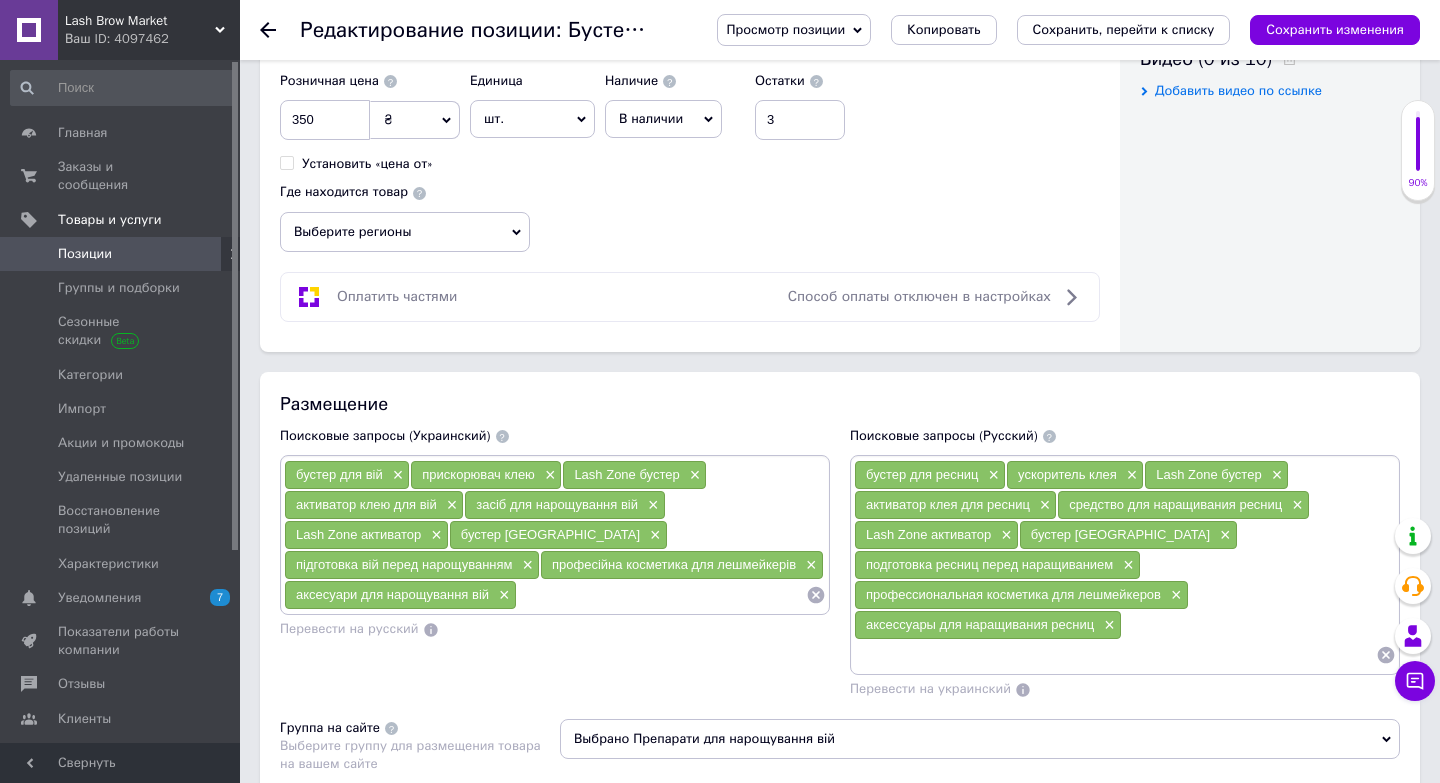scroll, scrollTop: 1420, scrollLeft: 0, axis: vertical 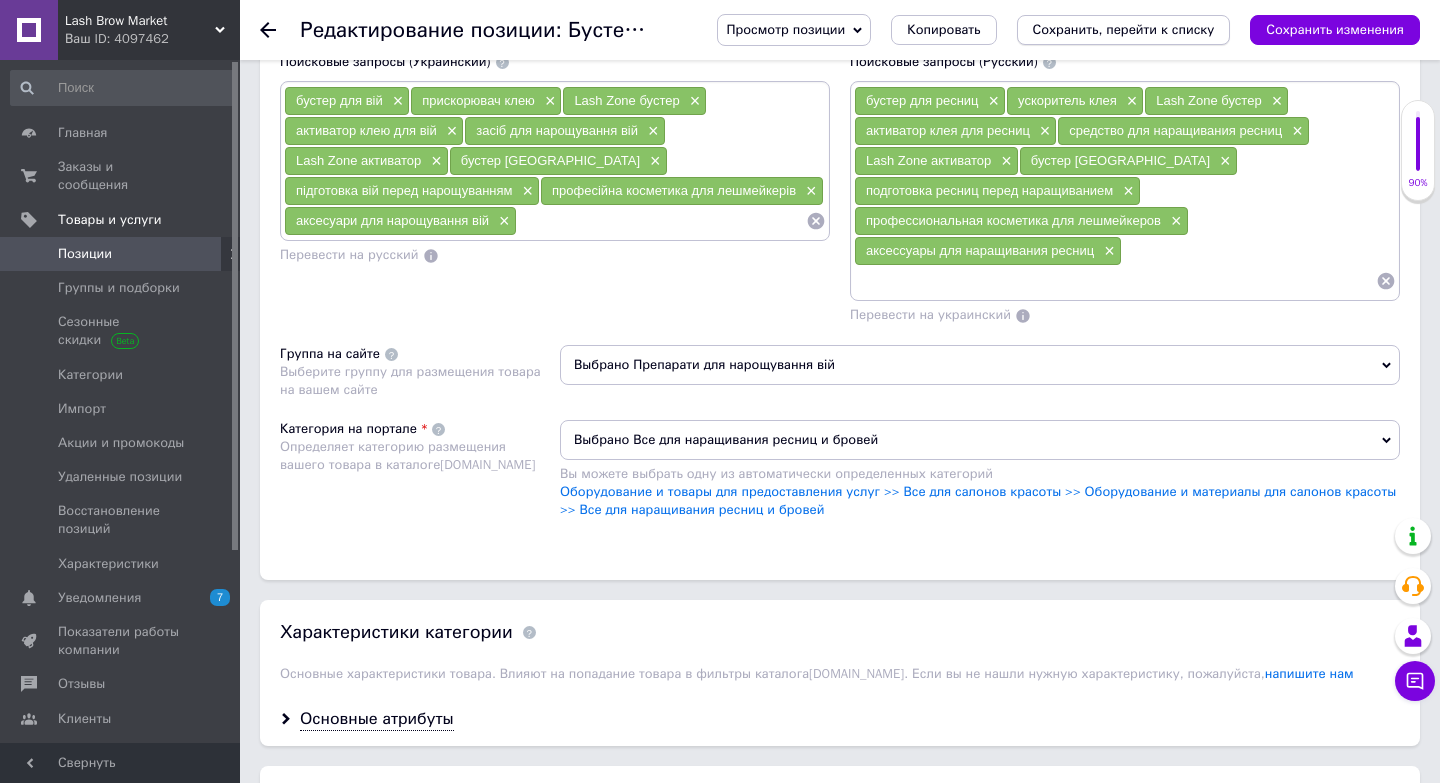 click on "Сохранить, перейти к списку" at bounding box center (1124, 29) 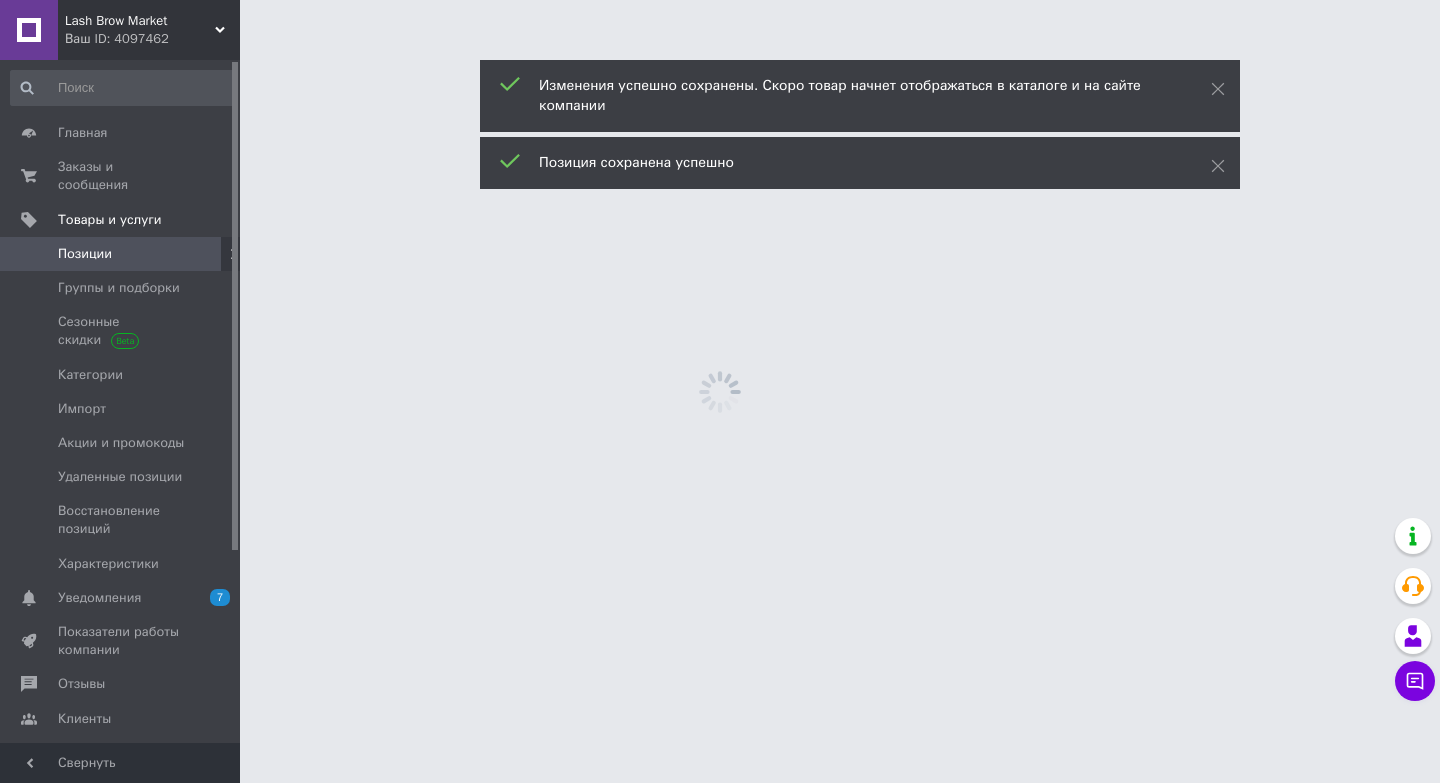 scroll, scrollTop: 0, scrollLeft: 0, axis: both 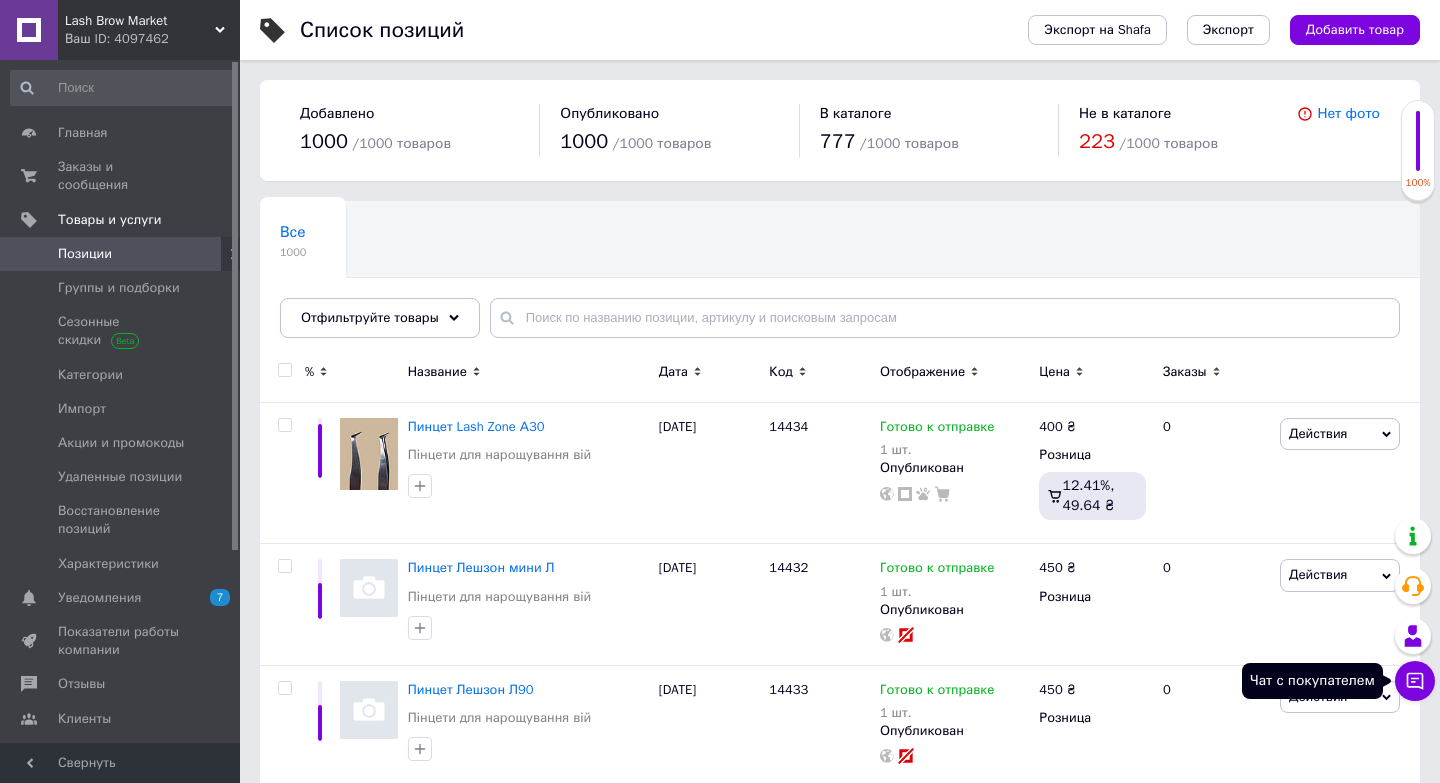 click 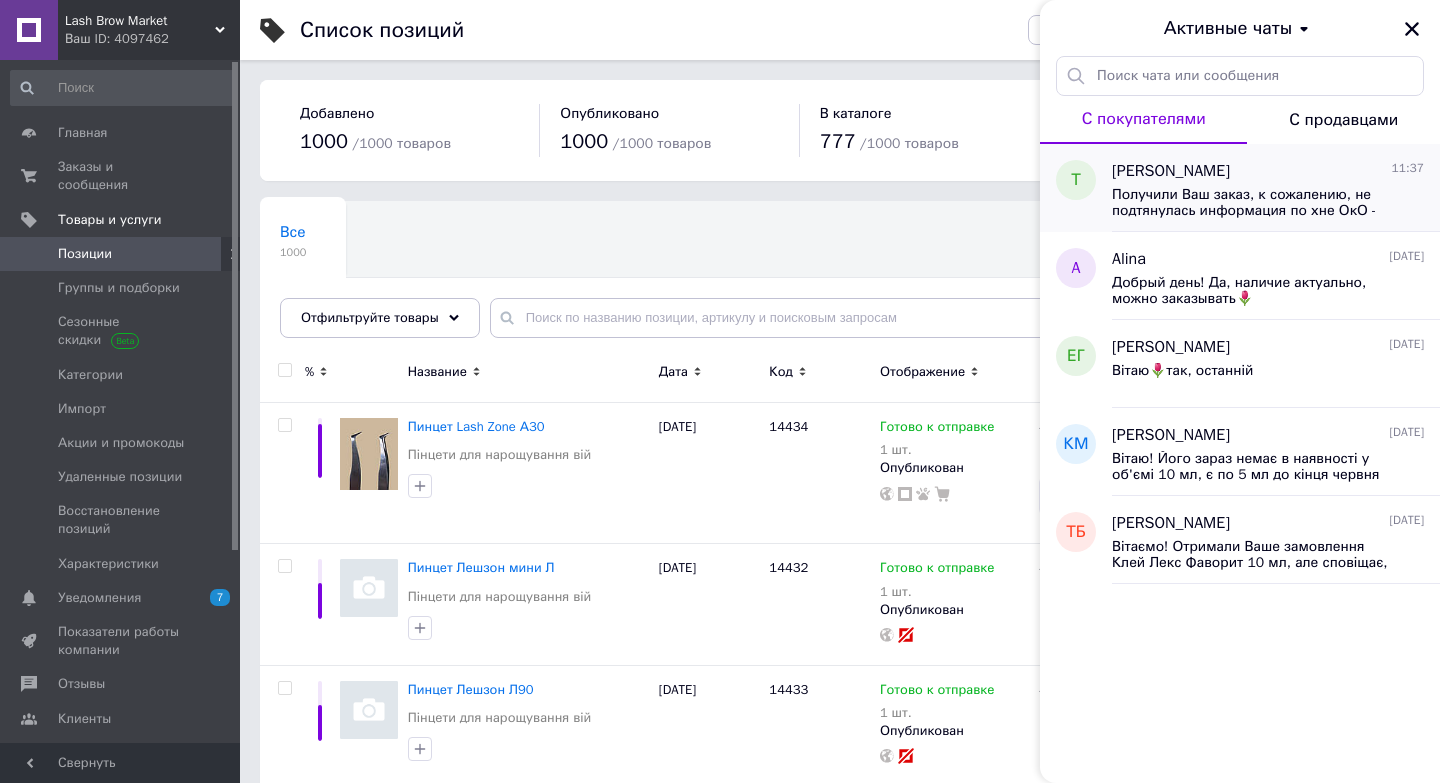 click on "Тамара 11:37 Получили Ваш заказ, к сожалению, не подтянулась информация по хне ОкО - она со скидкой, там заканчивается срок годности в августе. Подскажите, убрать ее из заказа или пересчитать со скидкой 50% ?" at bounding box center (1276, 188) 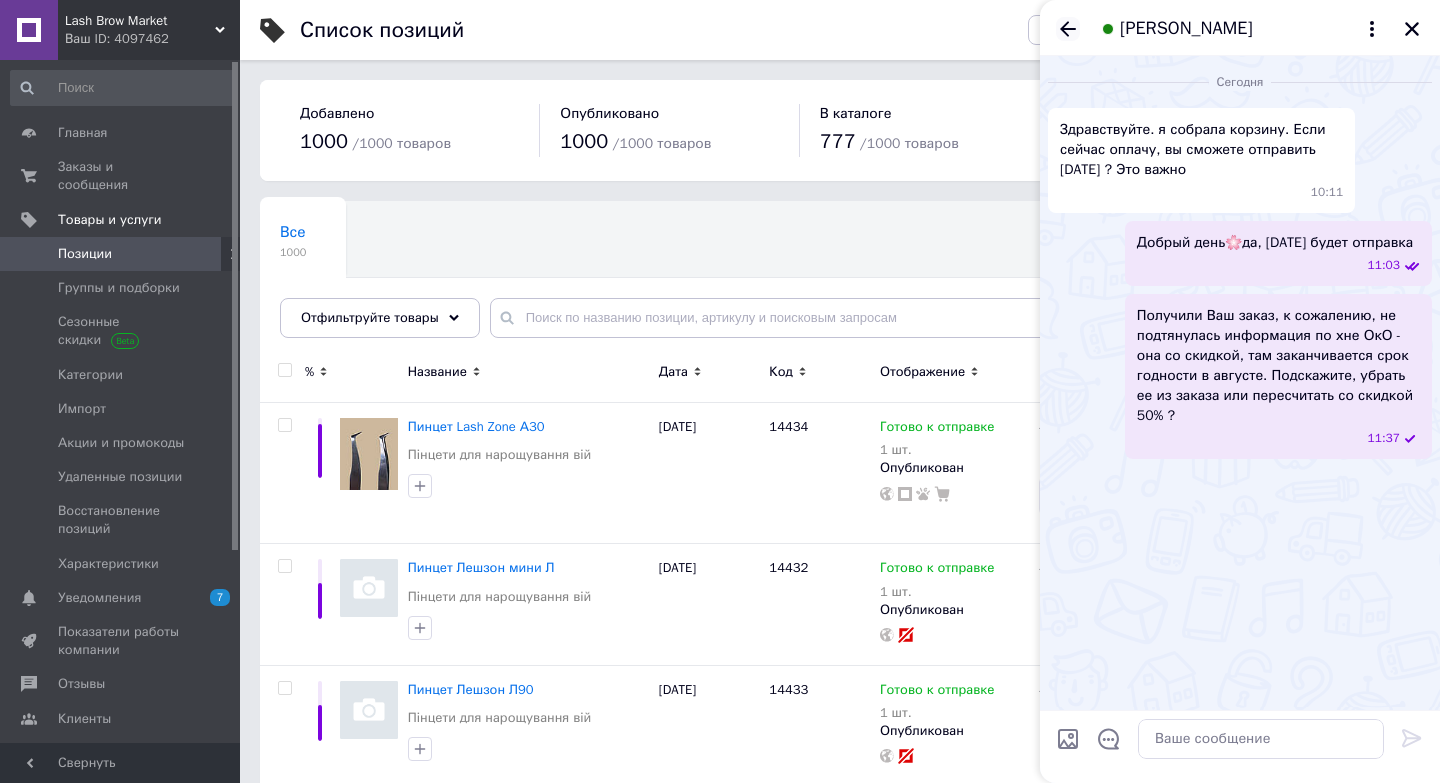 click 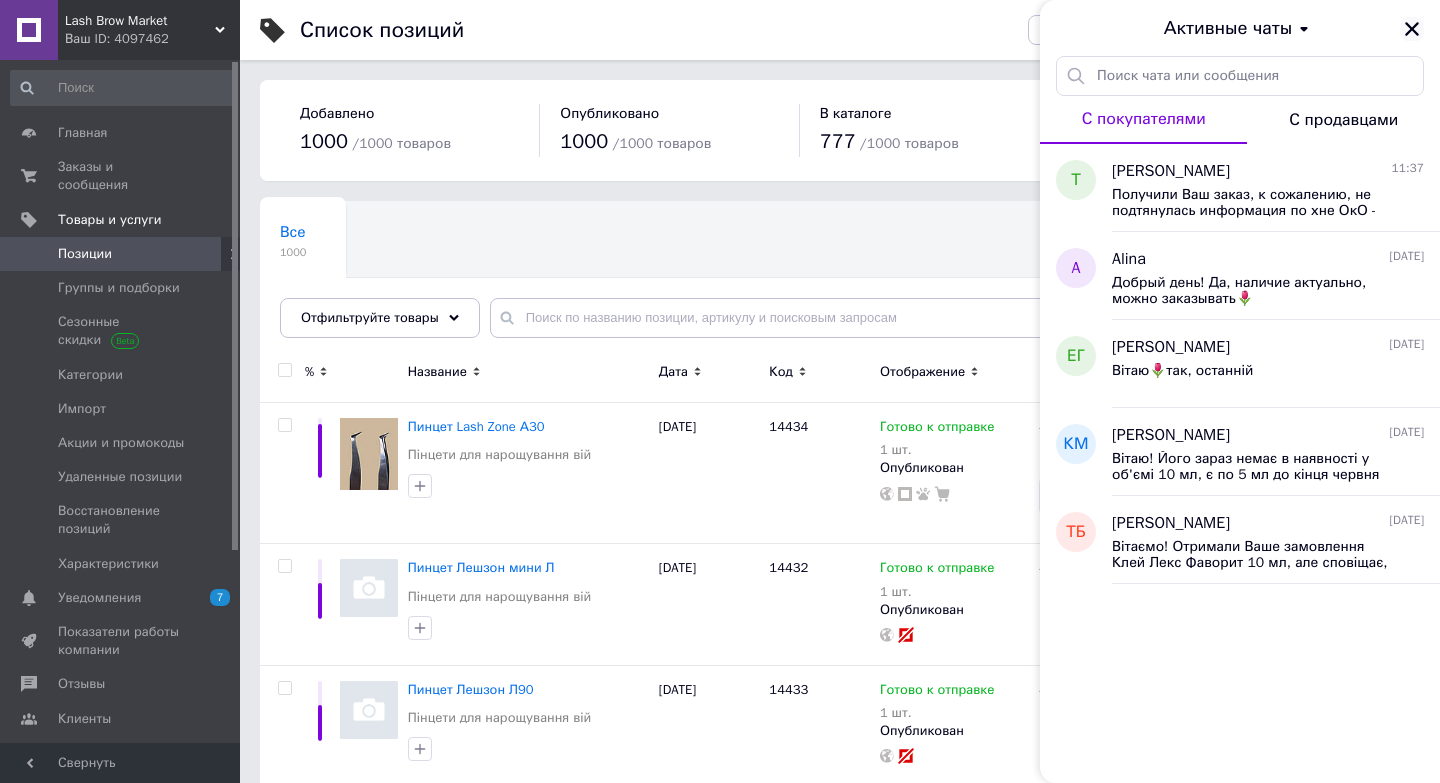 click at bounding box center (1412, 29) 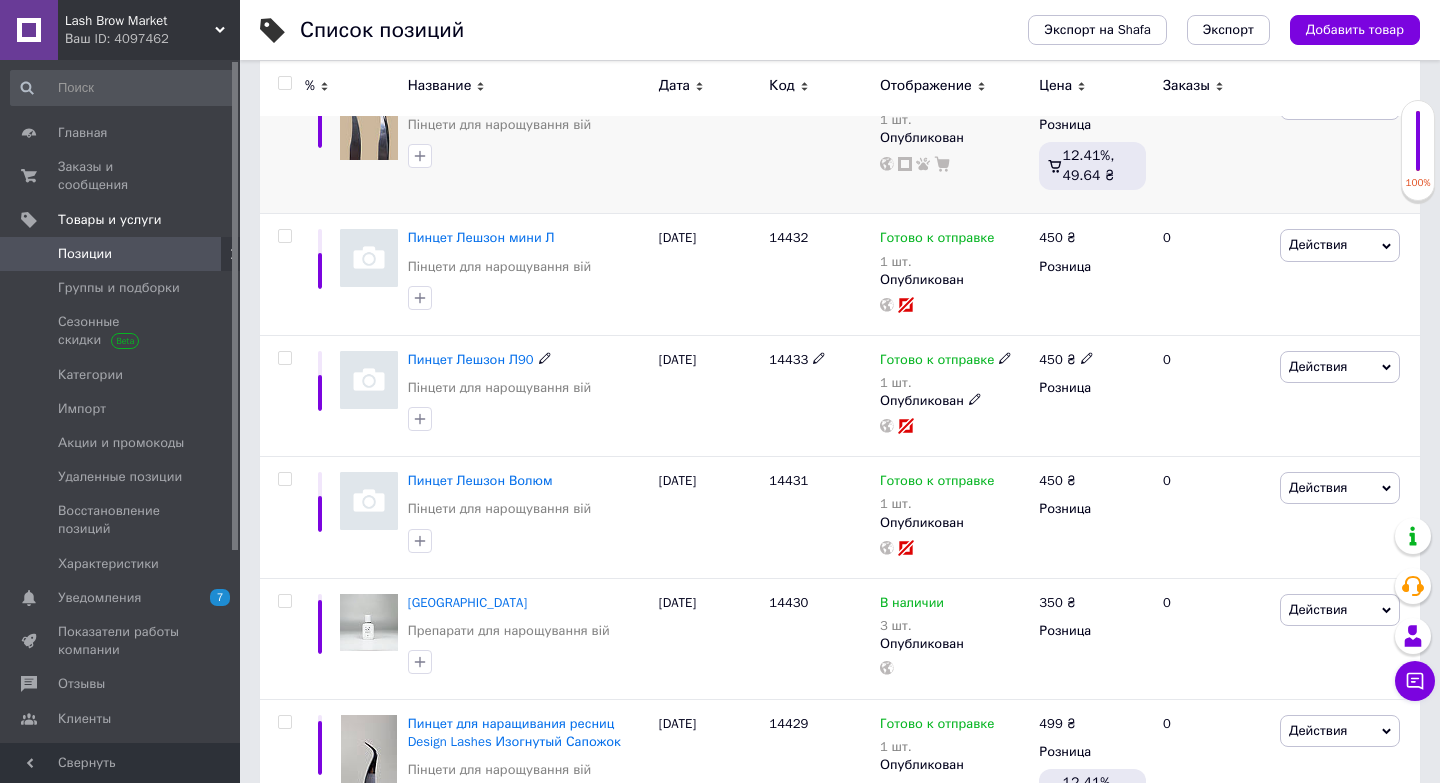 scroll, scrollTop: 327, scrollLeft: 0, axis: vertical 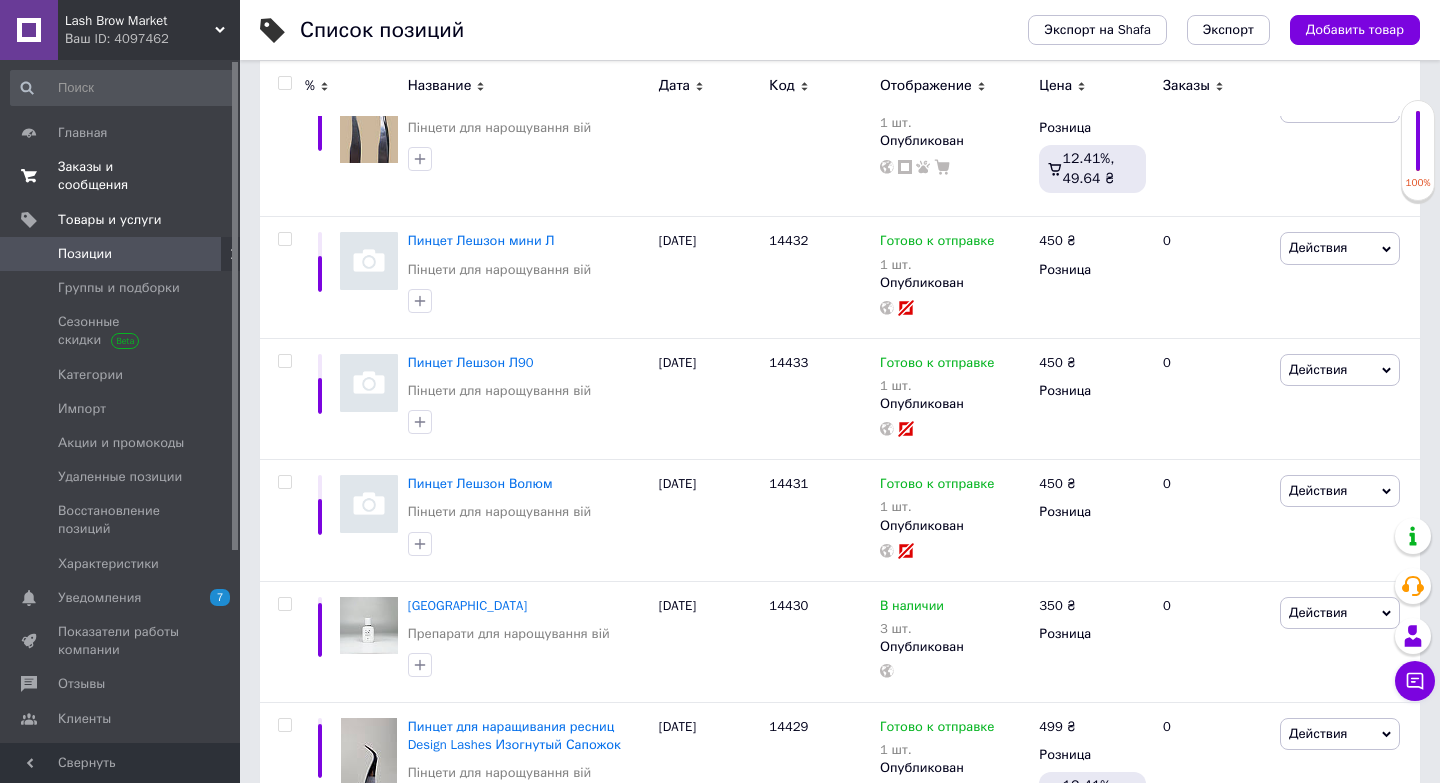 click on "Заказы и сообщения" at bounding box center [121, 176] 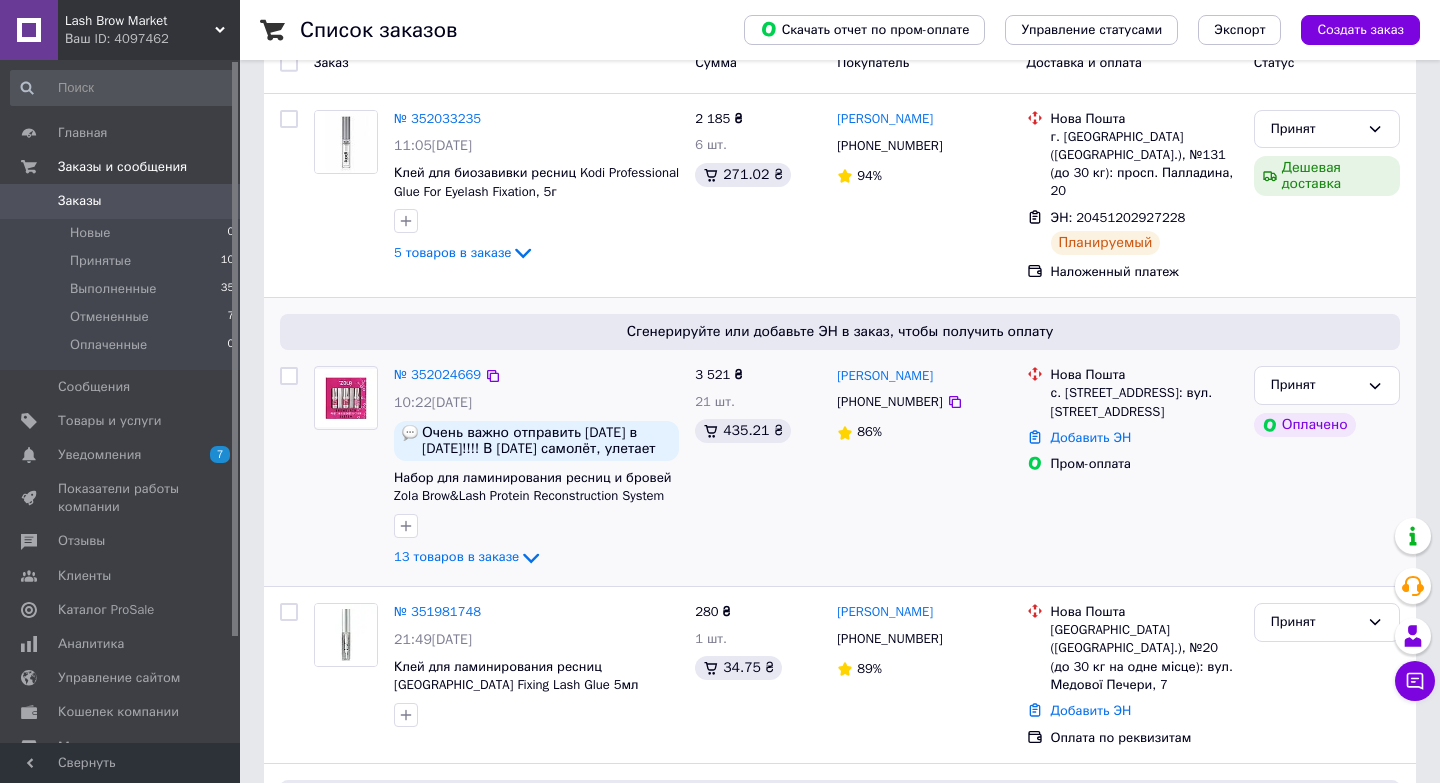 scroll, scrollTop: 121, scrollLeft: 0, axis: vertical 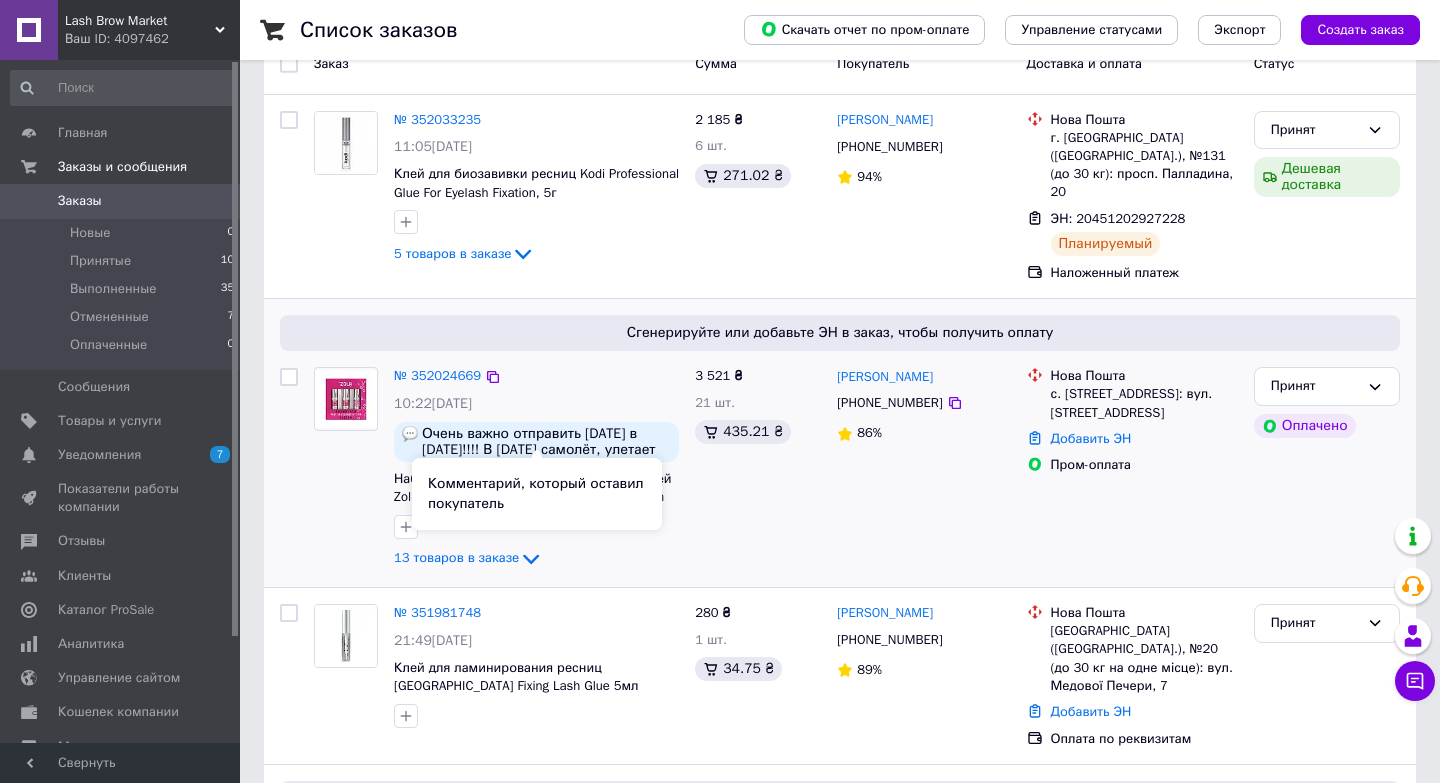 click on "Очень важно отправить [DATE] в [DATE]!!!! В [DATE] самолёт, улетает получатель [PERSON_NAME]. Я, заказчик, [PERSON_NAME], не в [GEOGRAPHIC_DATA] также" at bounding box center (546, 442) 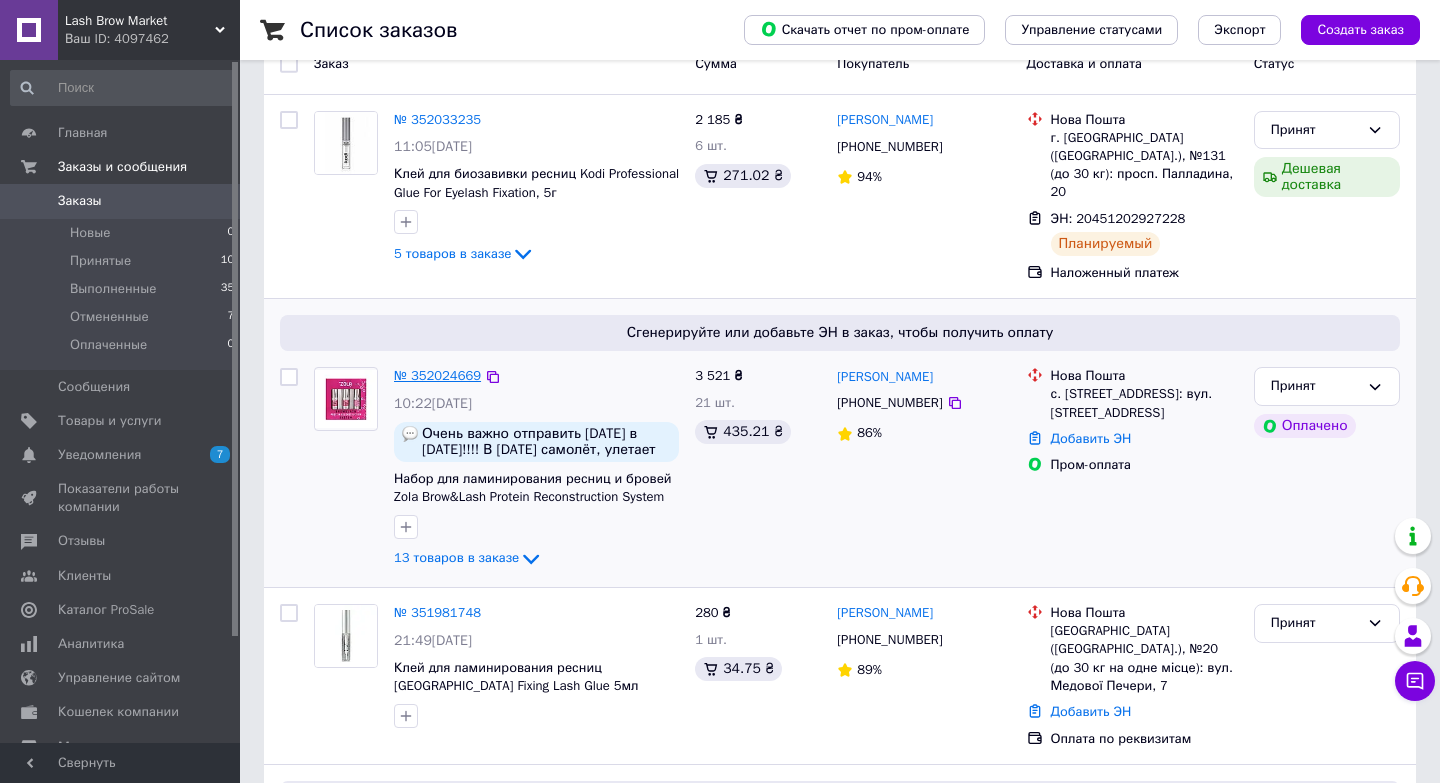 click on "№ 352024669" at bounding box center (437, 375) 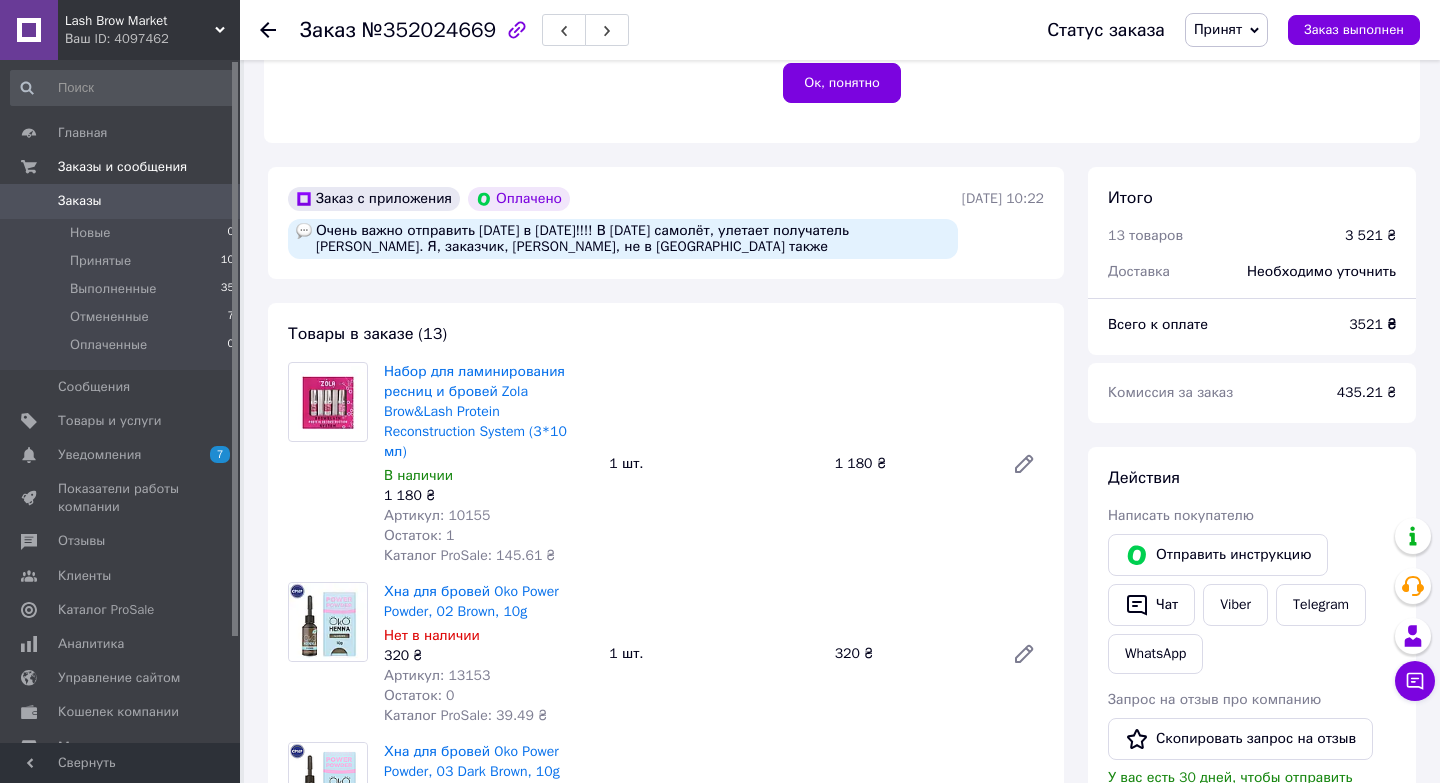 scroll, scrollTop: 630, scrollLeft: 0, axis: vertical 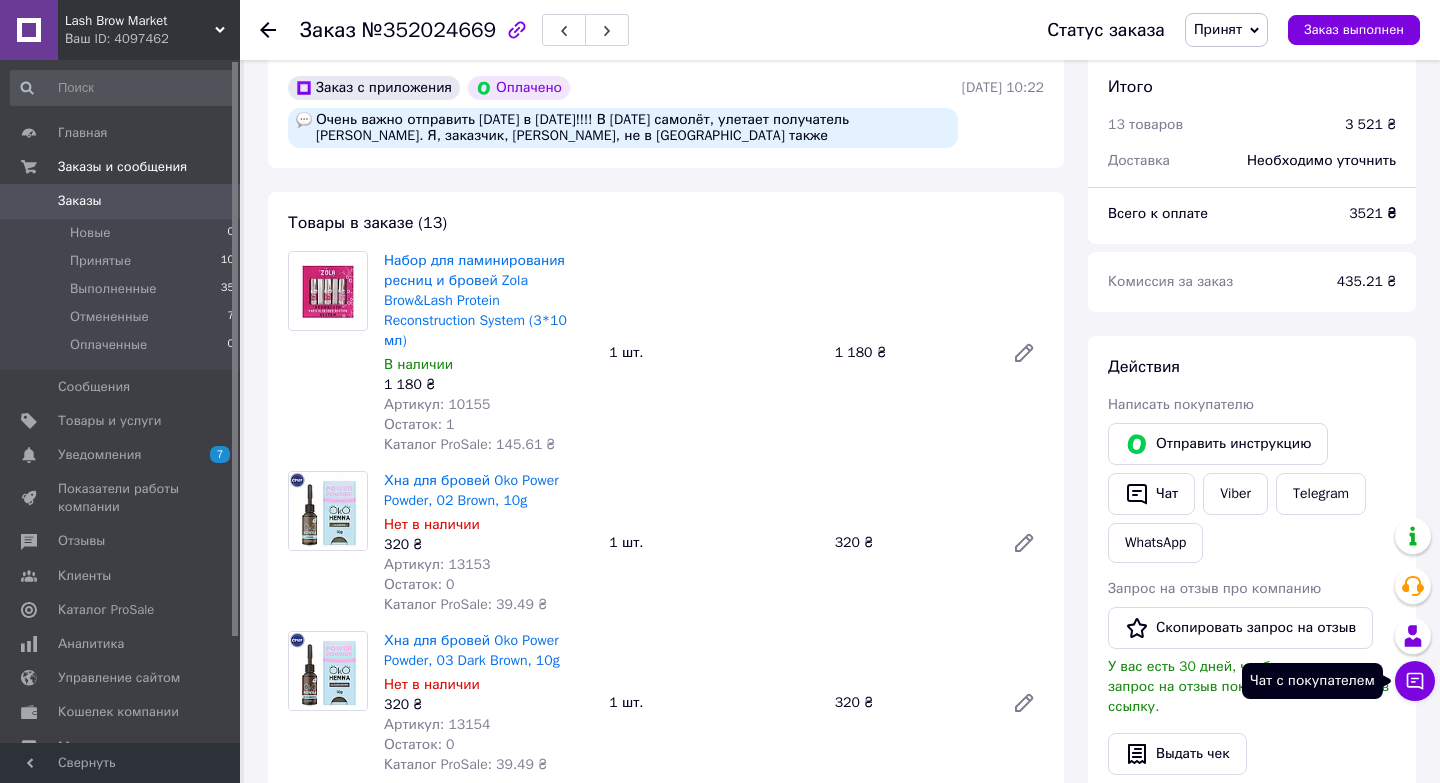 click on "Чат с покупателем" at bounding box center [1415, 681] 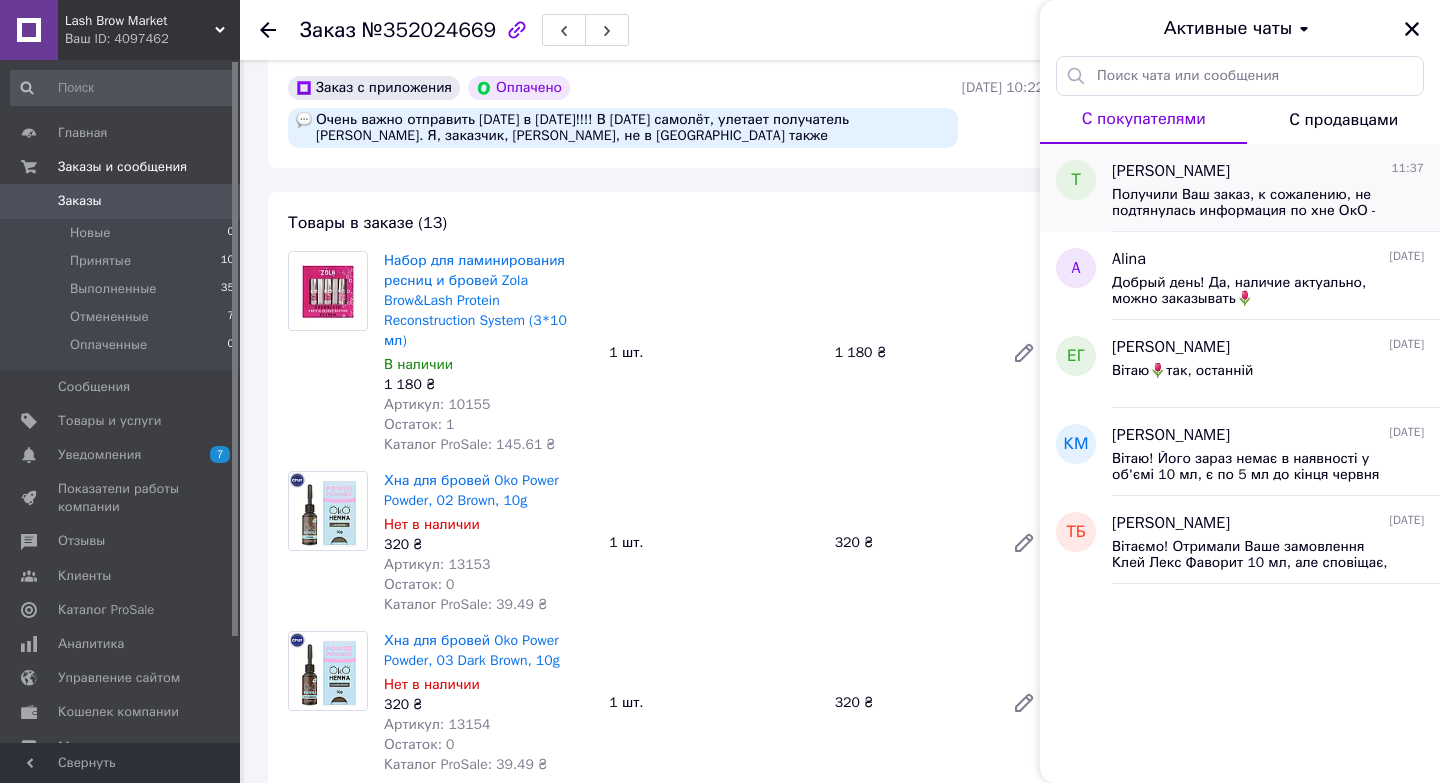 click on "Получили Ваш заказ, к сожалению, не подтянулась информация по хне ОкО - она со скидкой, там заканчивается срок годности в августе. Подскажите, убрать ее из заказа или пересчитать со скидкой 50% ?" at bounding box center [1254, 203] 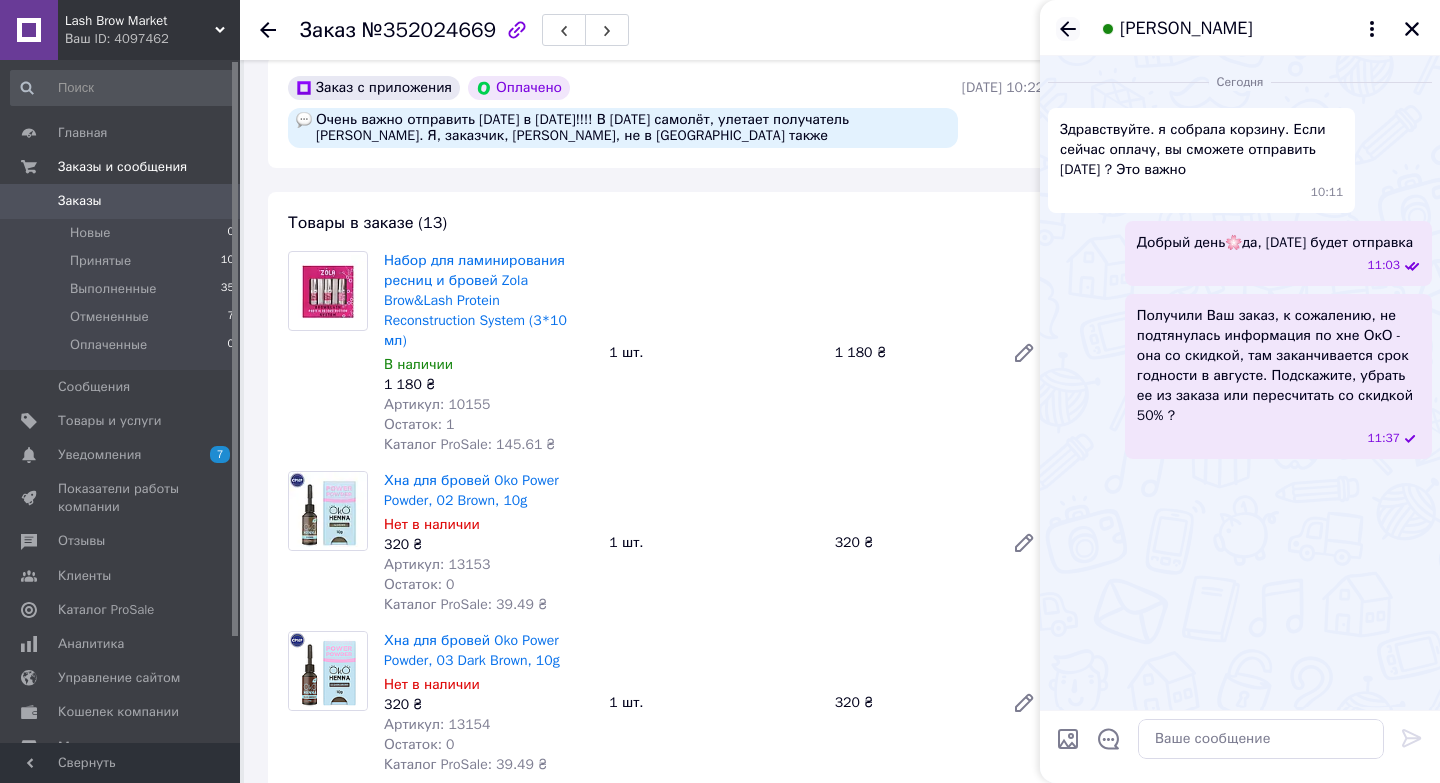 click 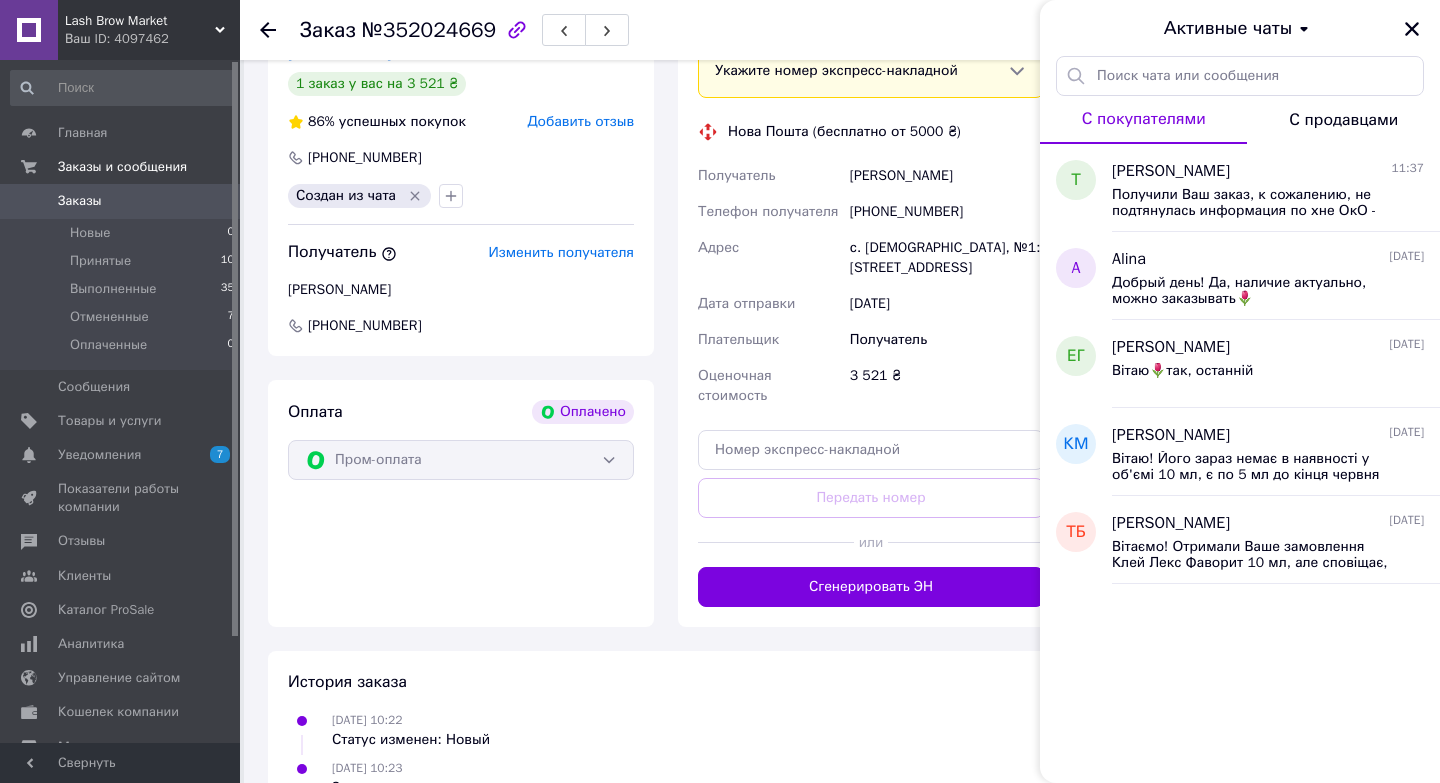 scroll, scrollTop: 3275, scrollLeft: 0, axis: vertical 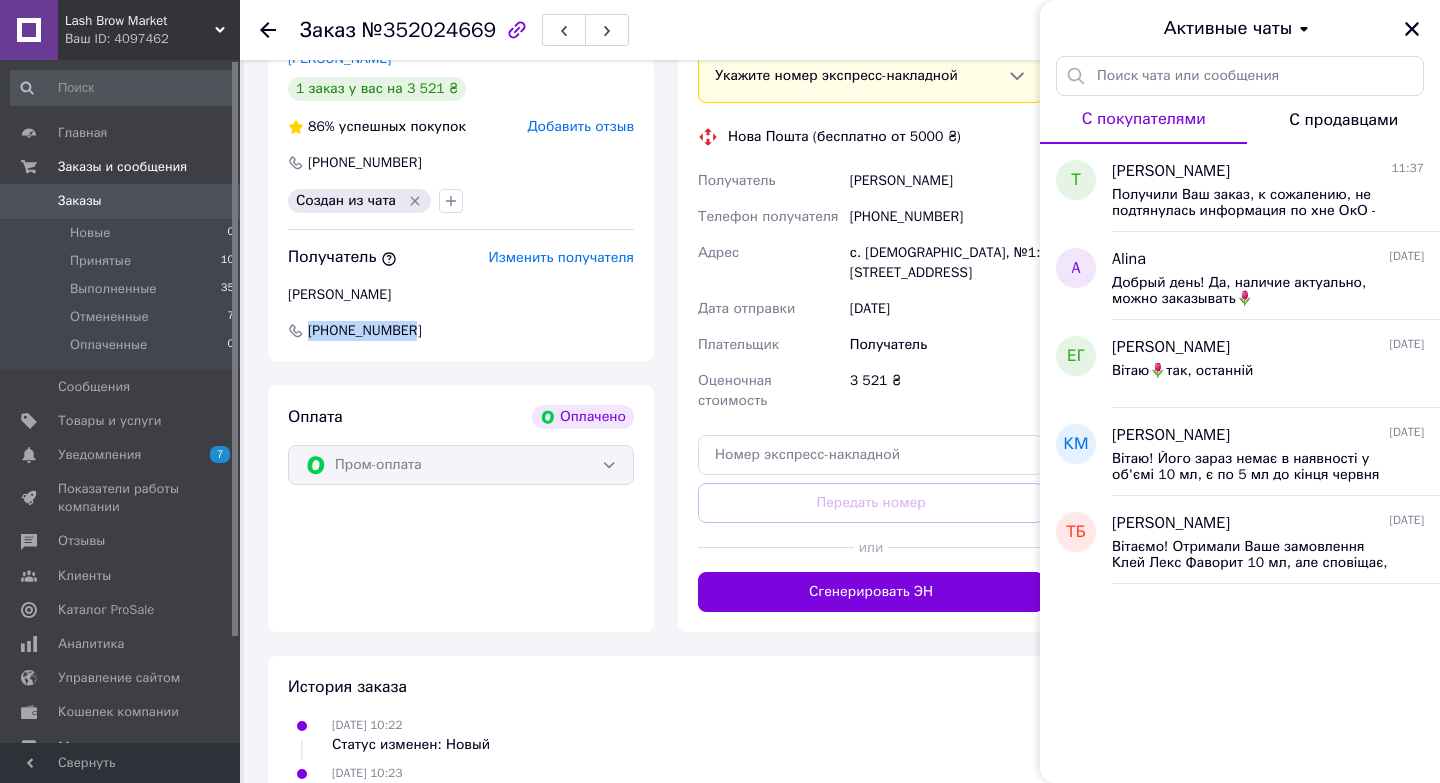 drag, startPoint x: 422, startPoint y: 329, endPoint x: 310, endPoint y: 329, distance: 112 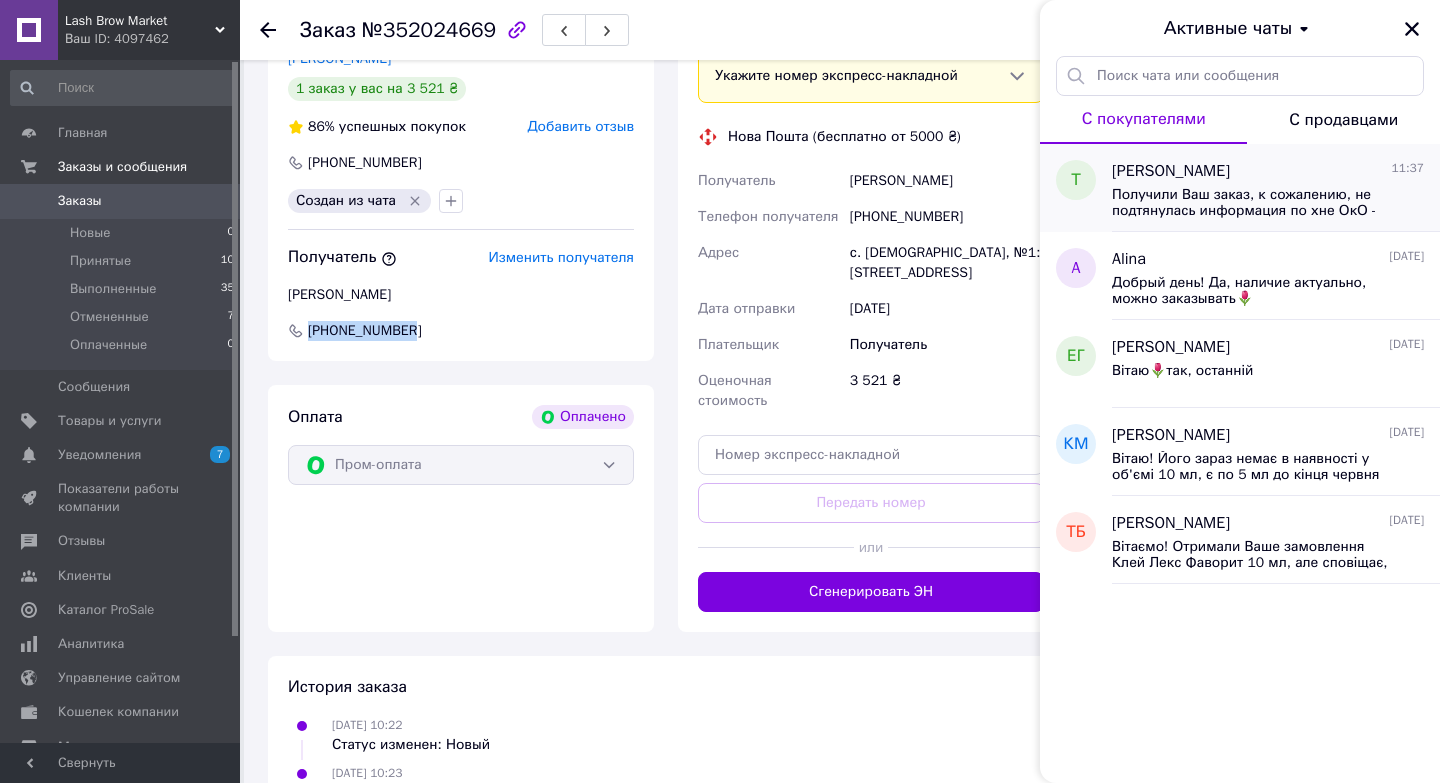 click on "Получили Ваш заказ, к сожалению, не подтянулась информация по хне ОкО - она со скидкой, там заканчивается срок годности в августе. Подскажите, убрать ее из заказа или пересчитать со скидкой 50% ?" at bounding box center (1254, 203) 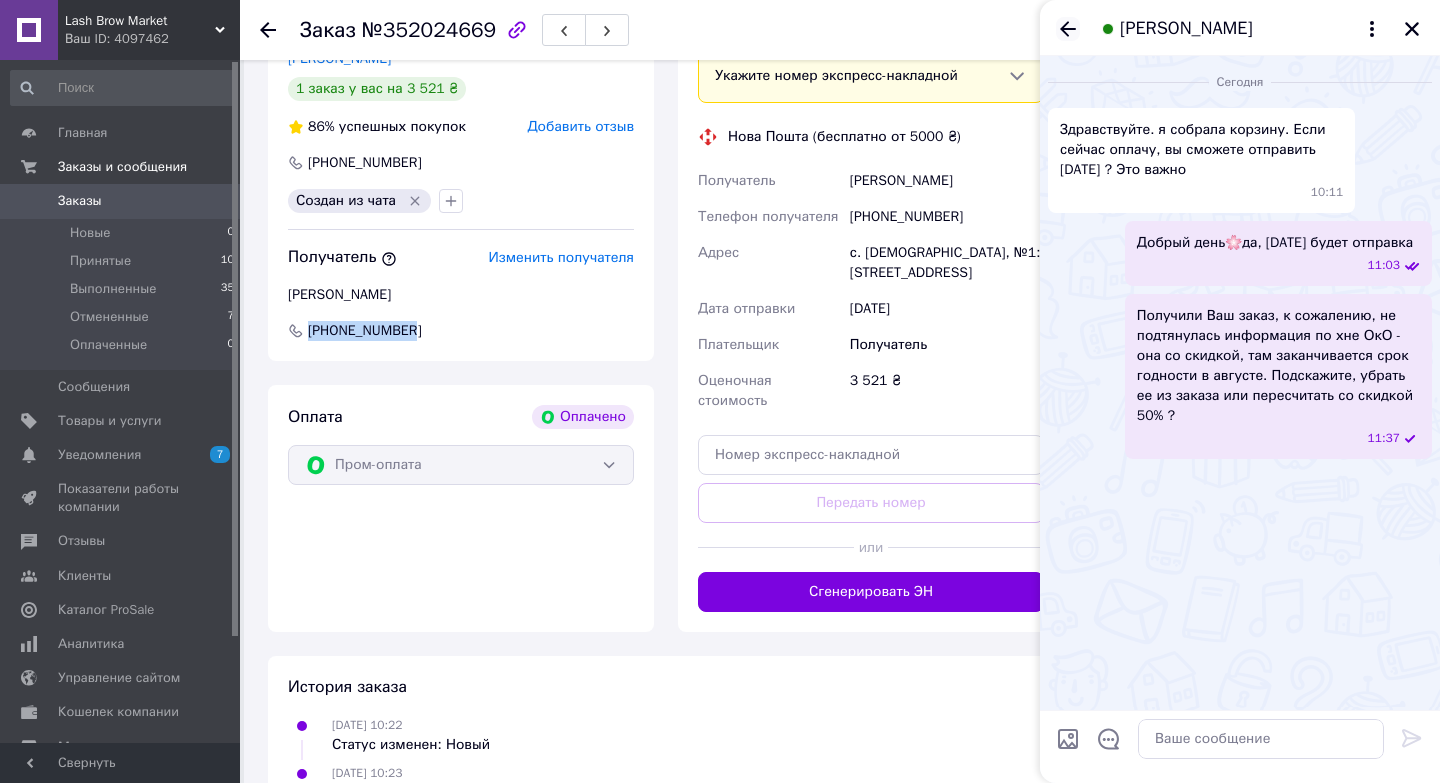 click 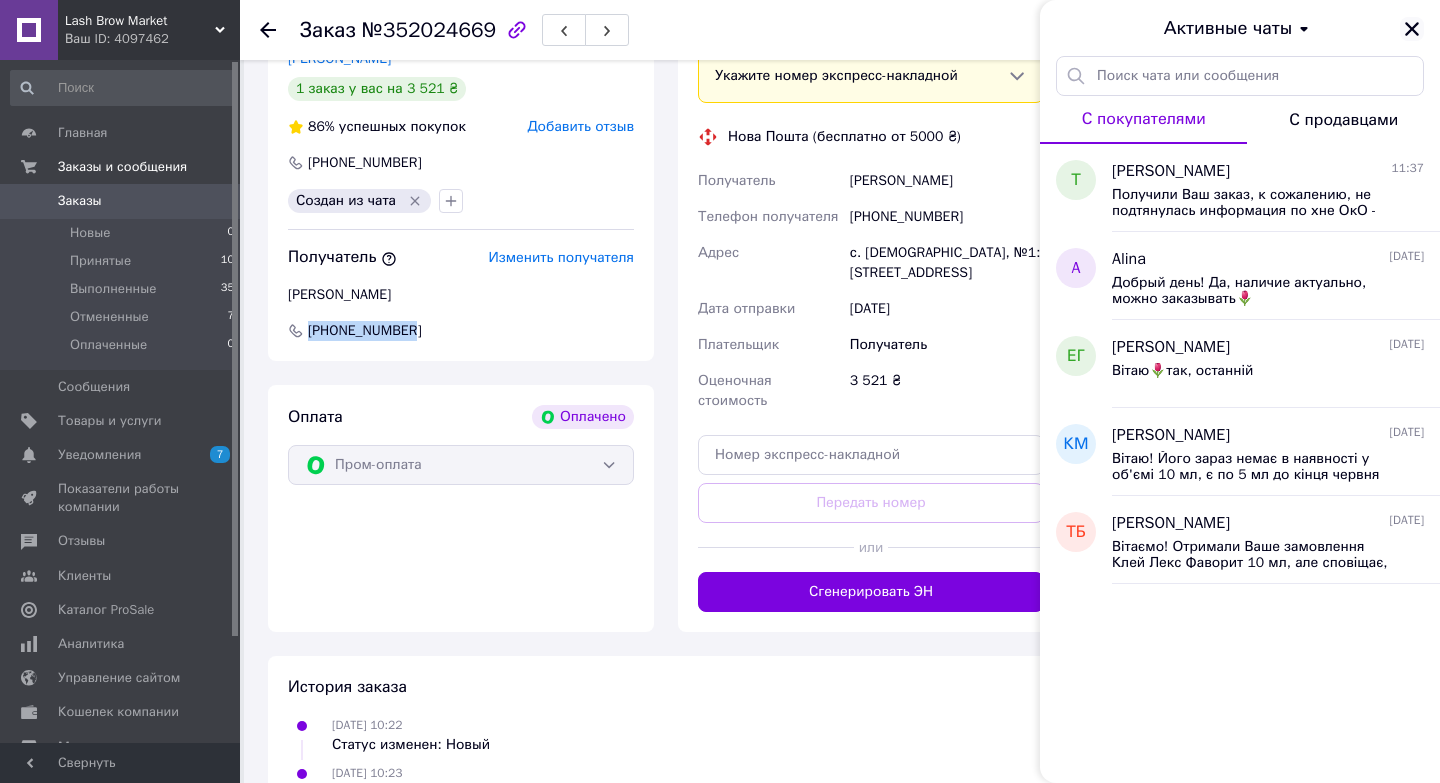 click 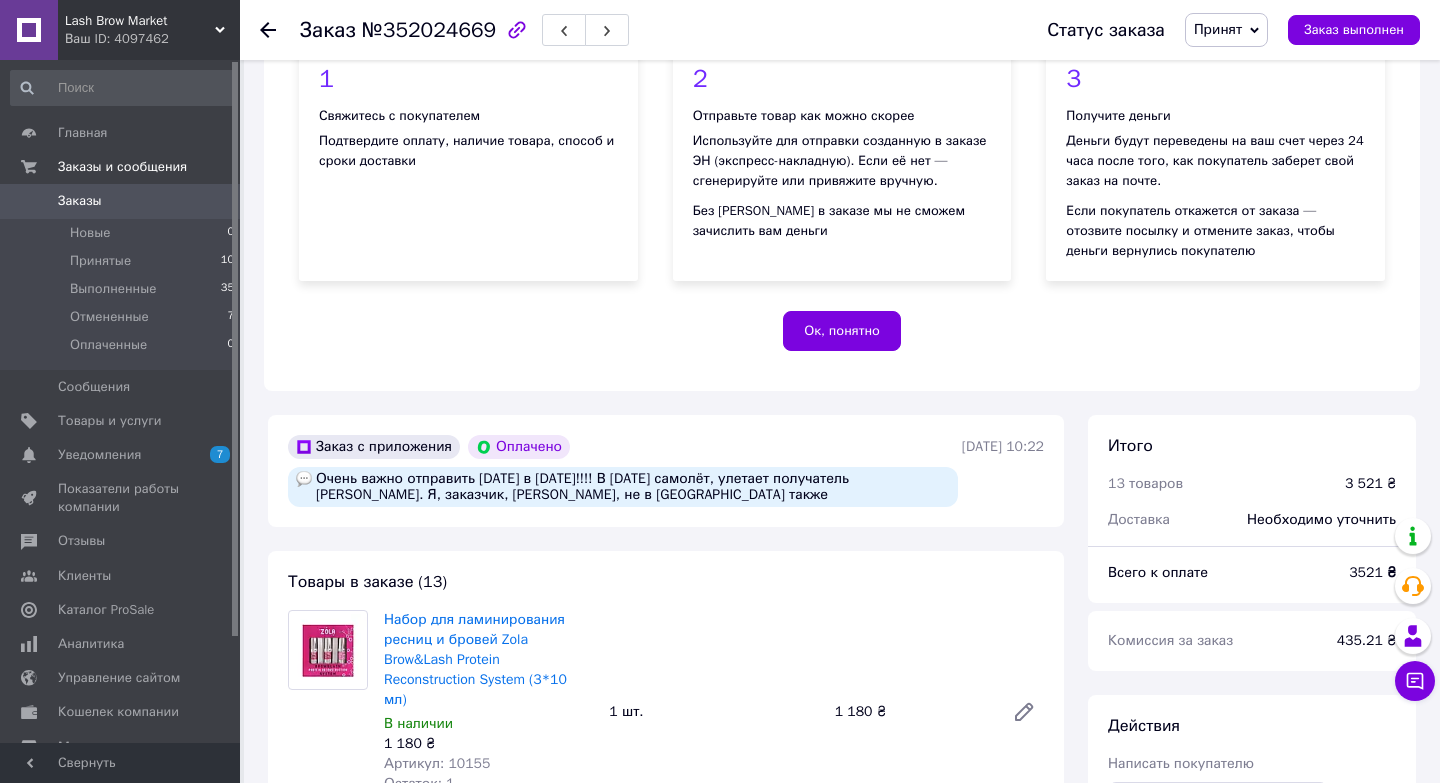 scroll, scrollTop: 0, scrollLeft: 0, axis: both 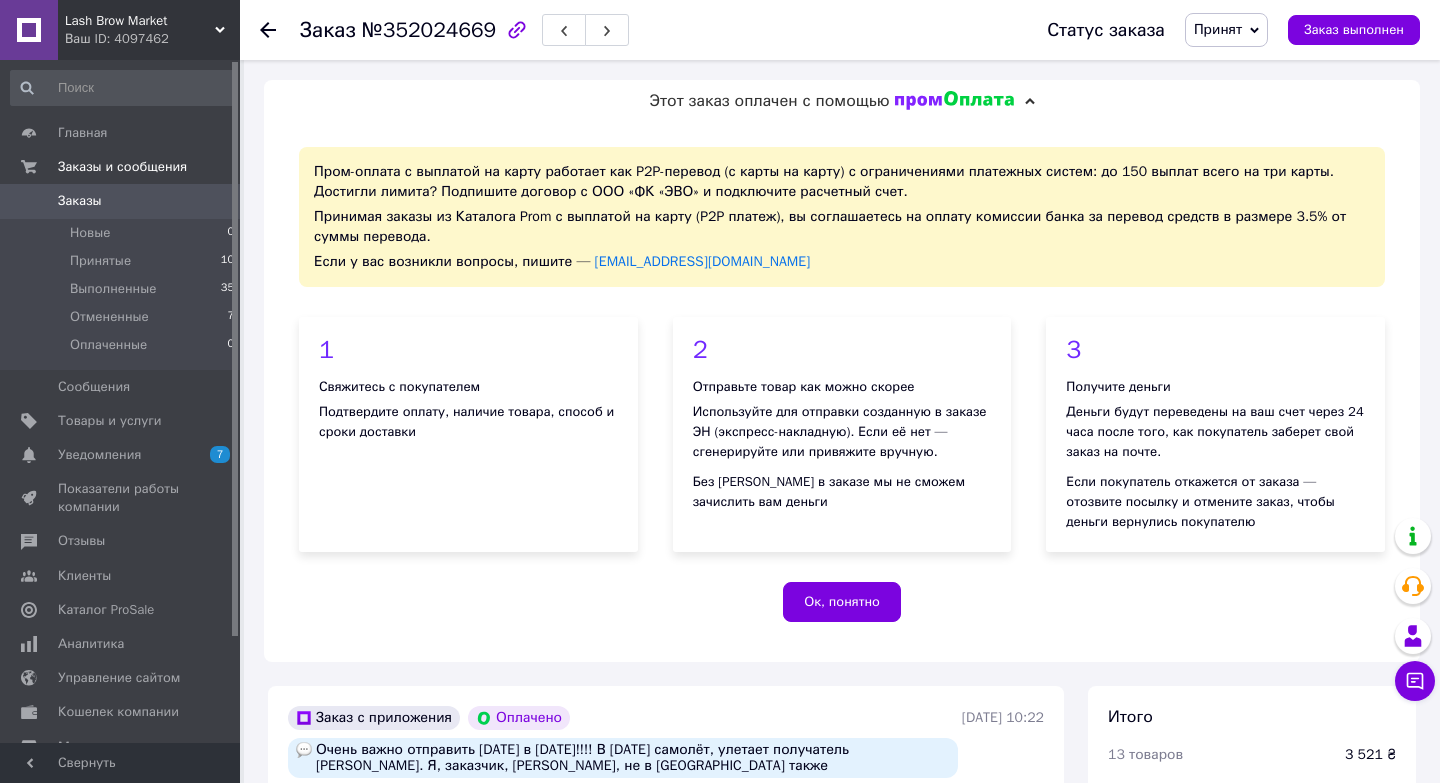 click on "Lash Brow Market" at bounding box center [140, 21] 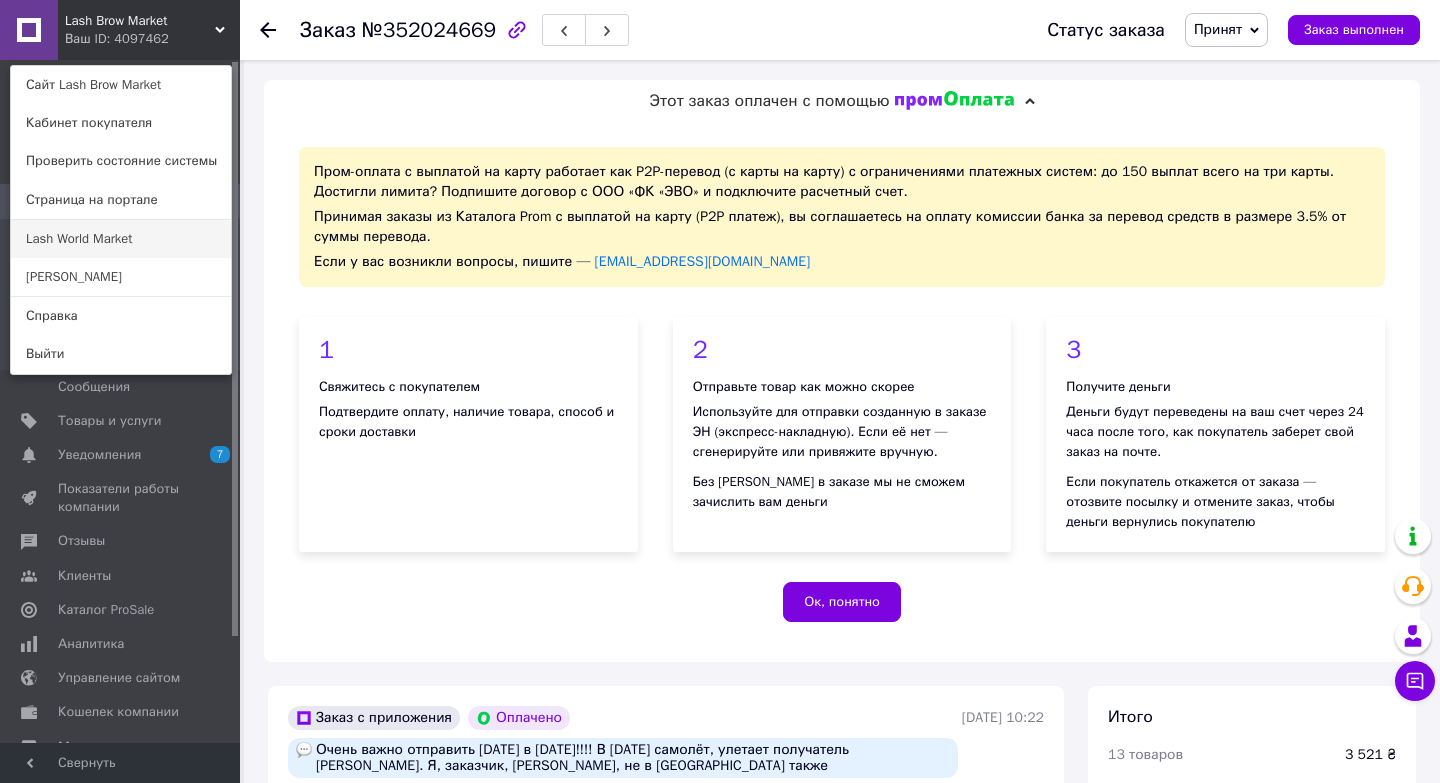 click on "Lash World Market" at bounding box center (121, 239) 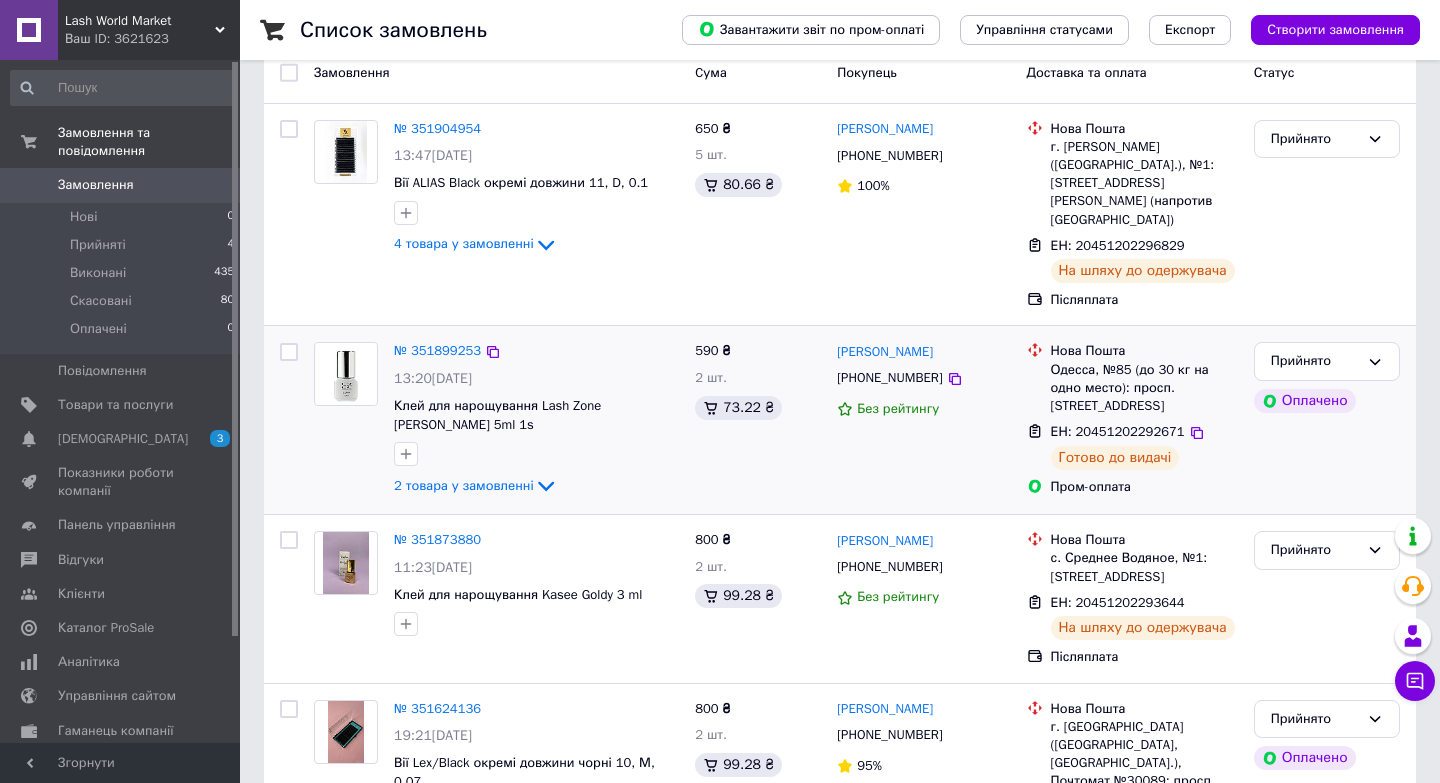 scroll, scrollTop: 111, scrollLeft: 0, axis: vertical 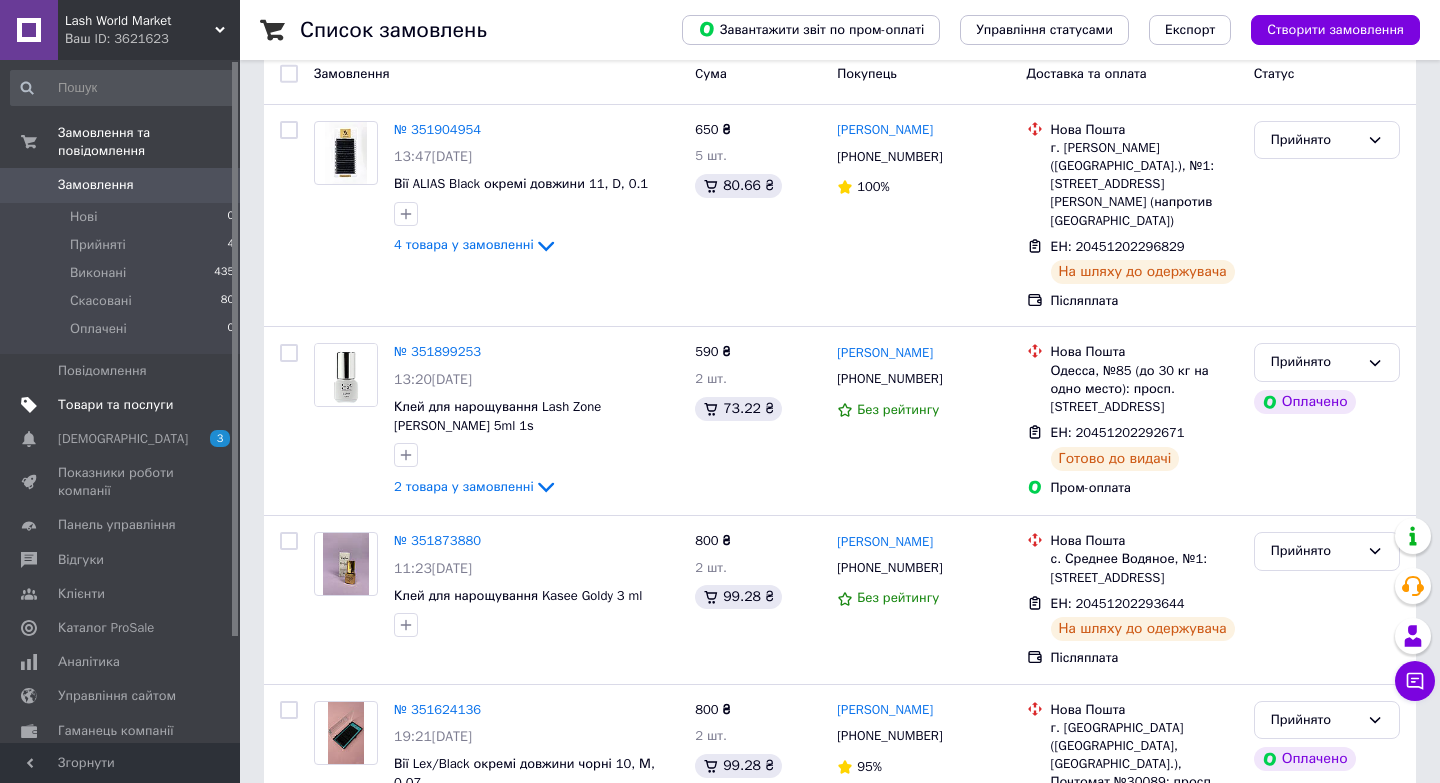click on "Товари та послуги" at bounding box center [115, 405] 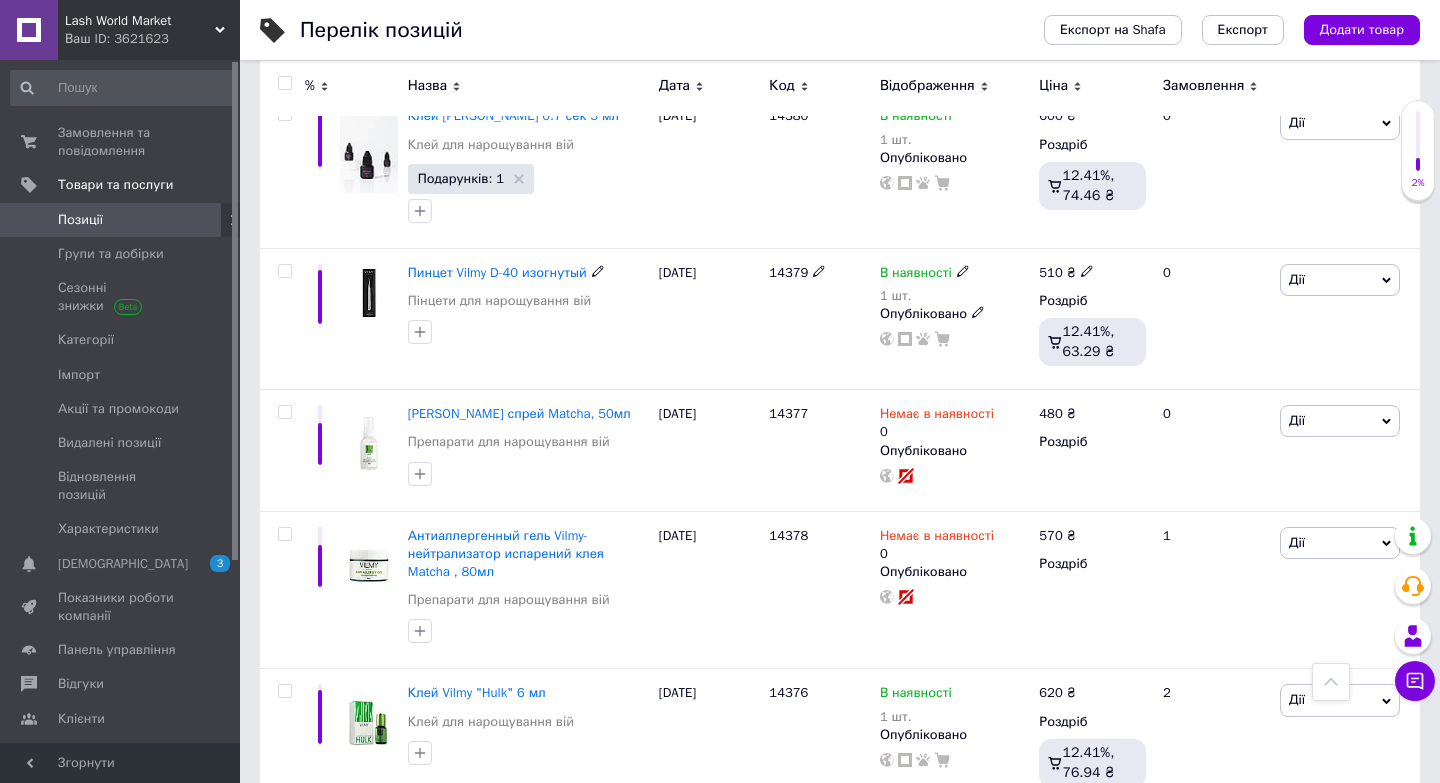 scroll, scrollTop: 7096, scrollLeft: 0, axis: vertical 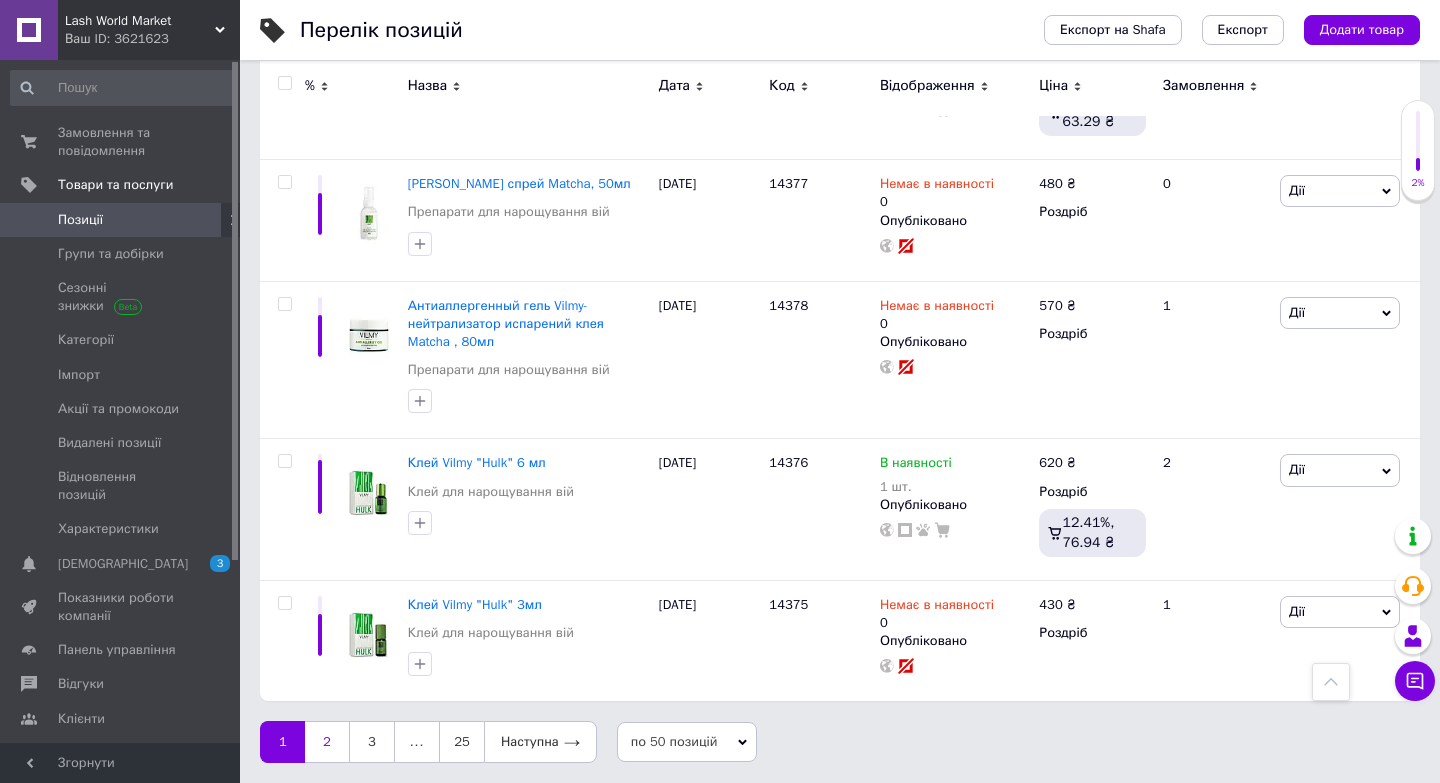 click on "2" at bounding box center [327, 742] 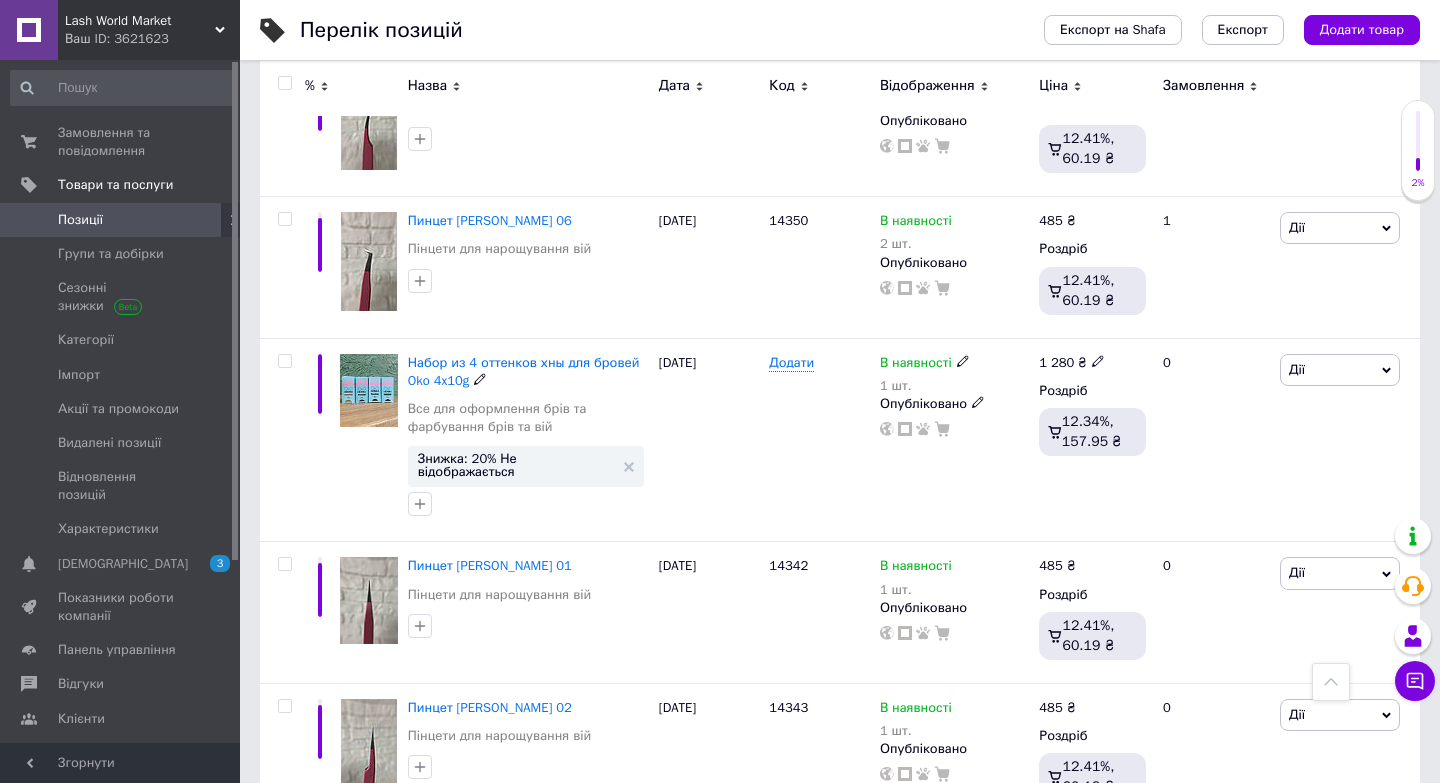 scroll, scrollTop: 3859, scrollLeft: 0, axis: vertical 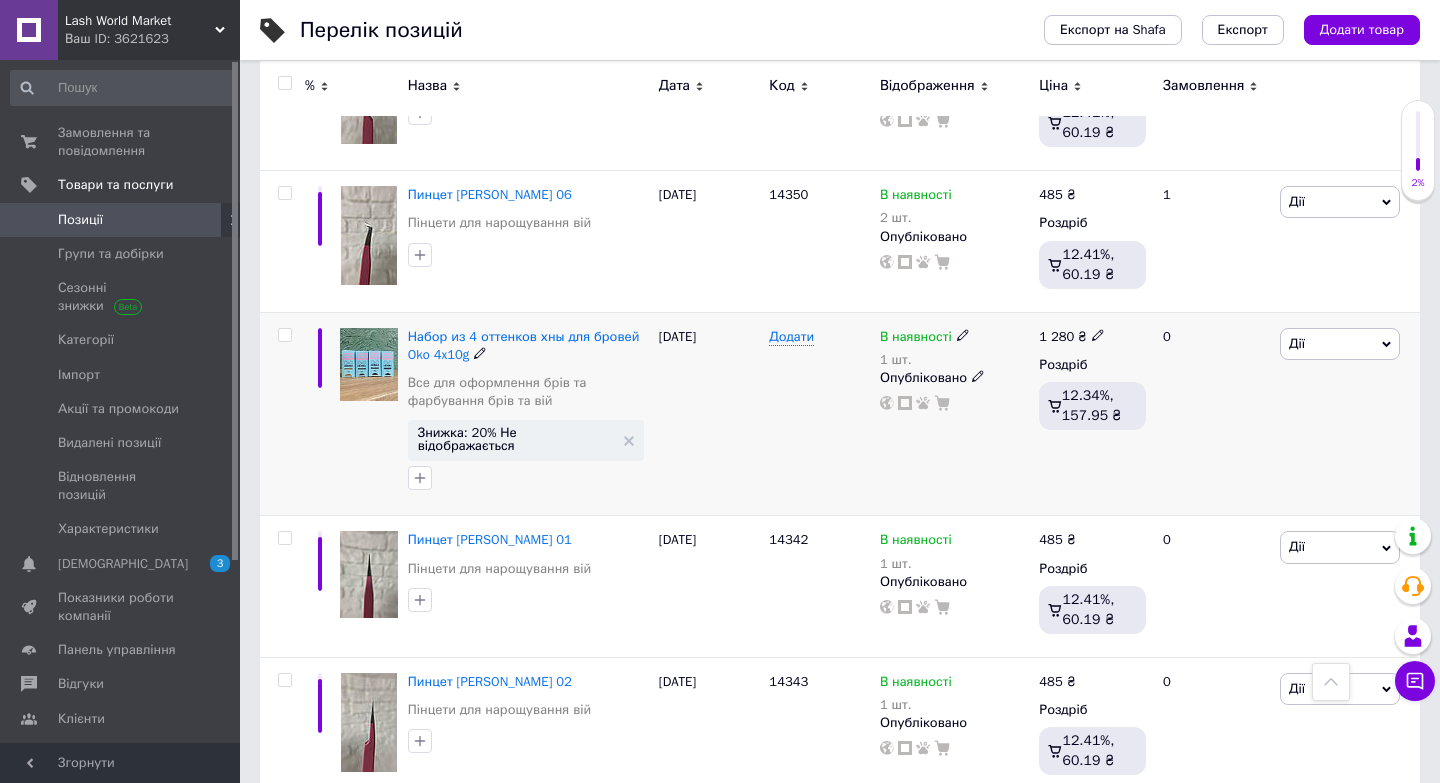 click on "Дії" at bounding box center [1297, 343] 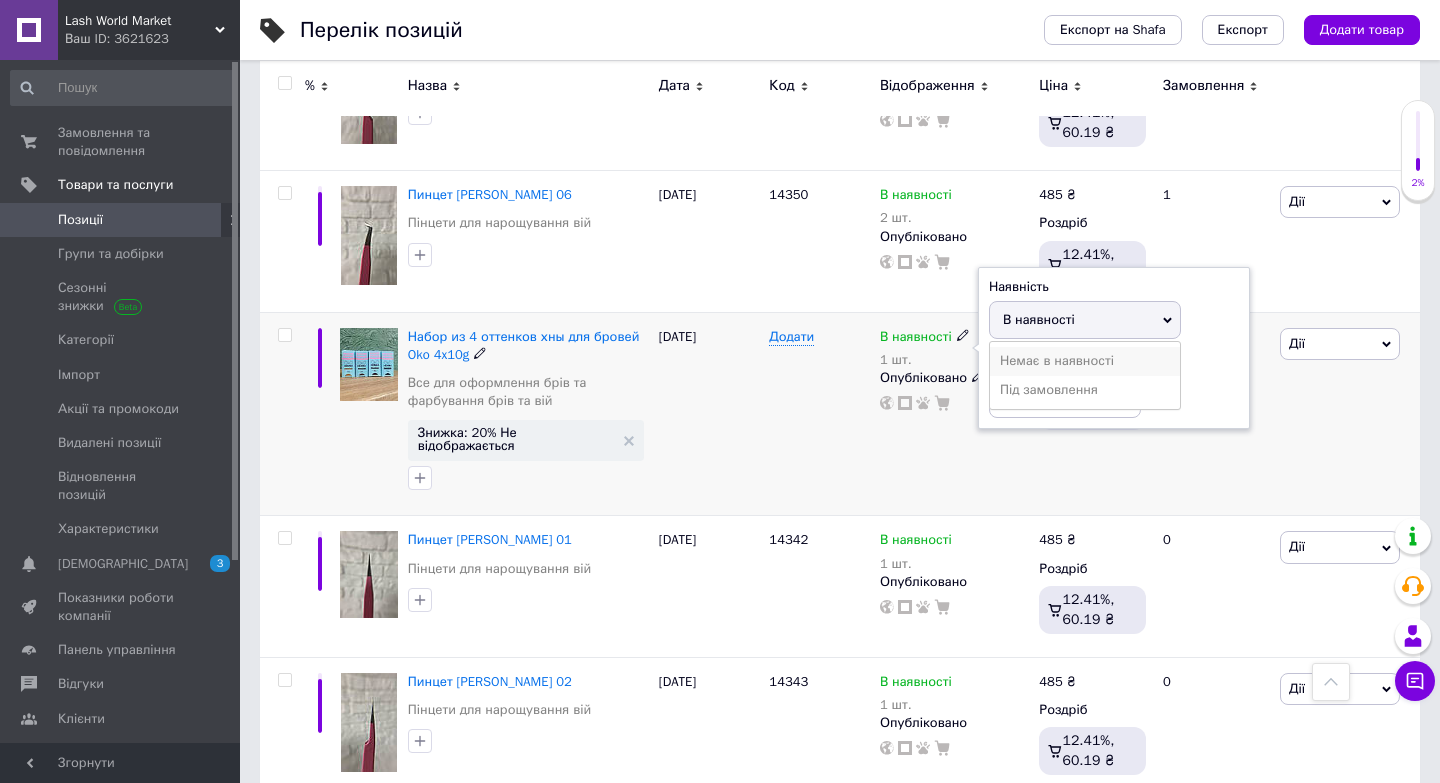 click on "Немає в наявності" at bounding box center (1085, 361) 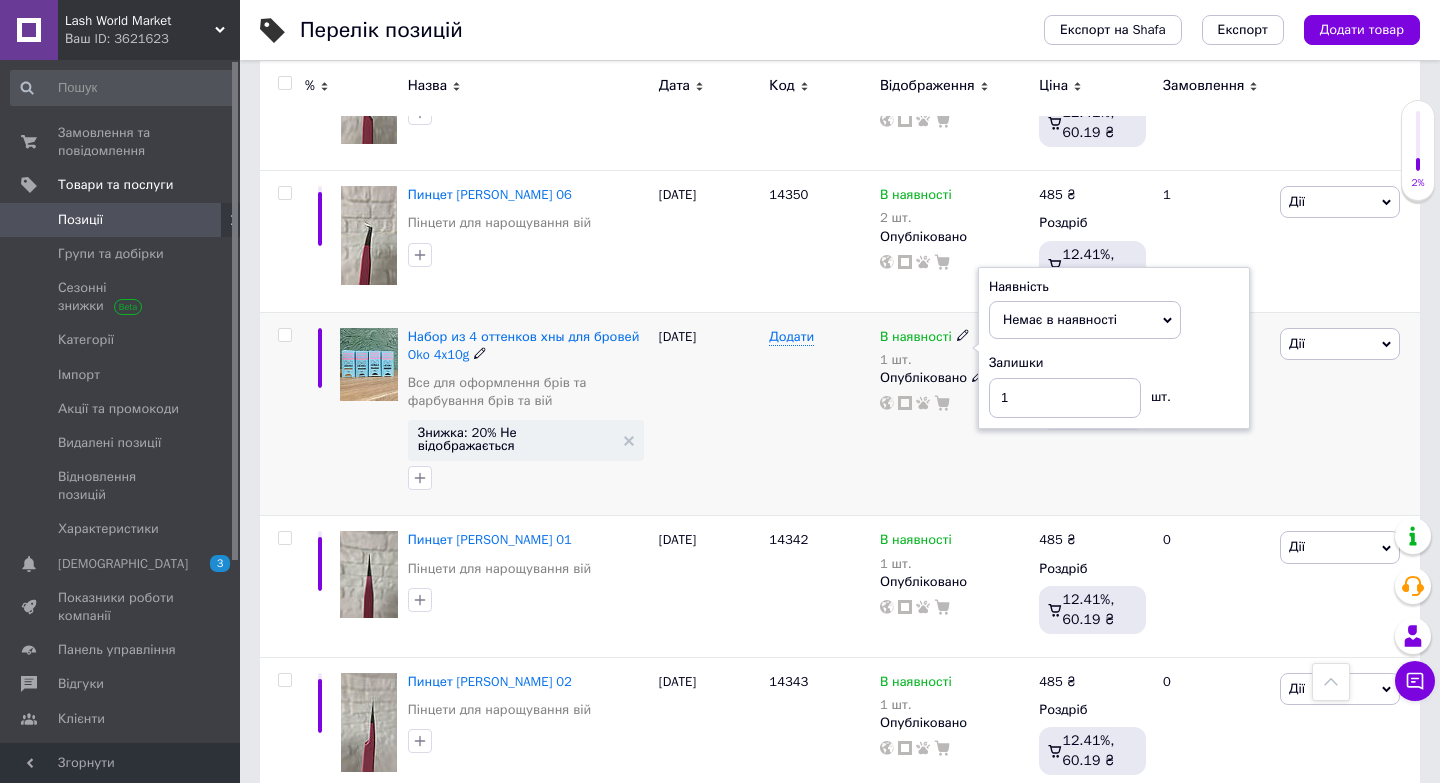 click on "16.06.2025" at bounding box center (709, 414) 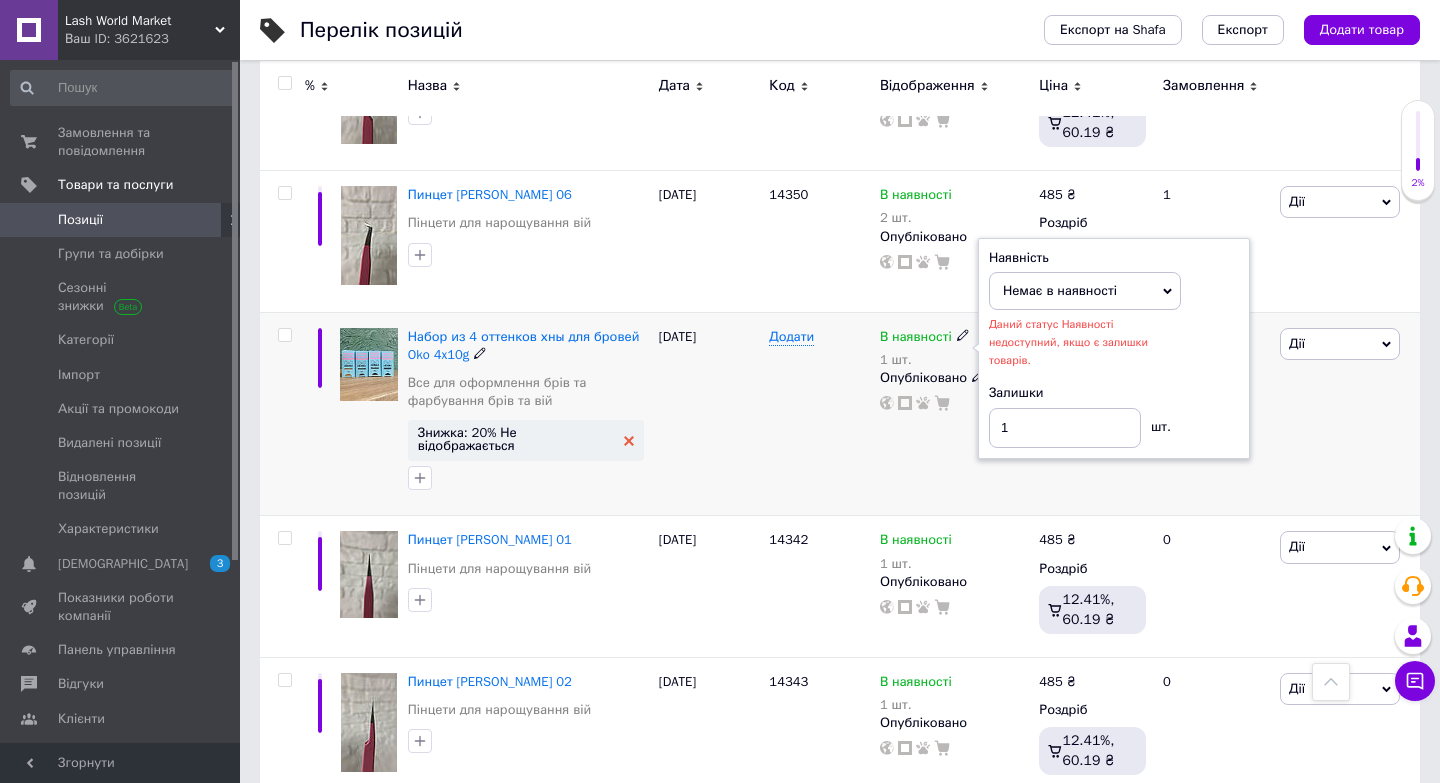 click 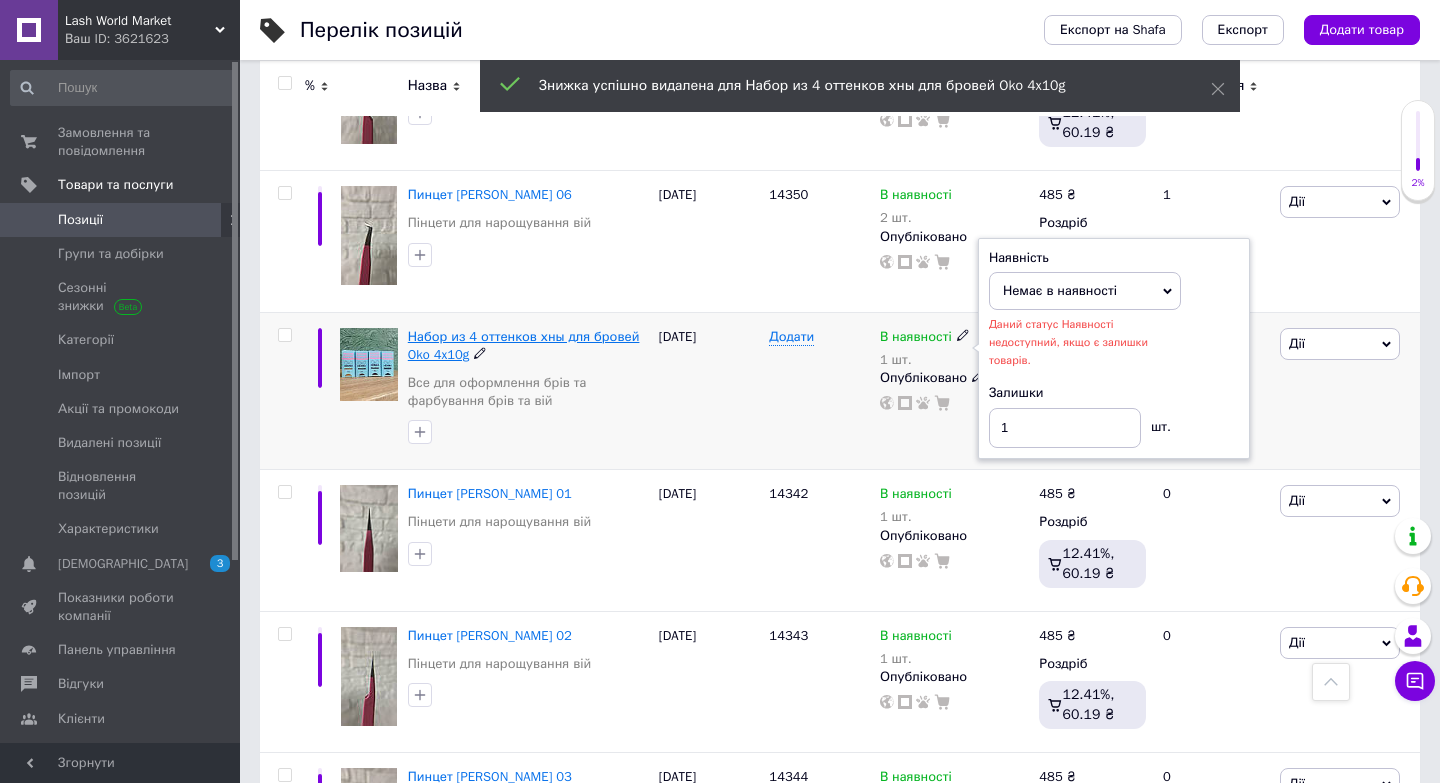 click on "Набор из 4 оттенков хны для бровей Oko 4x10g" at bounding box center (524, 345) 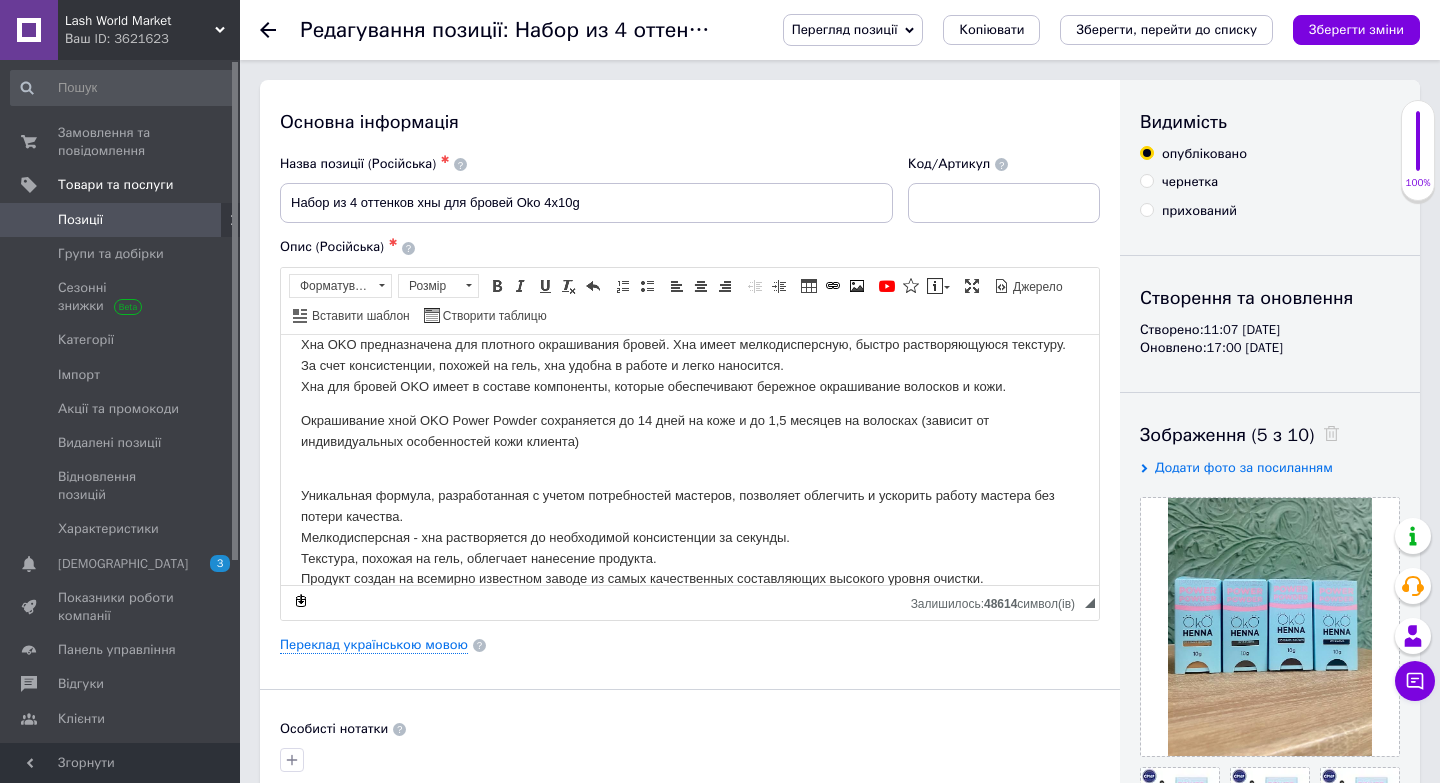 scroll, scrollTop: 0, scrollLeft: 0, axis: both 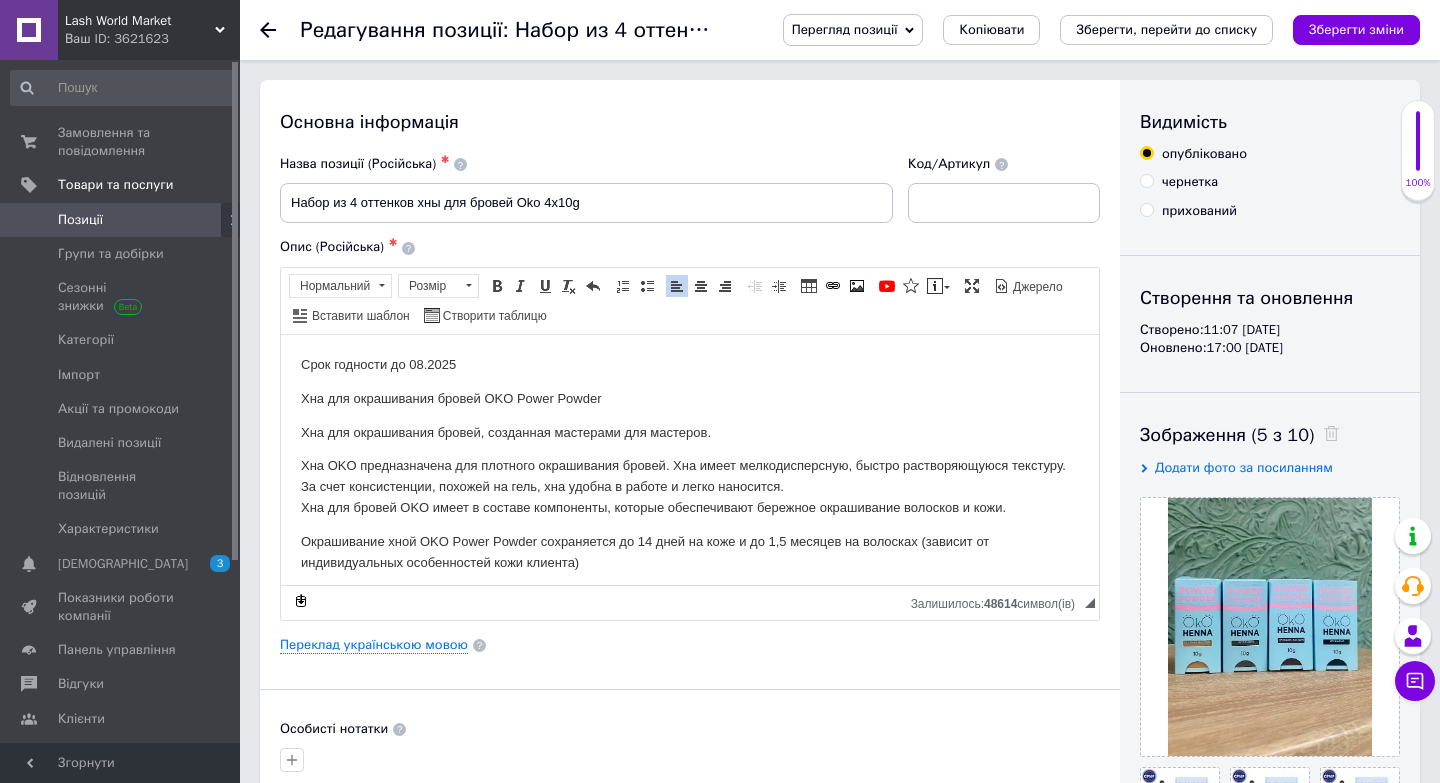 click on "Срок годности до 08.2025" at bounding box center [690, 364] 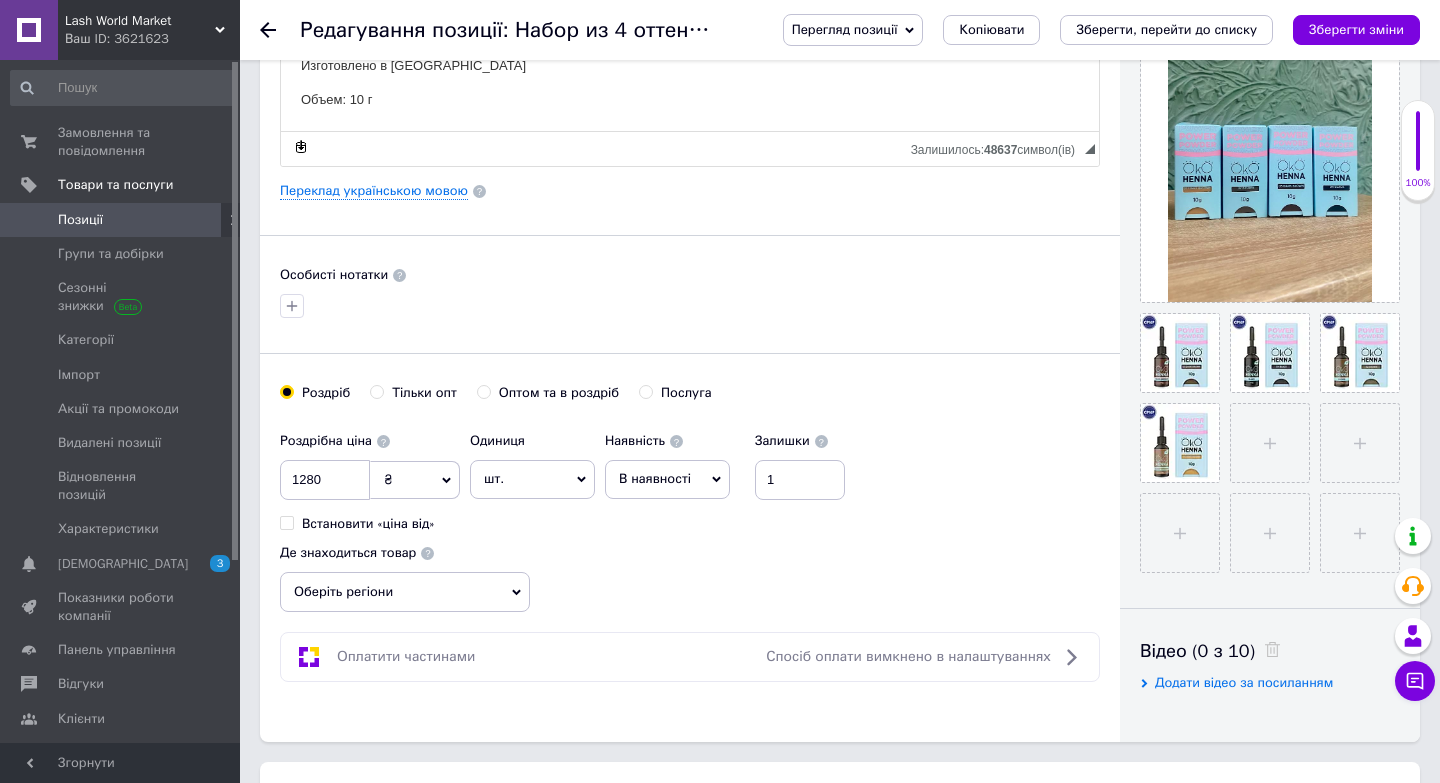 scroll, scrollTop: 521, scrollLeft: 0, axis: vertical 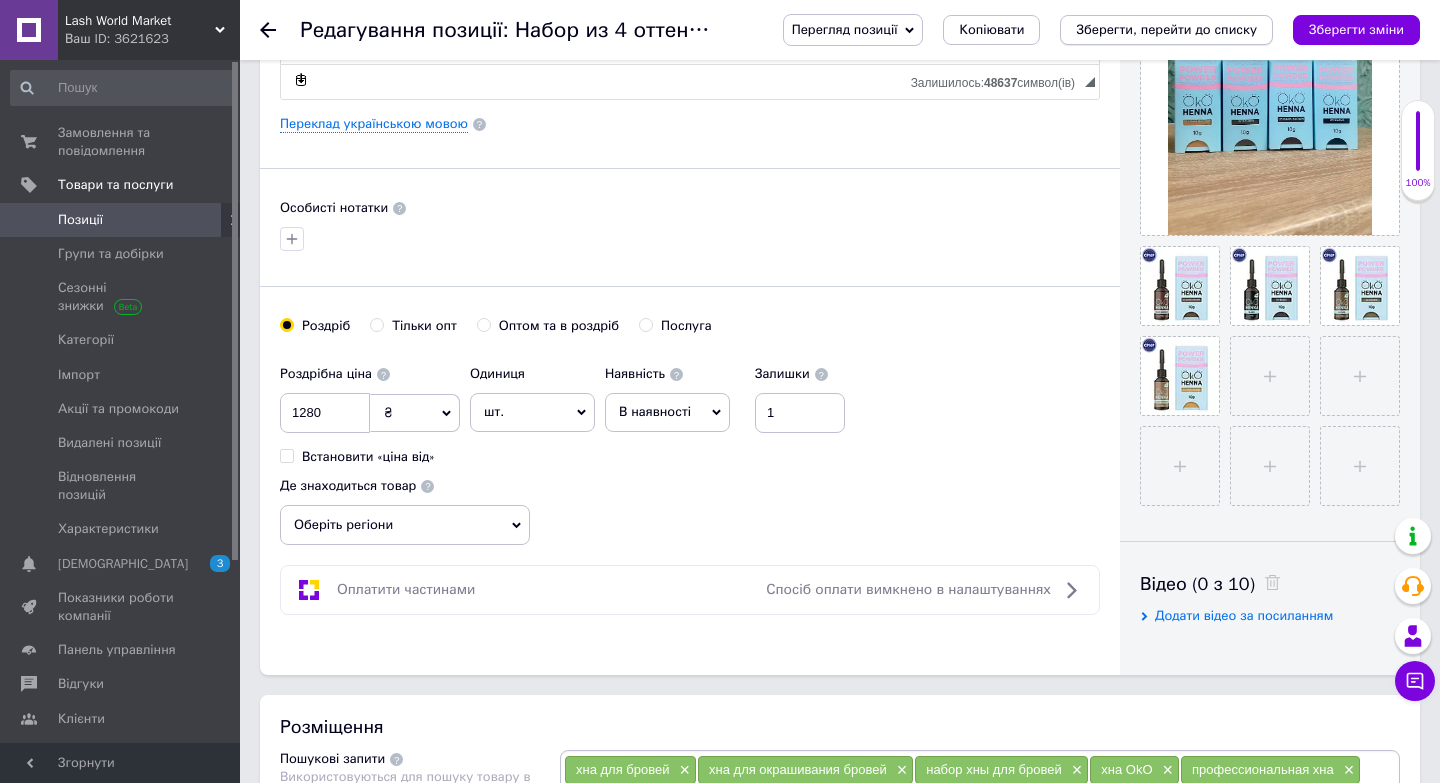 click on "Зберегти, перейти до списку" at bounding box center (1166, 29) 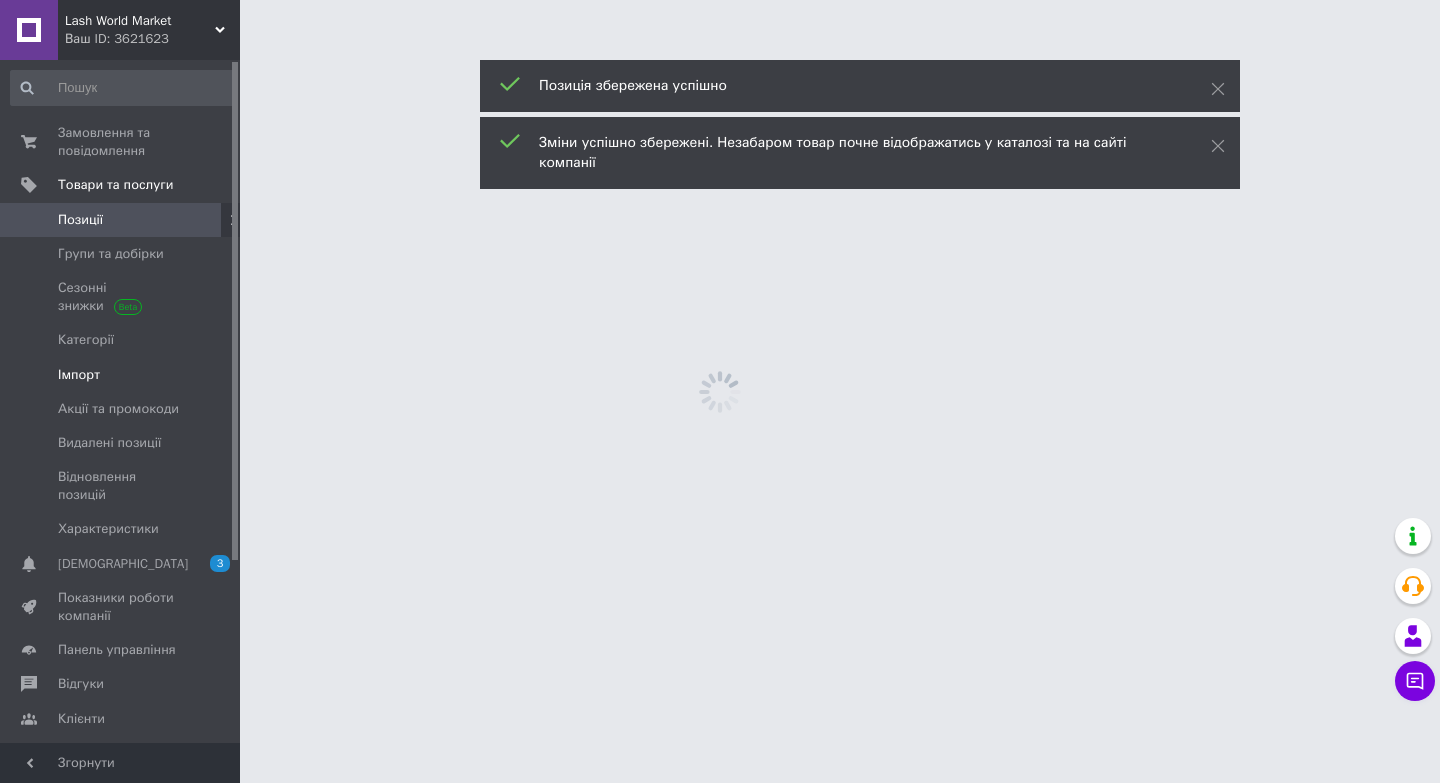 scroll, scrollTop: 0, scrollLeft: 0, axis: both 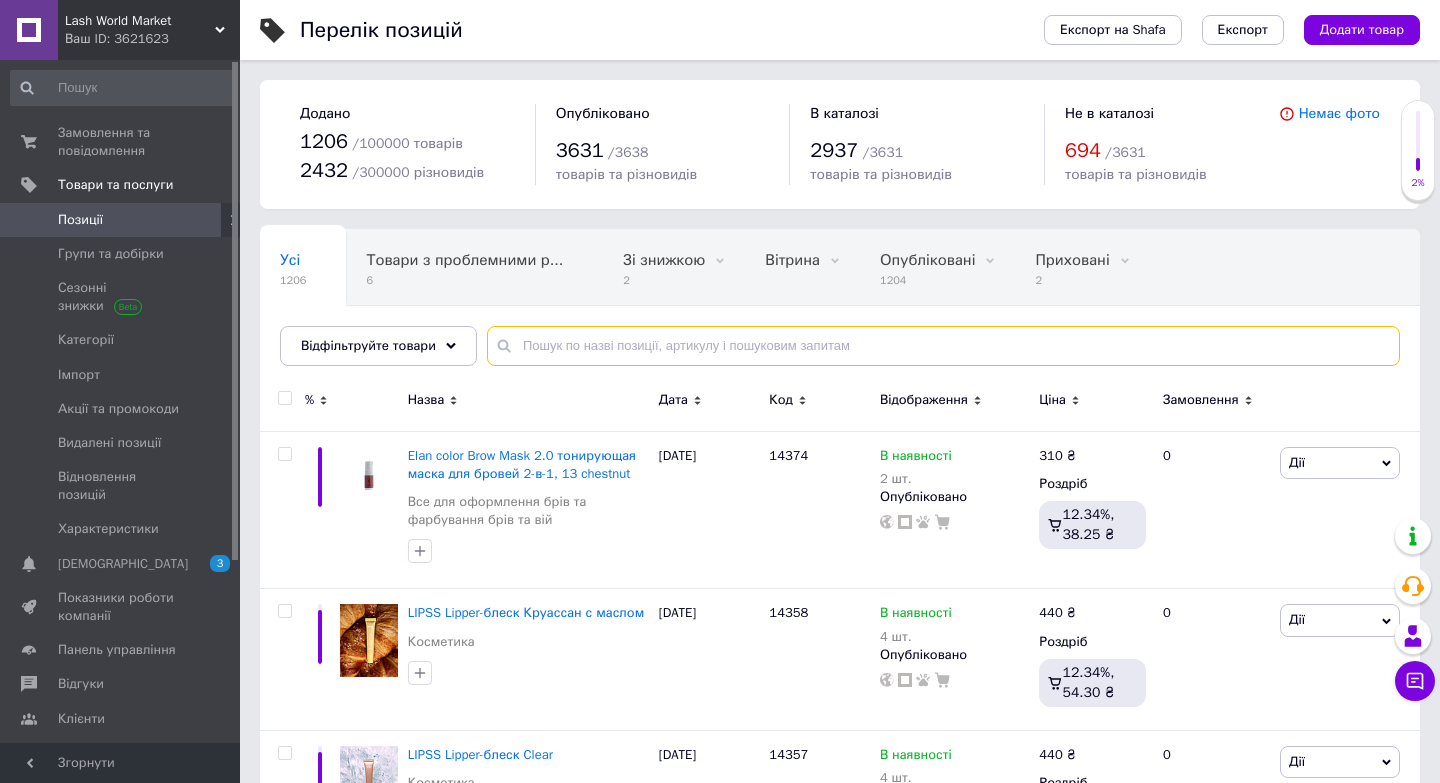 click at bounding box center (943, 346) 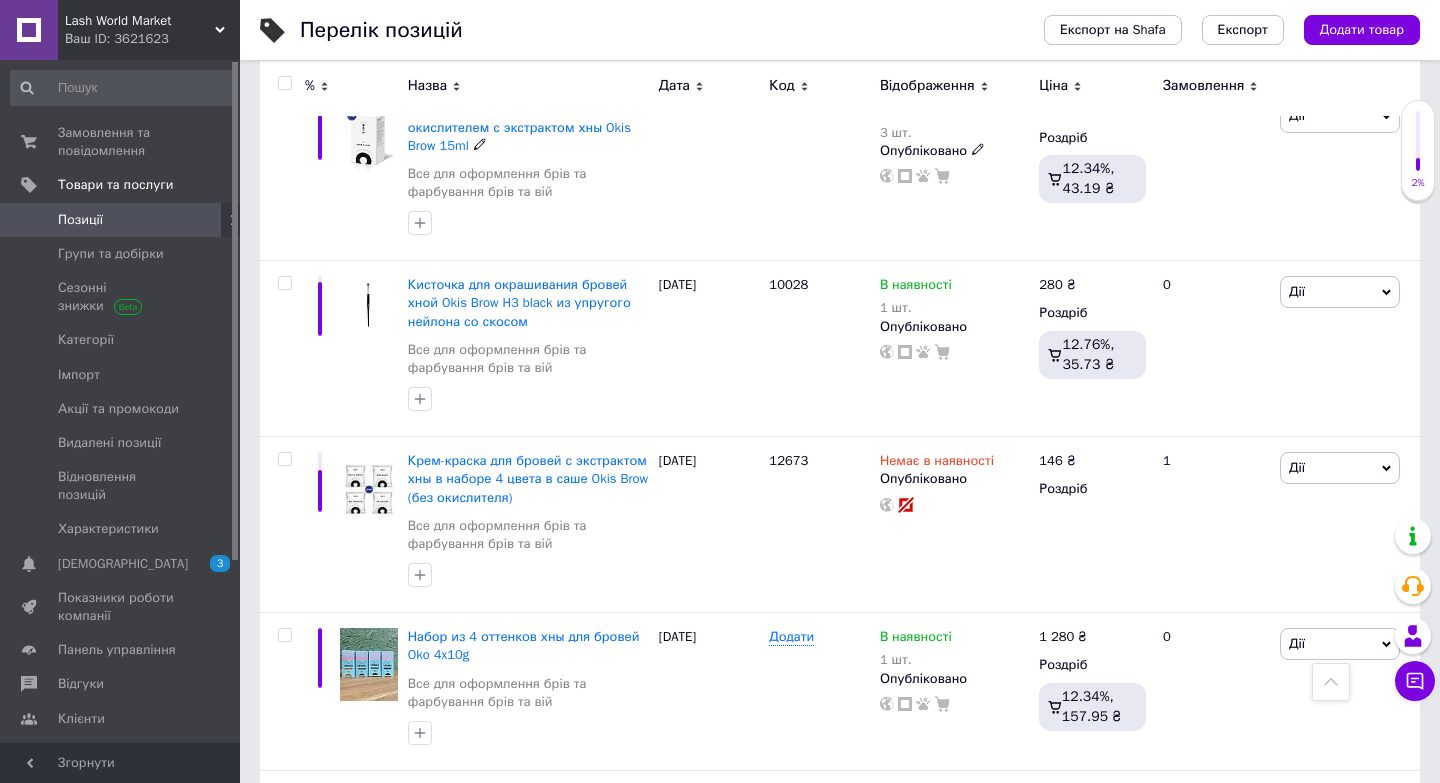scroll, scrollTop: 4031, scrollLeft: 0, axis: vertical 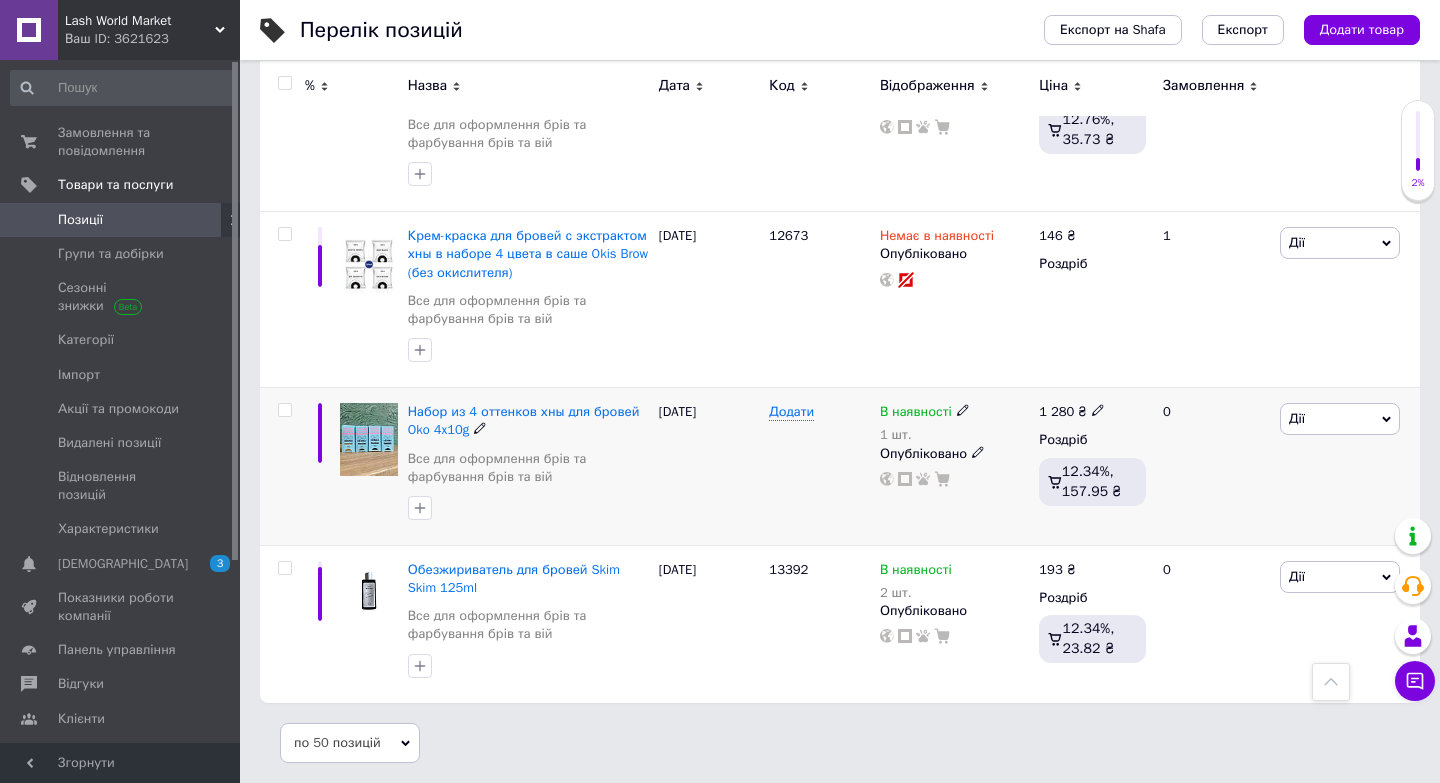type on "хна" 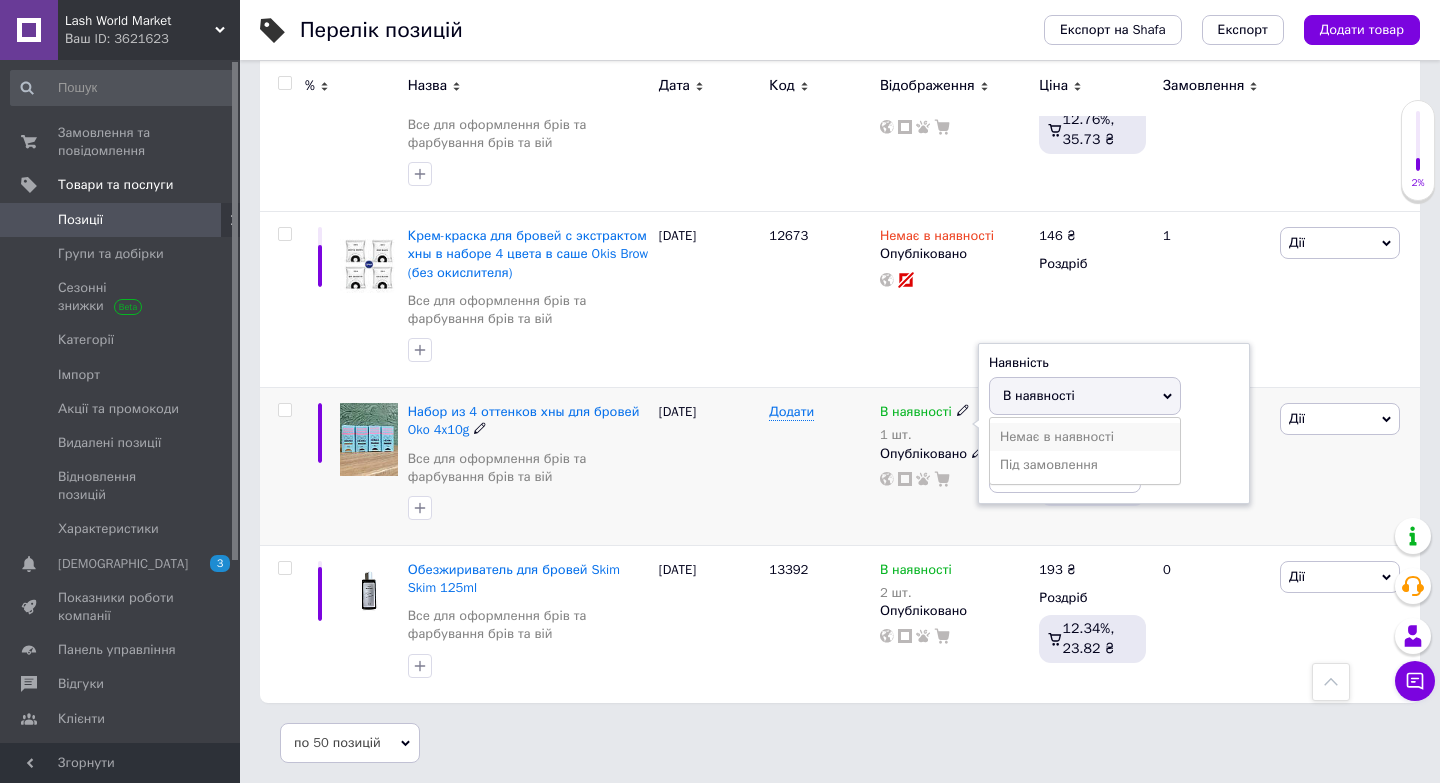click on "Немає в наявності" at bounding box center (1085, 437) 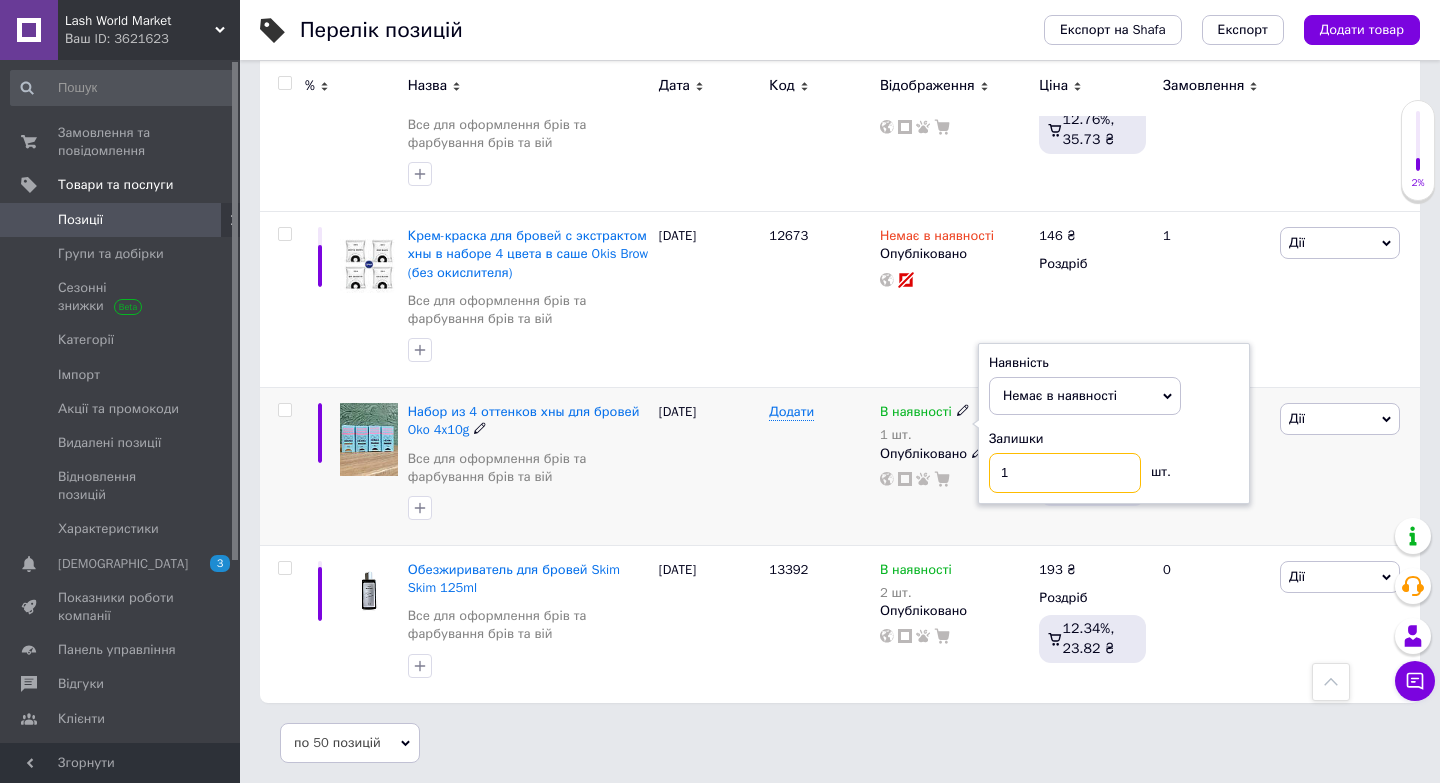 click on "1" at bounding box center (1065, 473) 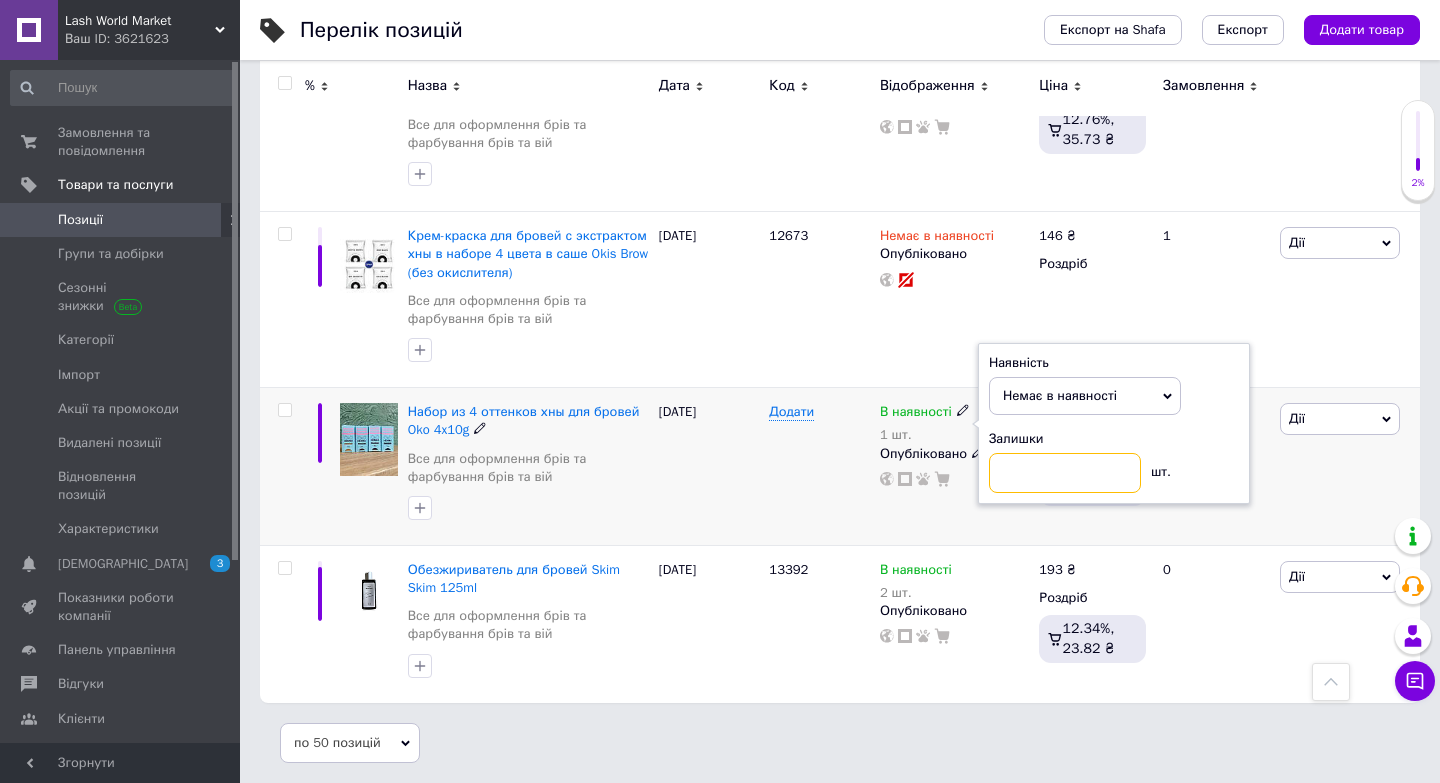 type on "0" 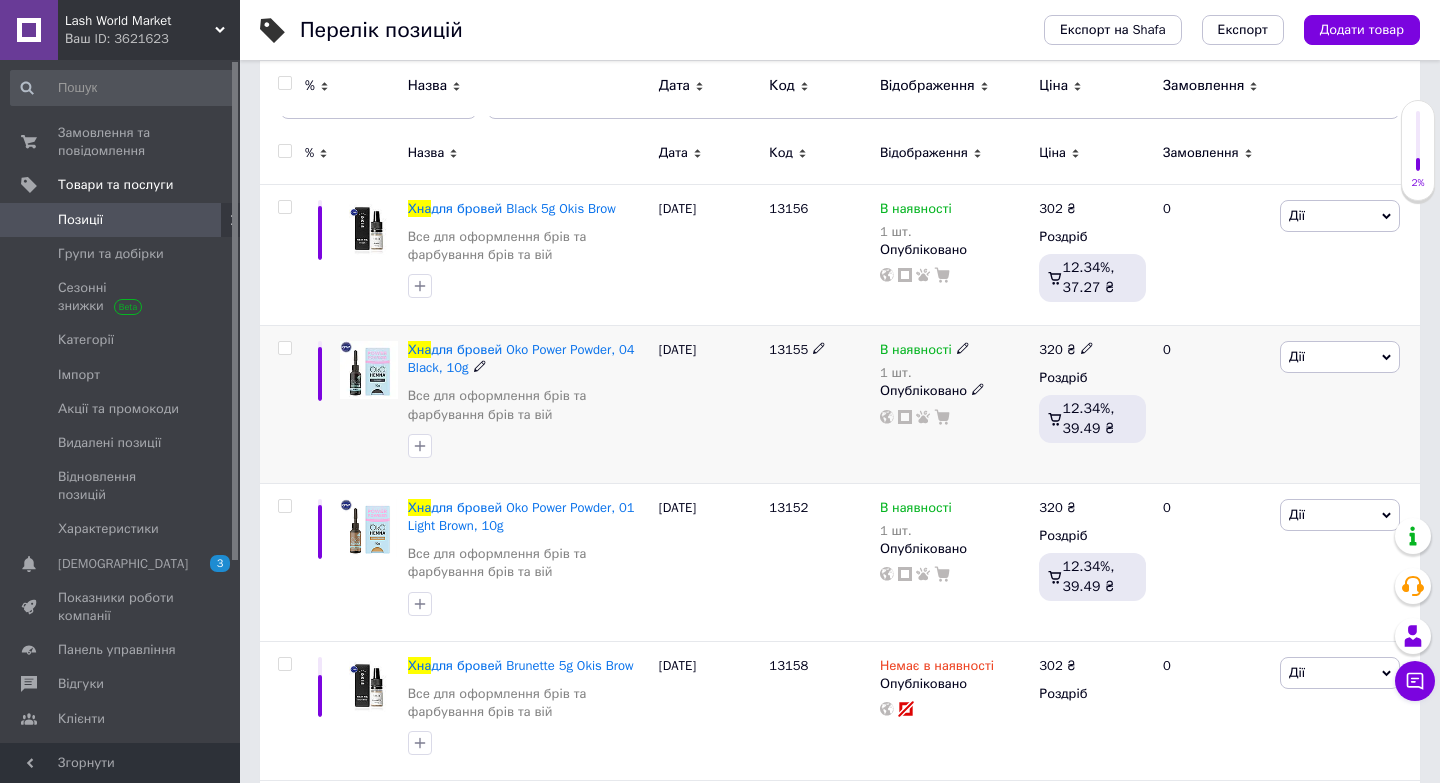 scroll, scrollTop: 259, scrollLeft: 0, axis: vertical 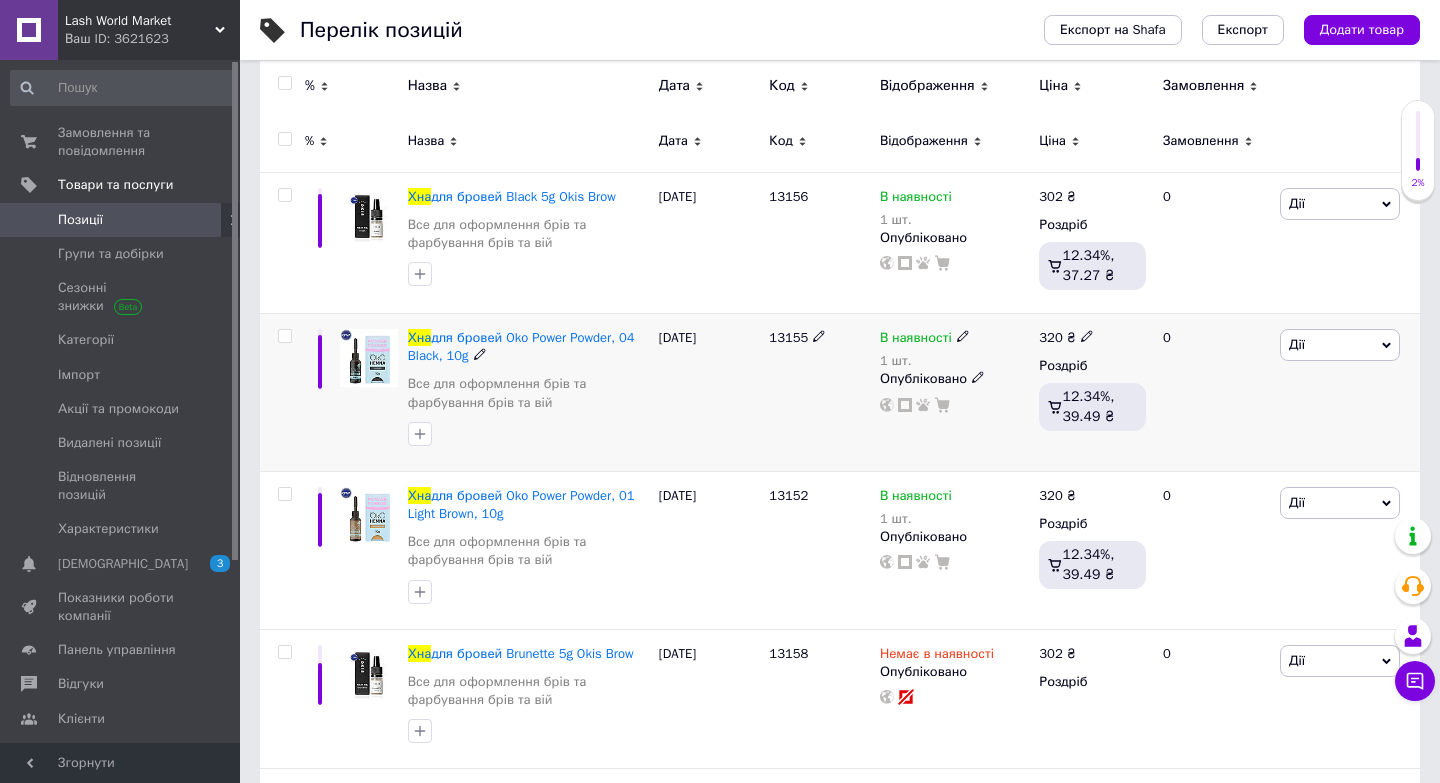 click 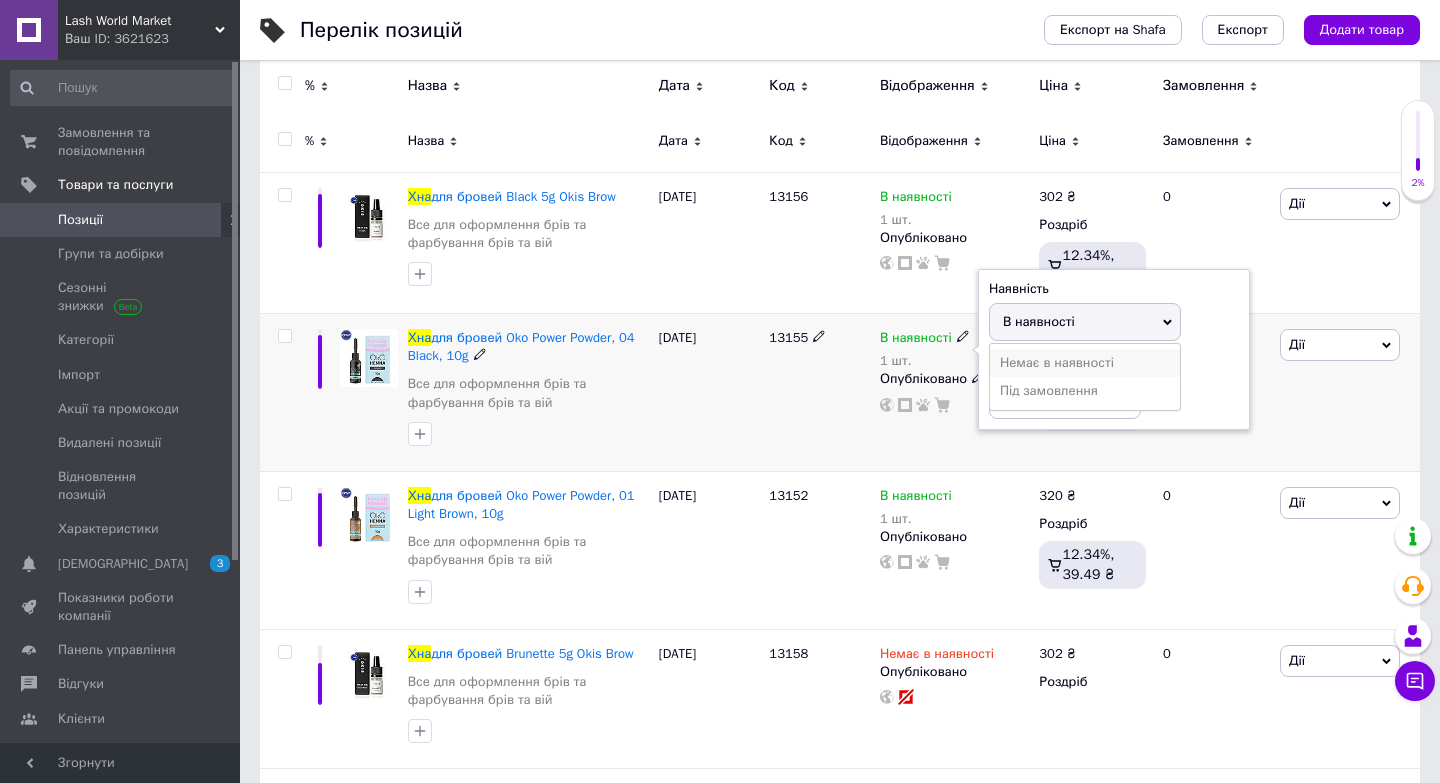 click on "Немає в наявності" at bounding box center (1085, 363) 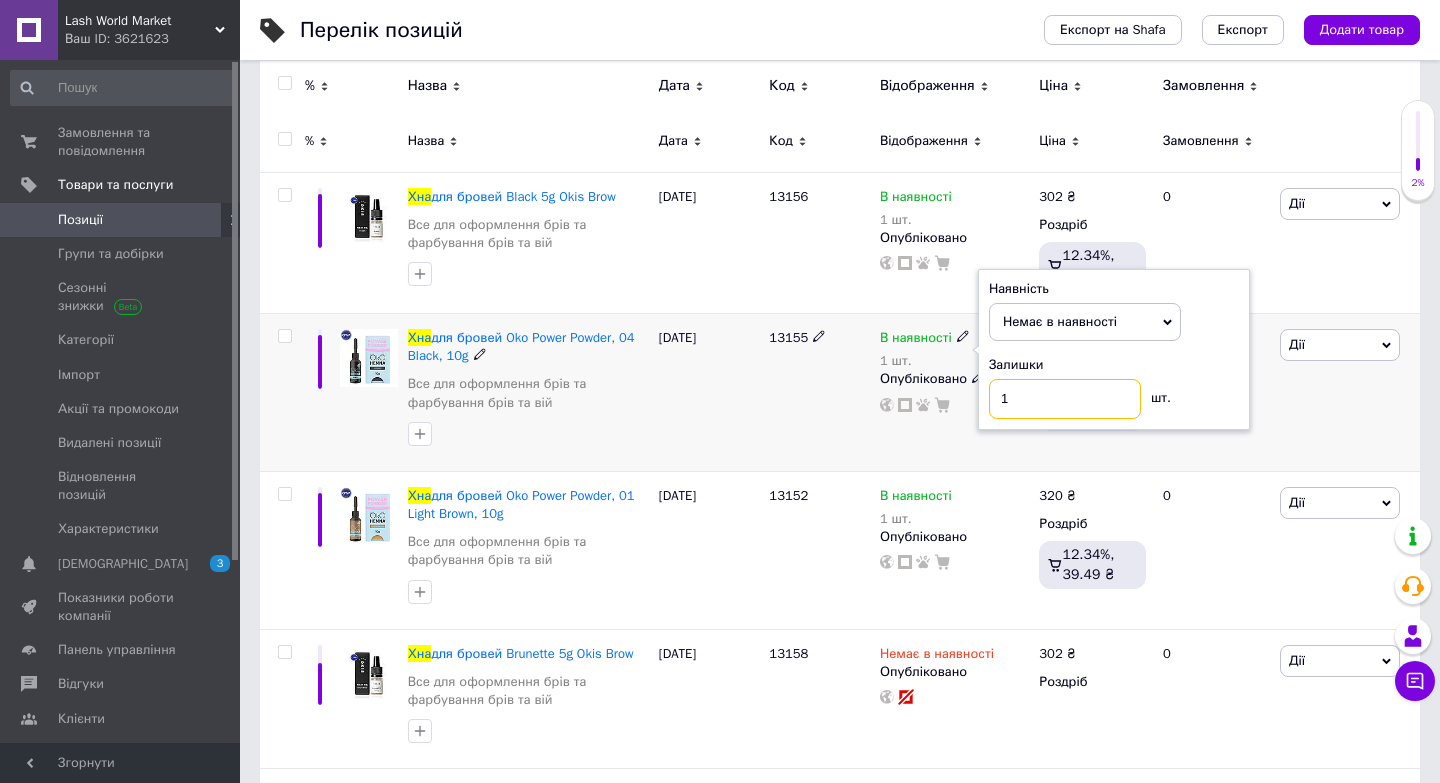 click on "1" at bounding box center (1065, 399) 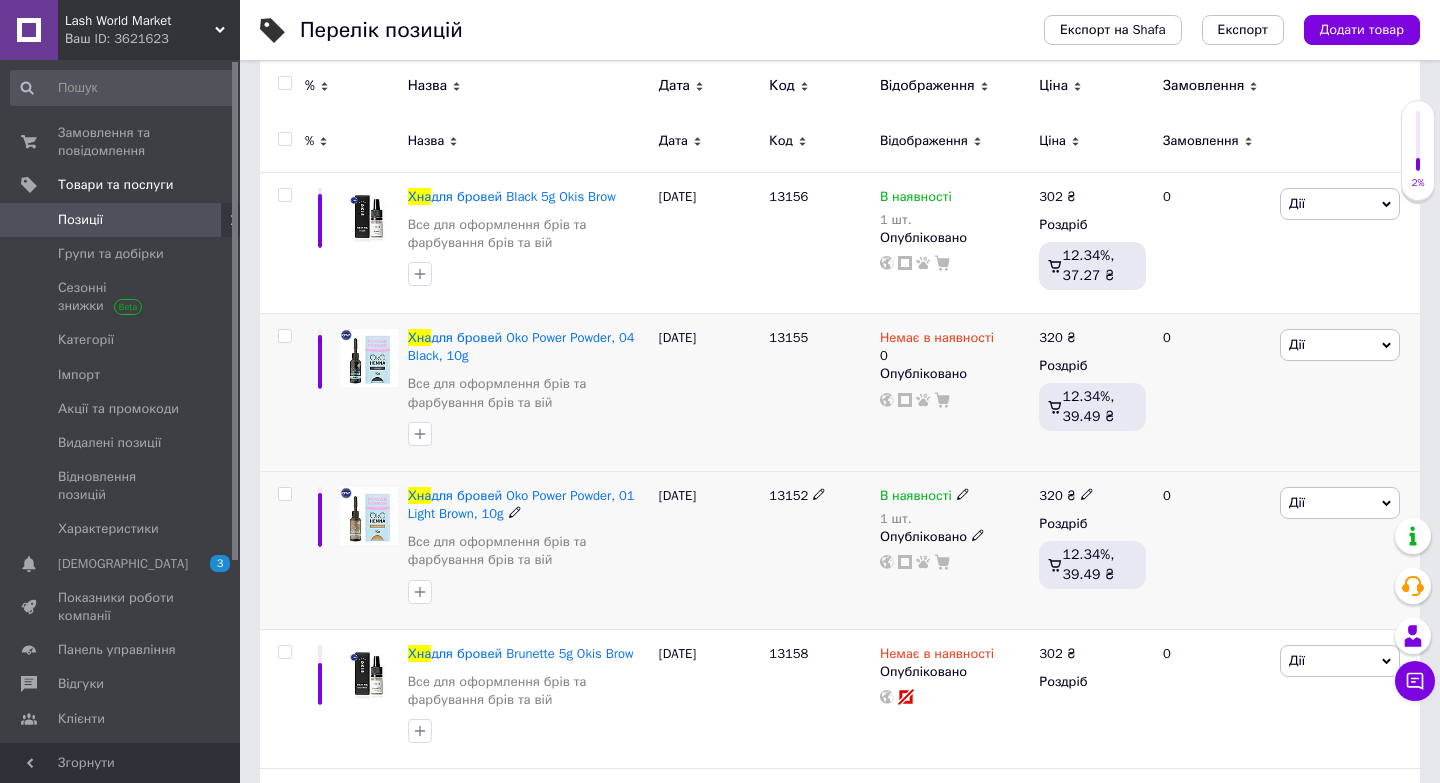 click 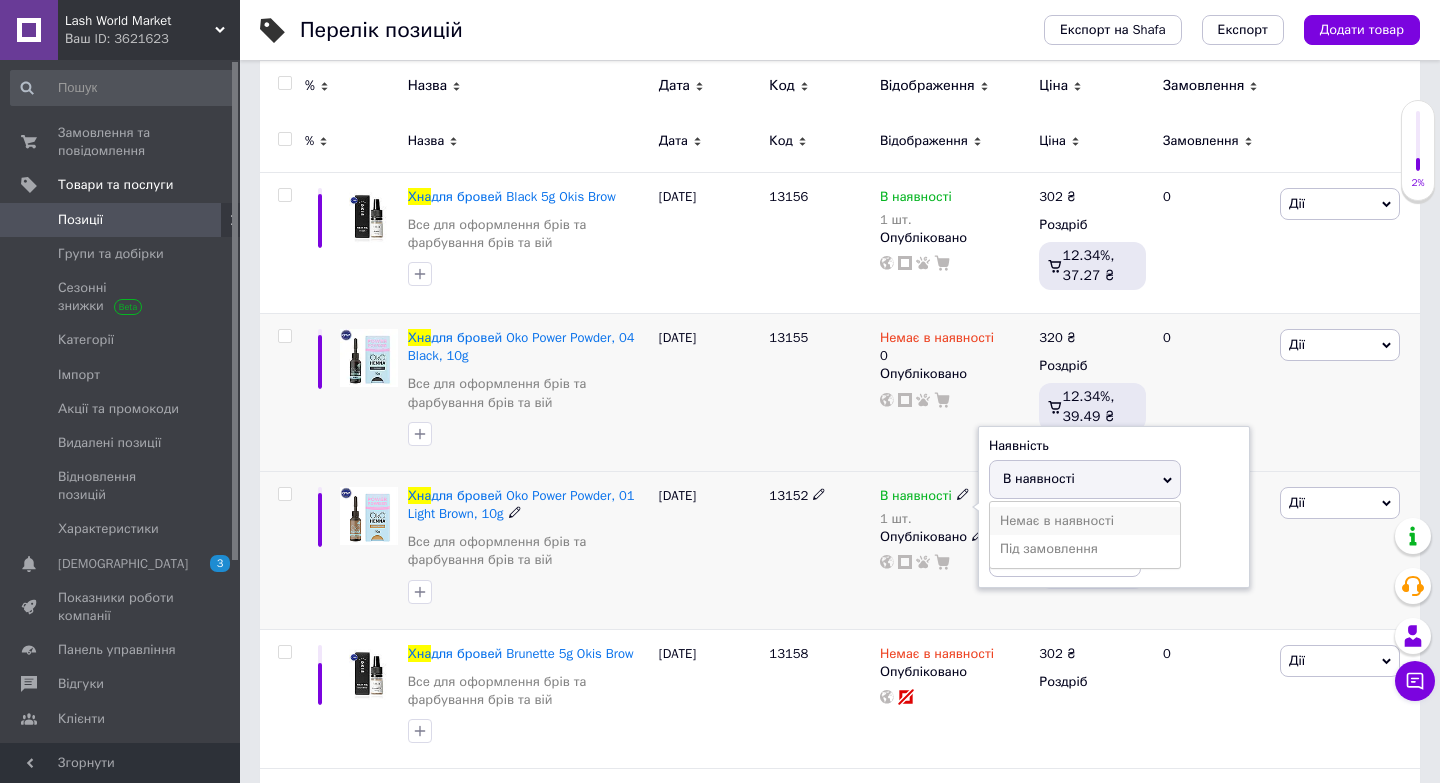 click on "Немає в наявності" at bounding box center [1085, 521] 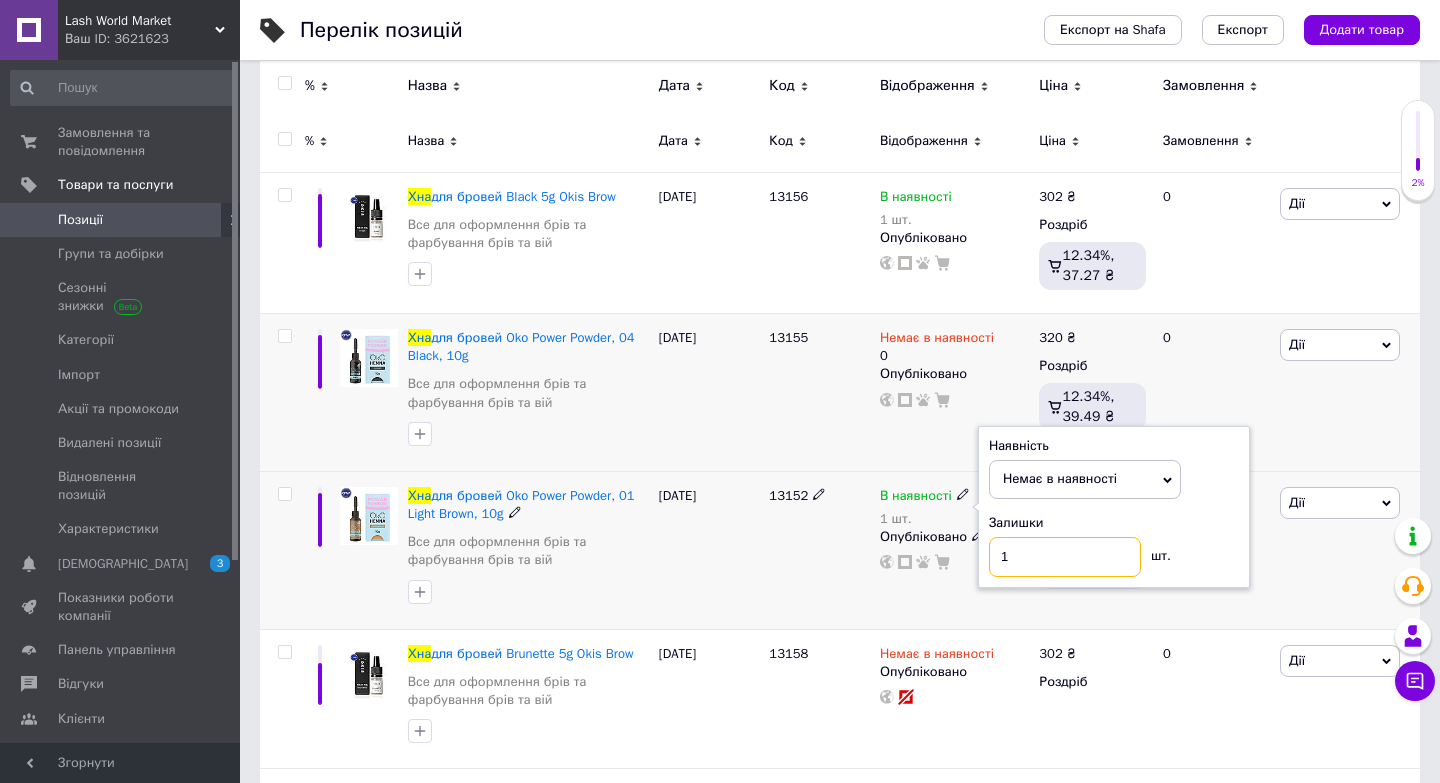 click on "1" at bounding box center (1065, 557) 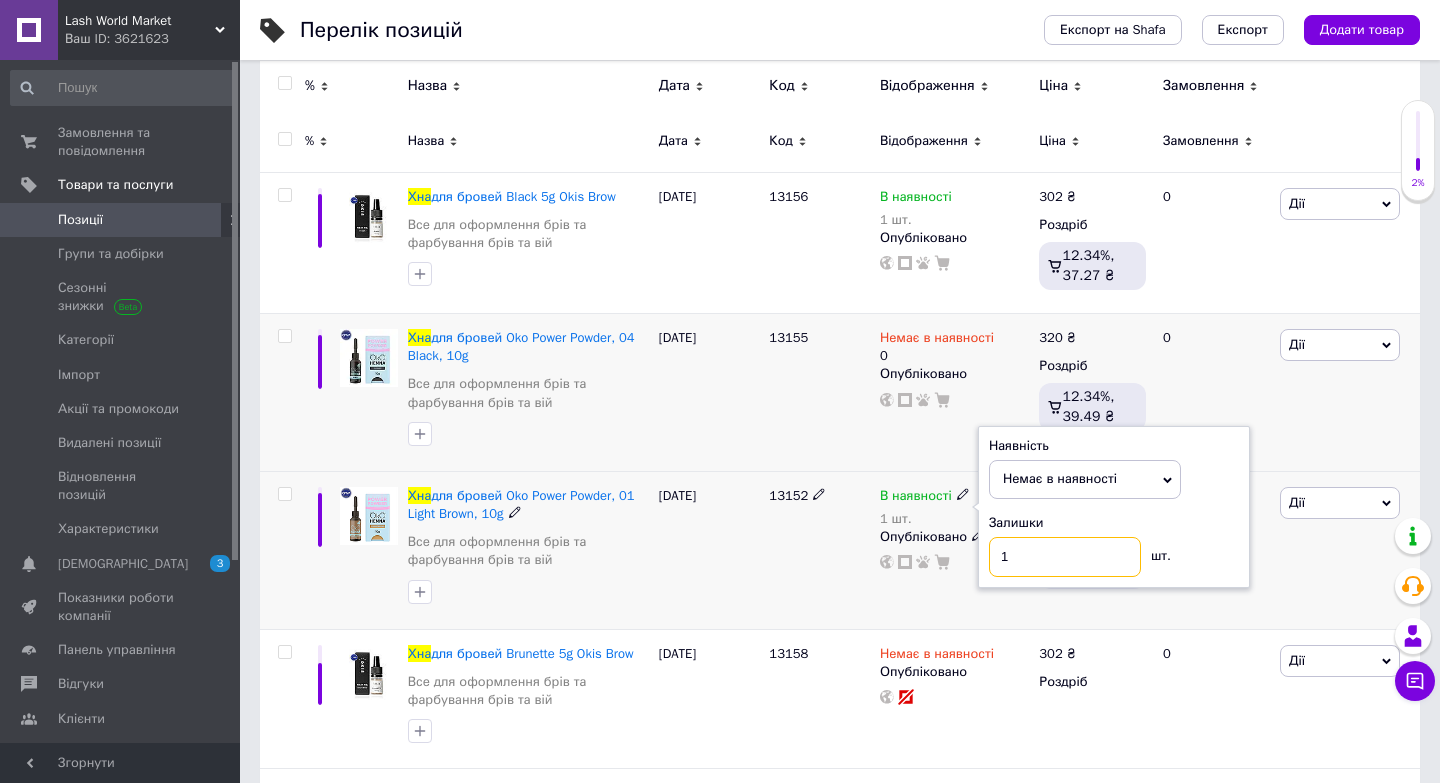 click on "1" at bounding box center (1065, 557) 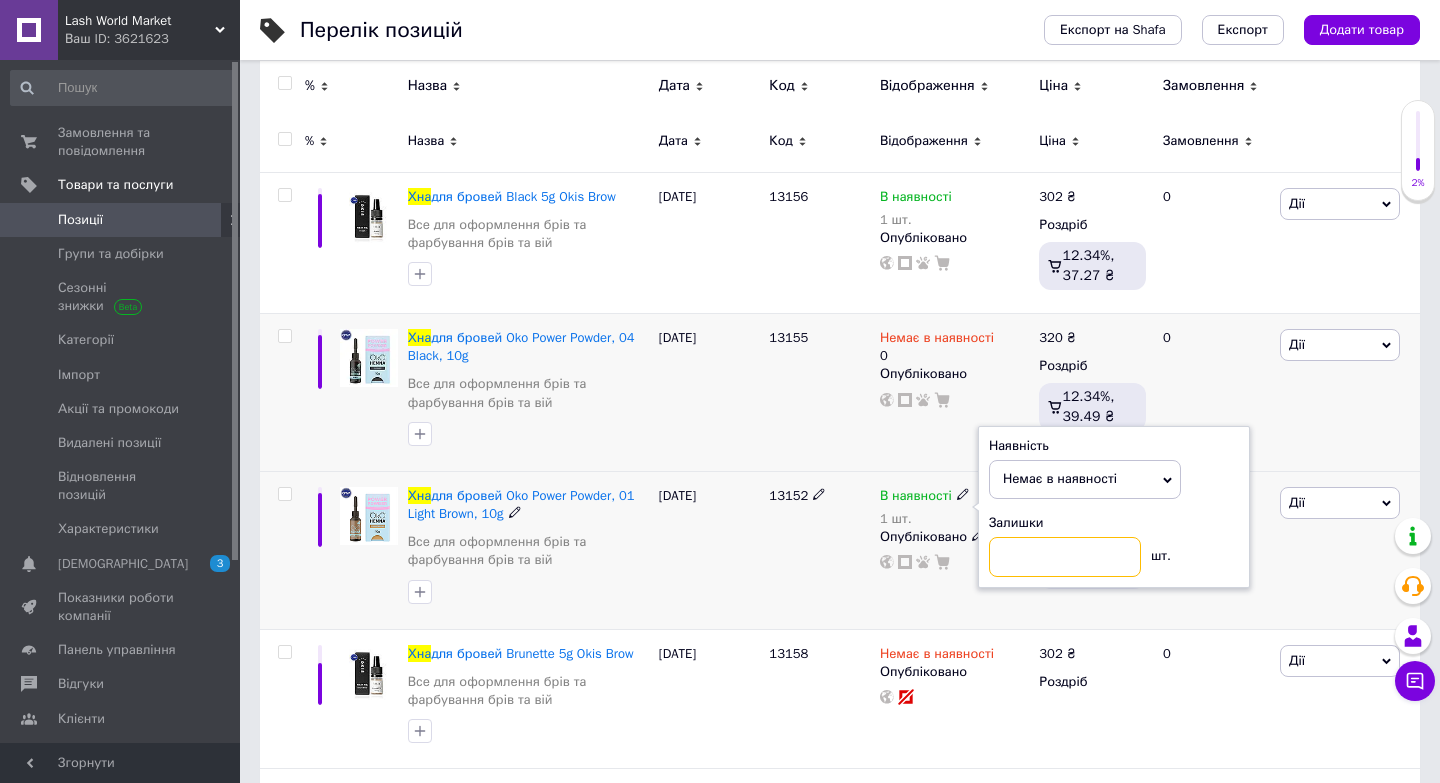 type on "0" 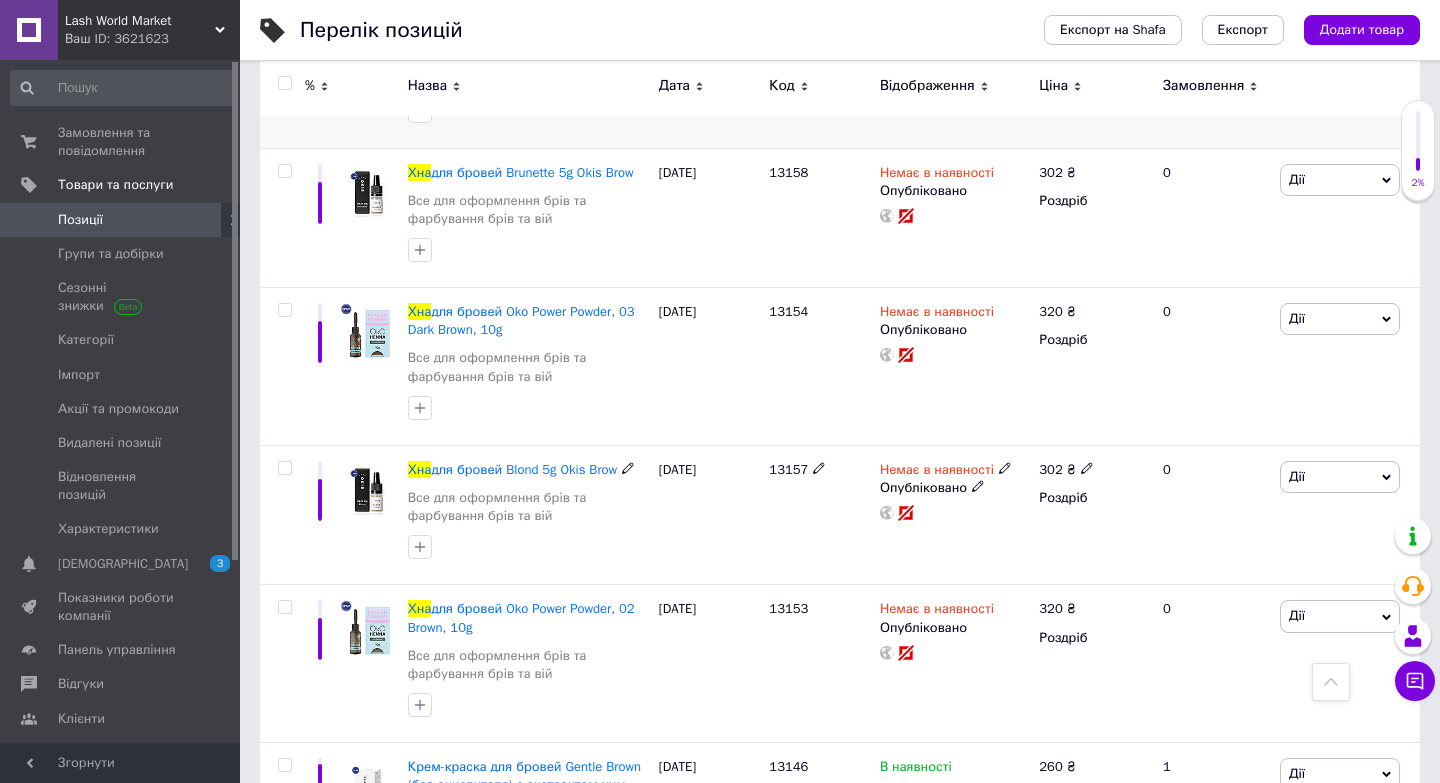 scroll, scrollTop: 741, scrollLeft: 0, axis: vertical 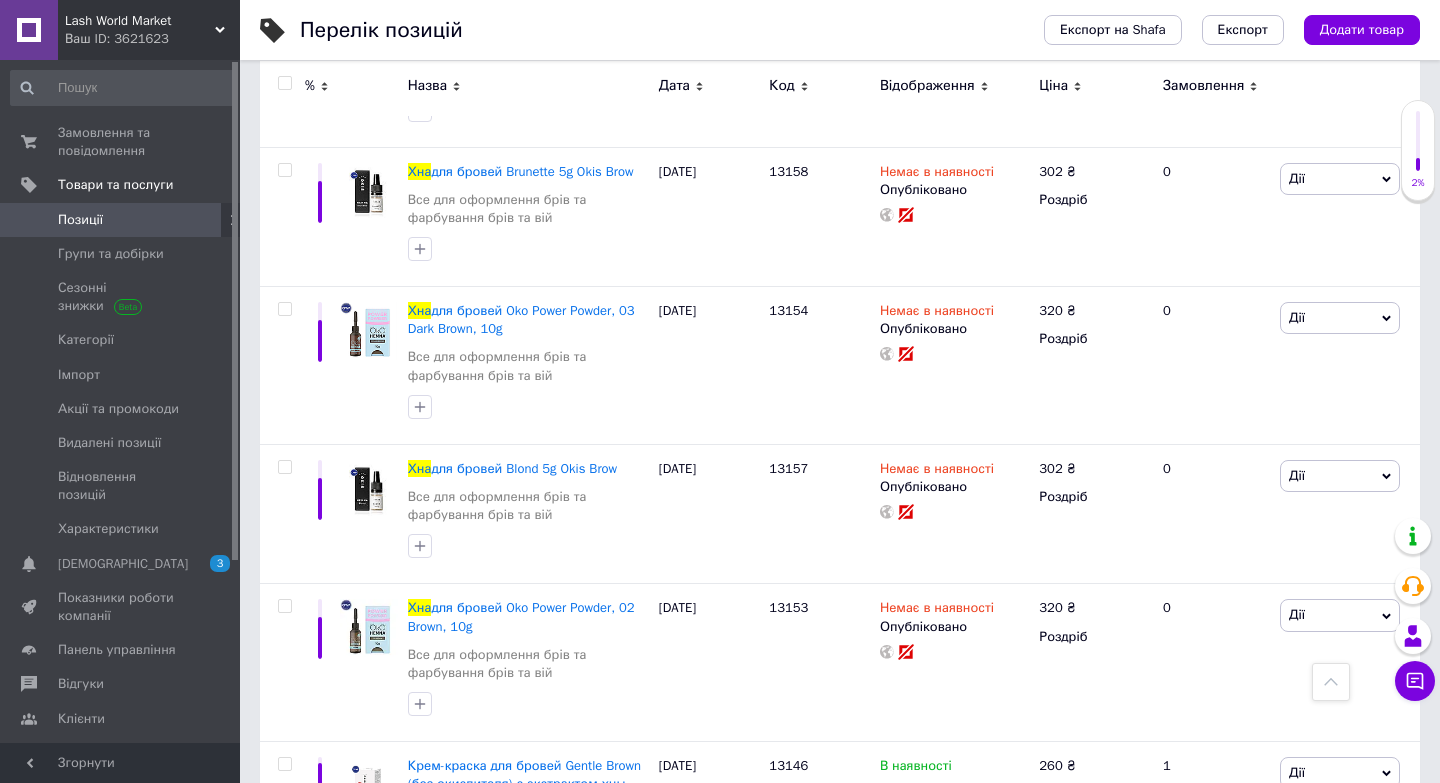 click on "Ваш ID: 3621623" at bounding box center (152, 39) 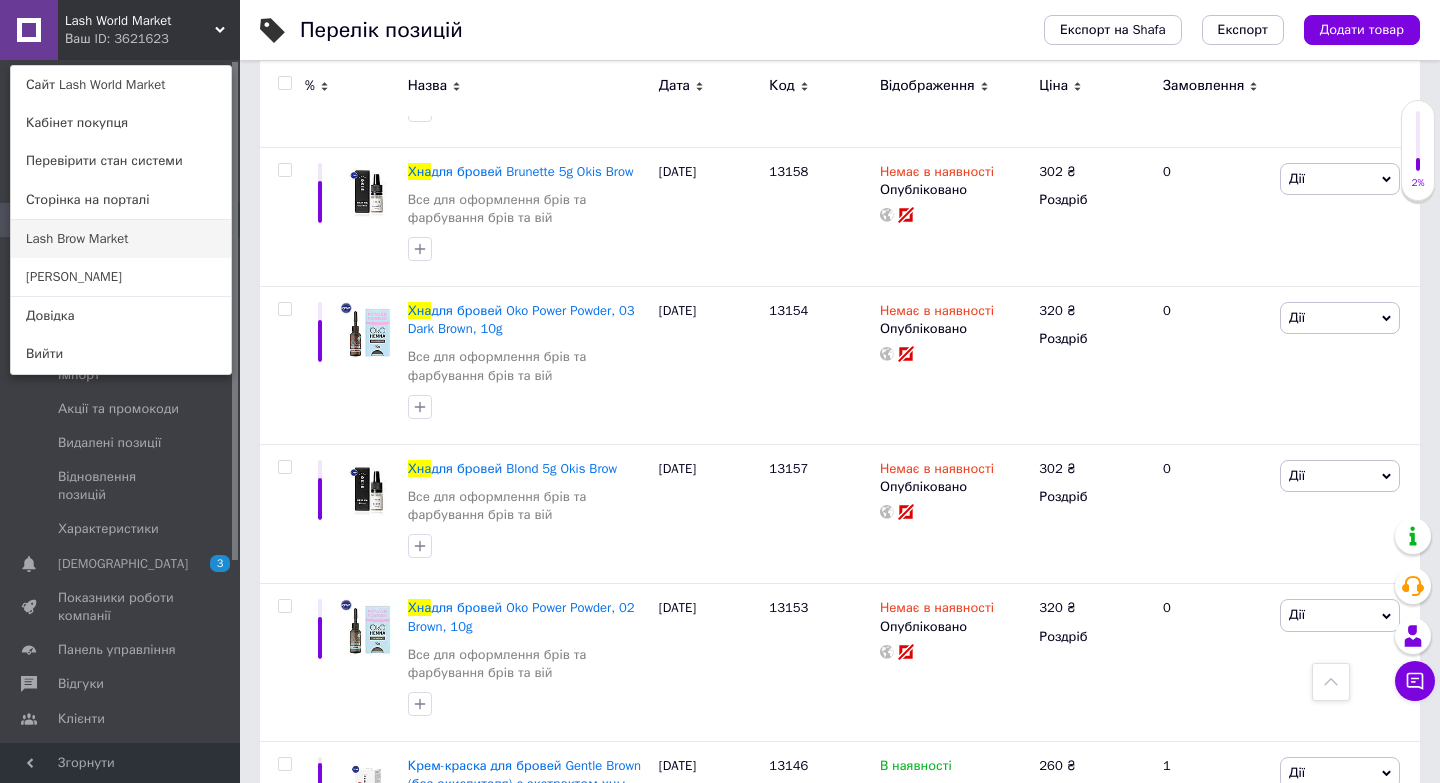 click on "Lash Brow Market" at bounding box center (121, 239) 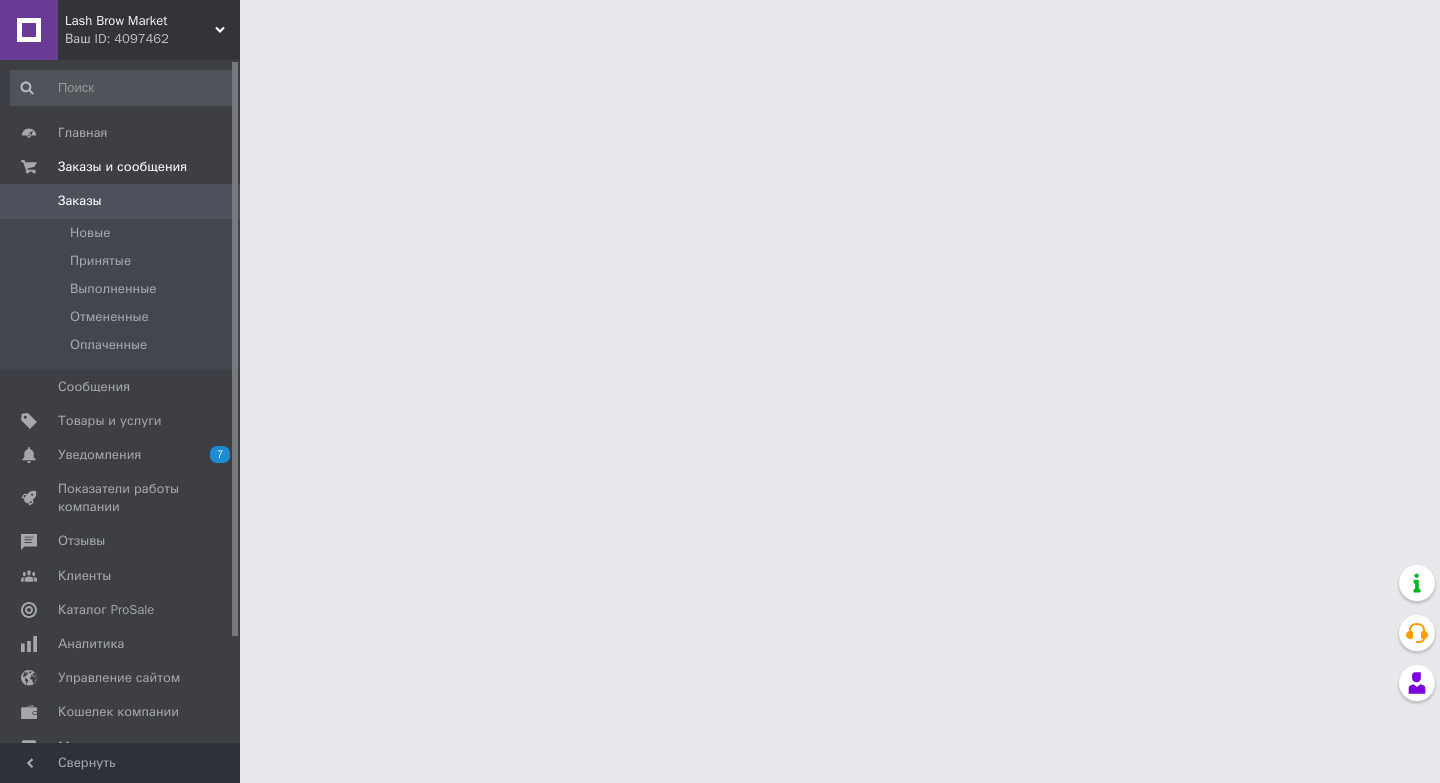 scroll, scrollTop: 0, scrollLeft: 0, axis: both 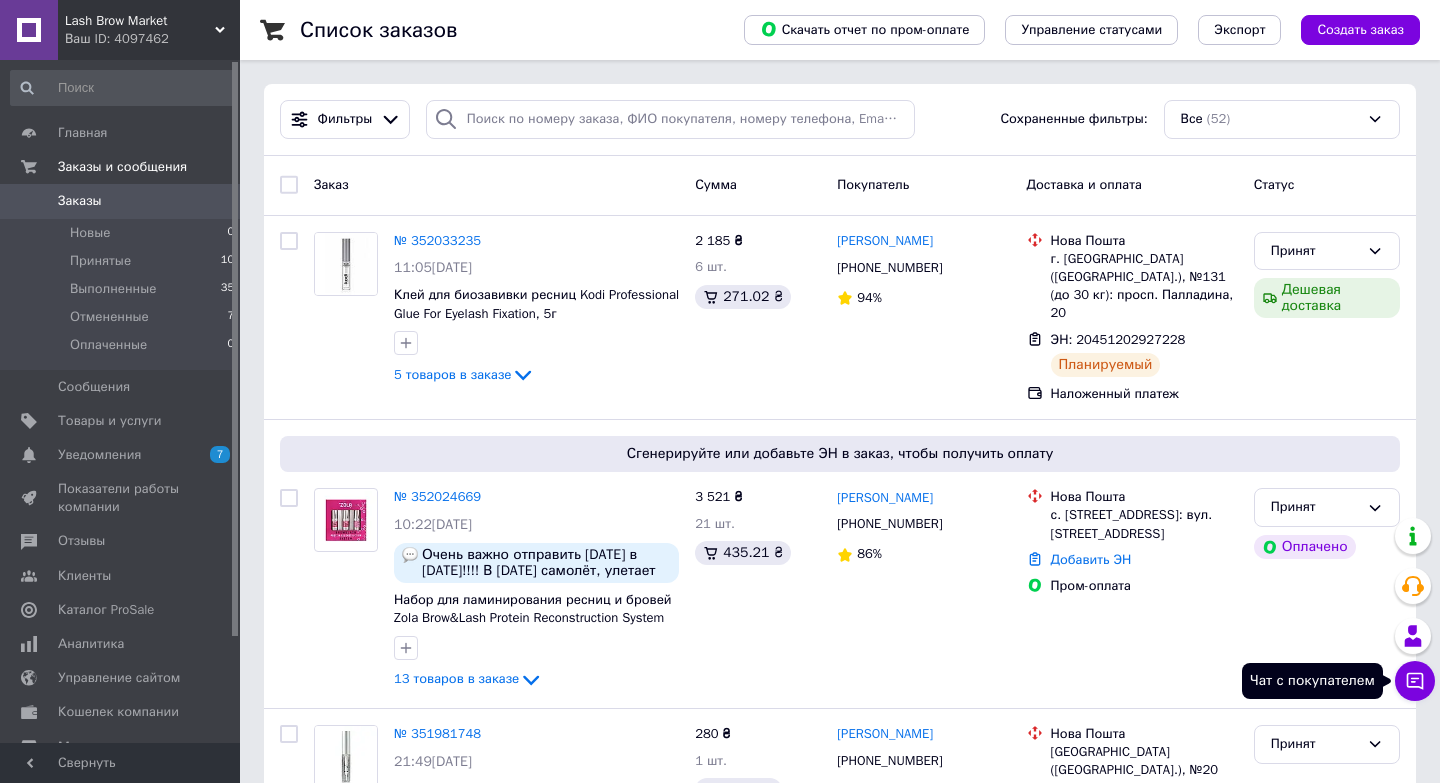 click 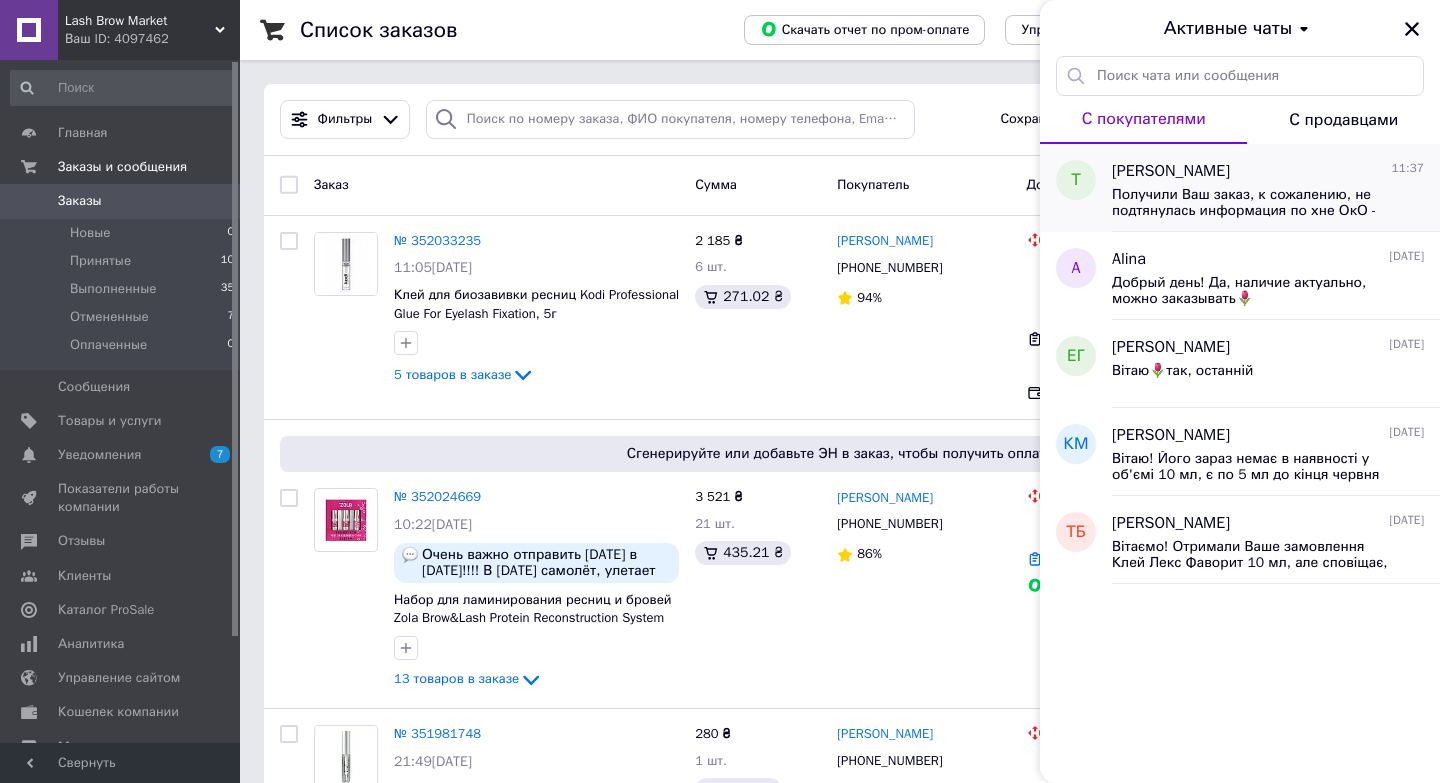 click on "[PERSON_NAME] 11:37" at bounding box center [1268, 171] 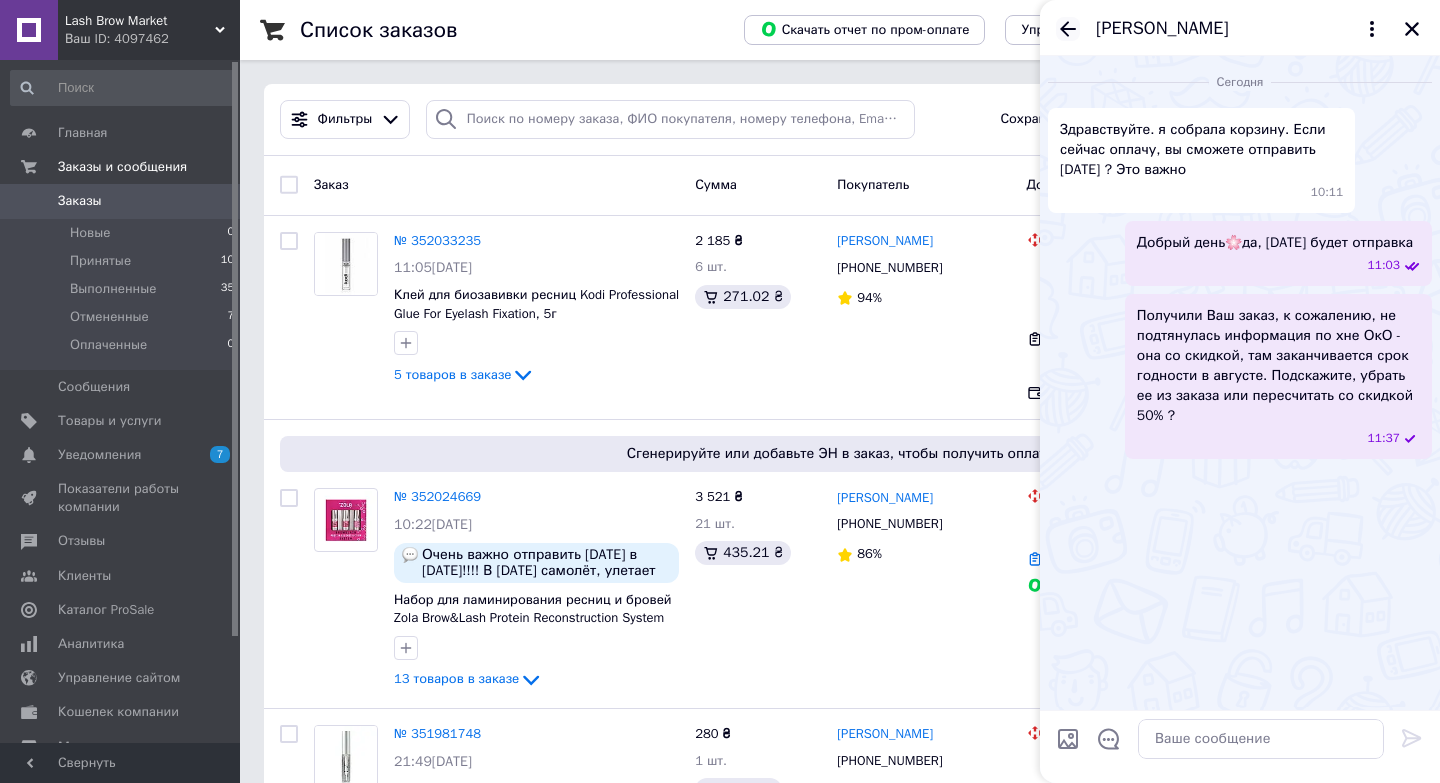 click 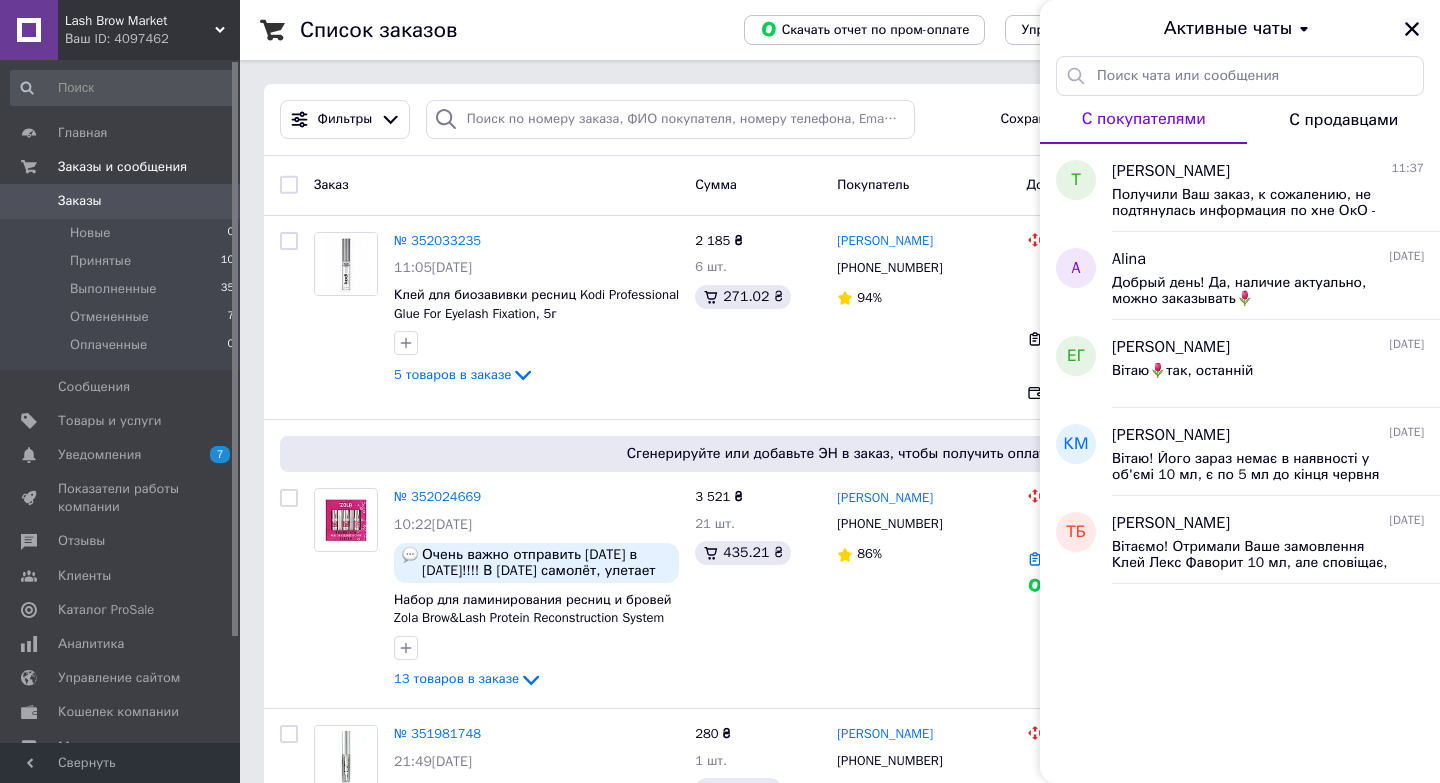 click 